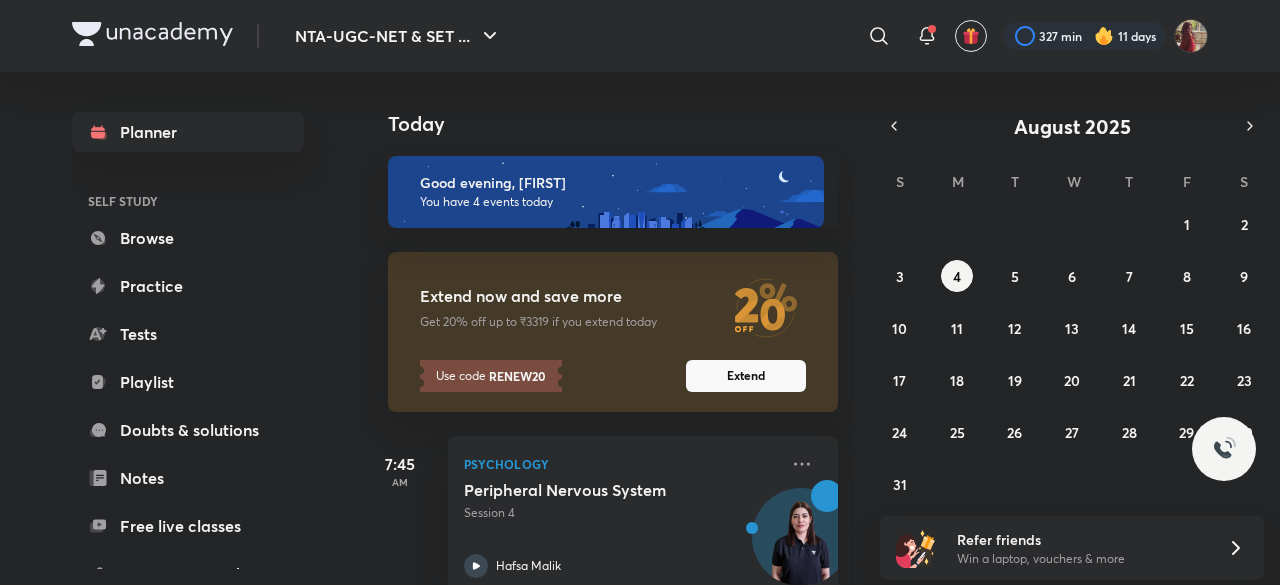 scroll, scrollTop: 0, scrollLeft: 0, axis: both 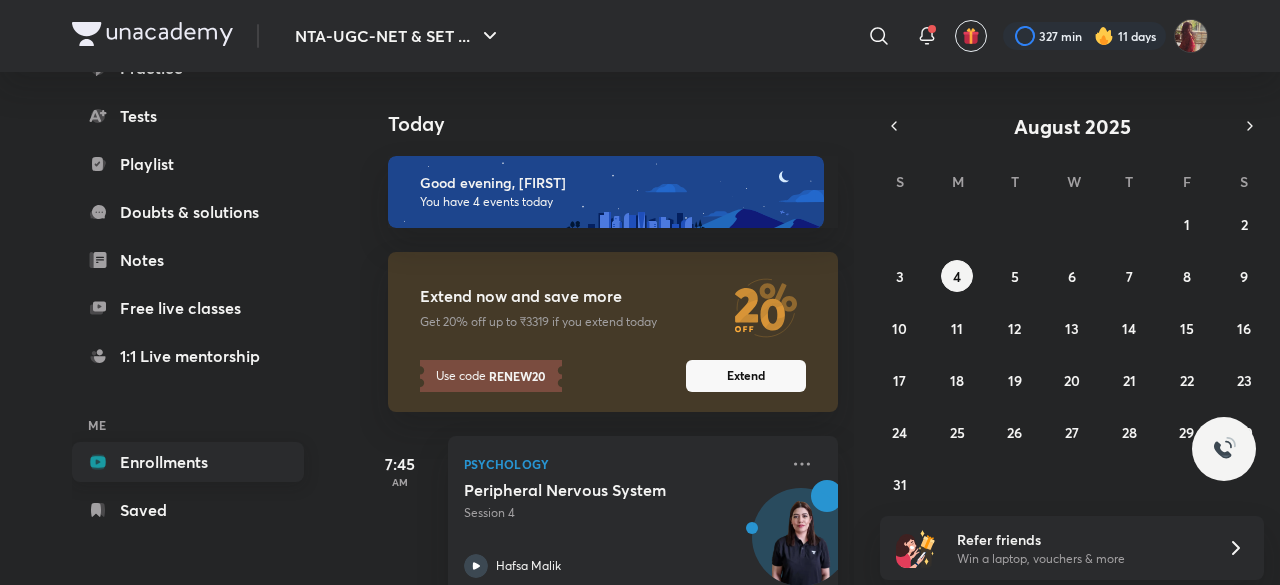 click on "Enrollments" at bounding box center (188, 462) 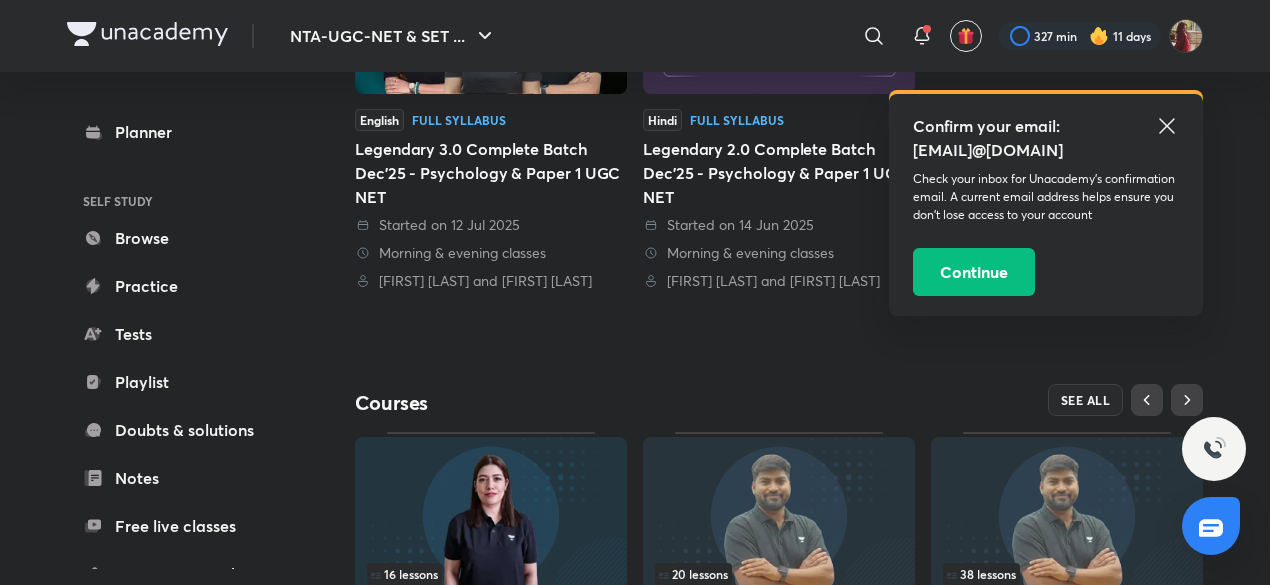 scroll, scrollTop: 818, scrollLeft: 0, axis: vertical 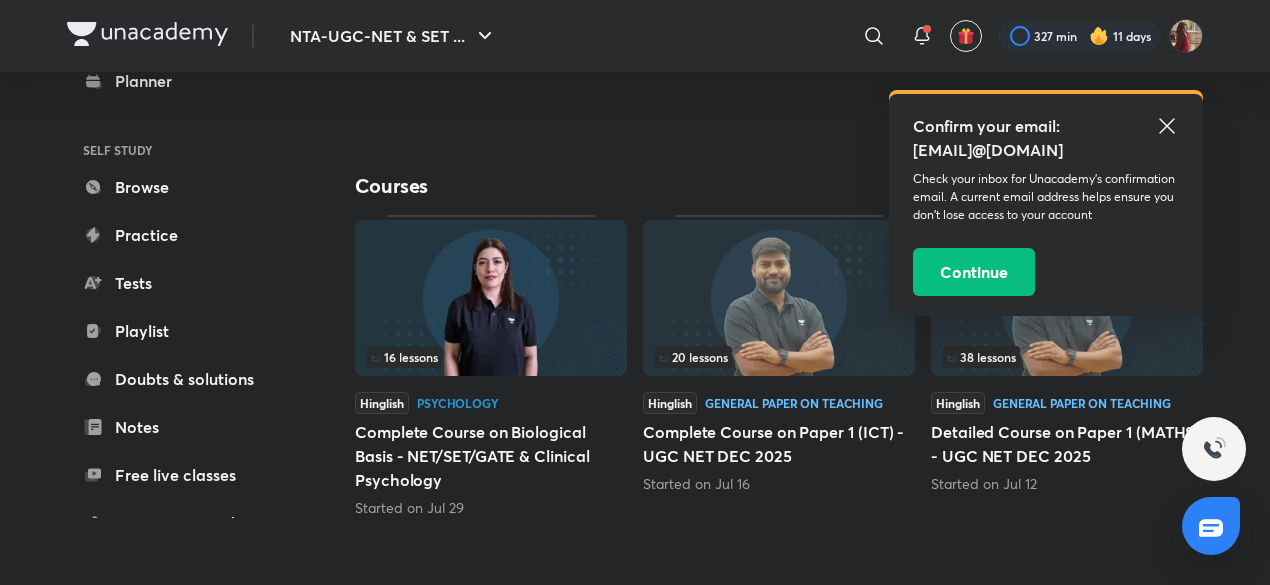 click 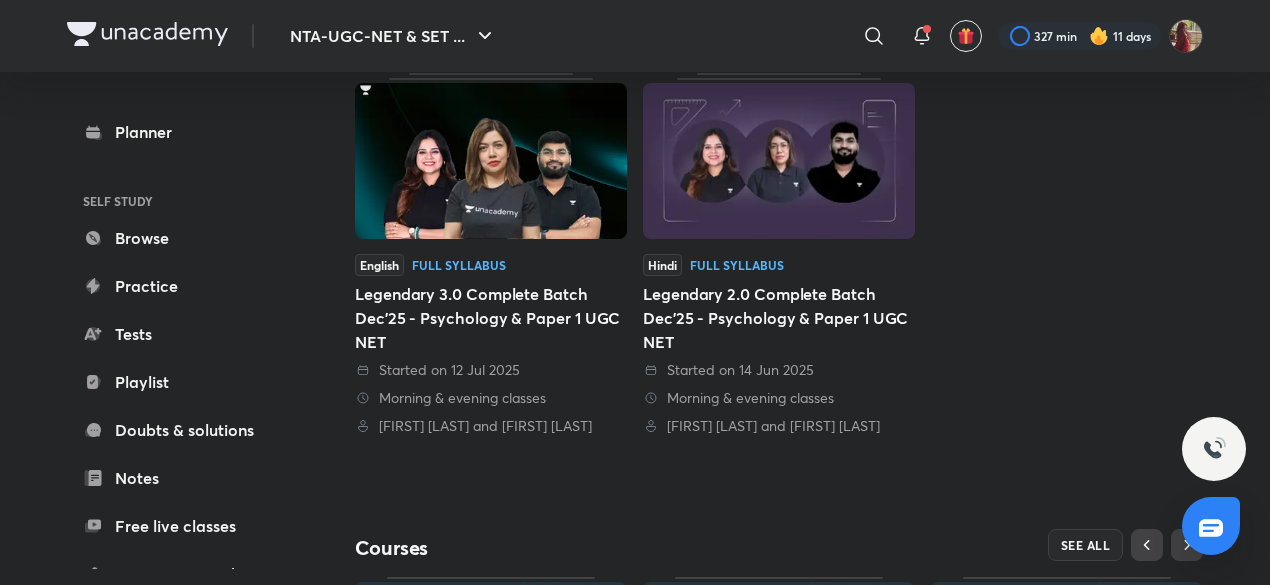 scroll, scrollTop: 0, scrollLeft: 0, axis: both 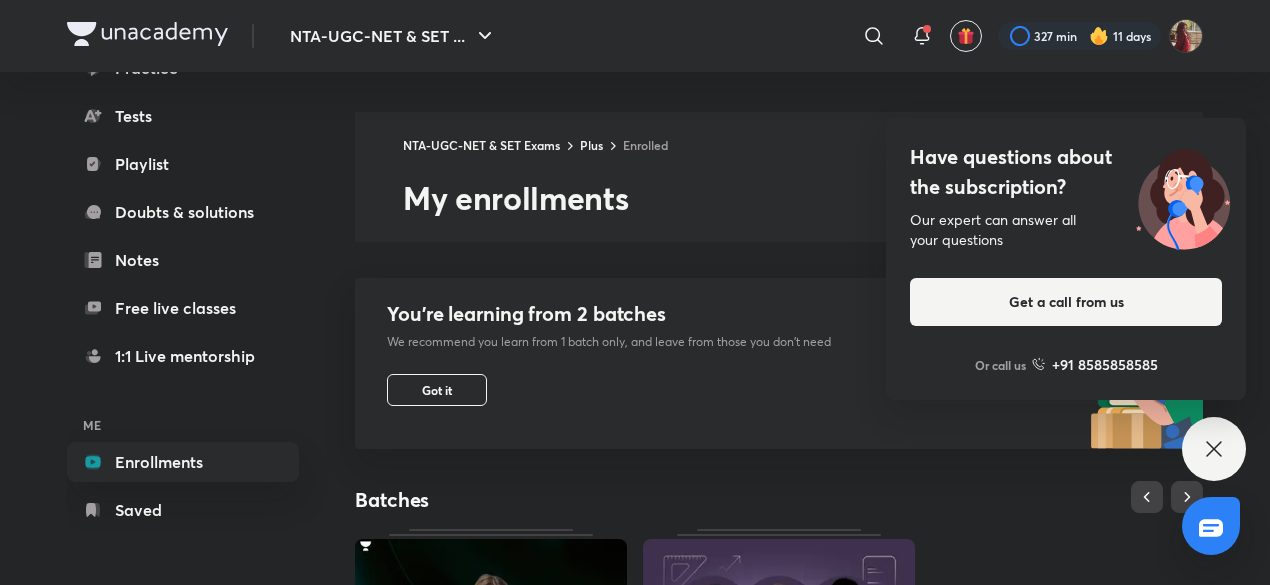 click 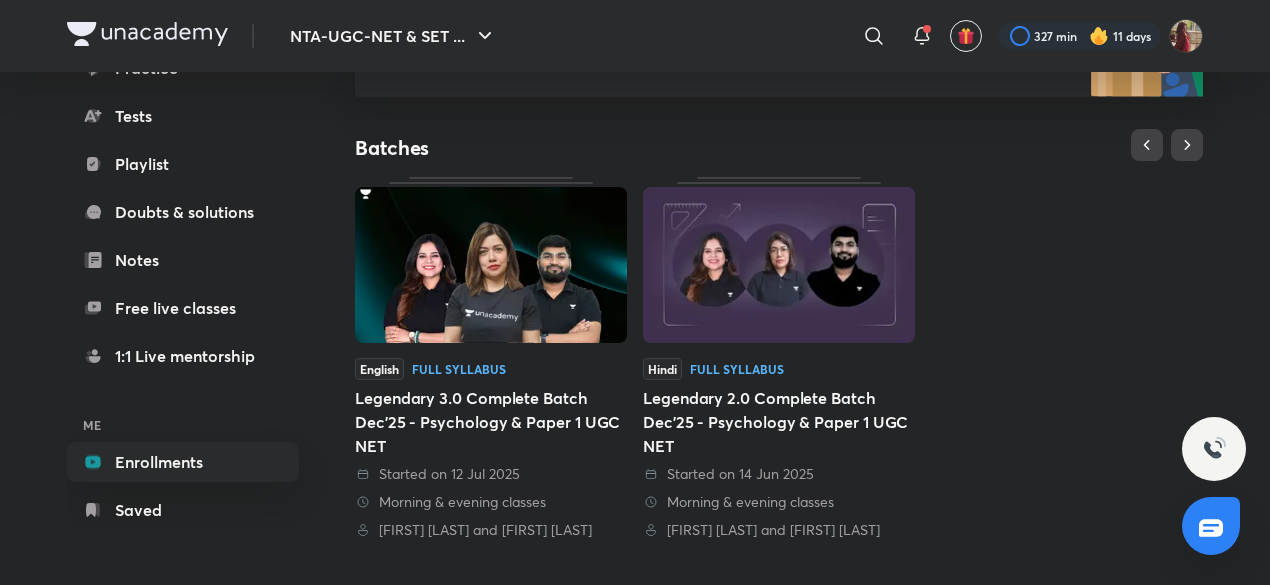 scroll, scrollTop: 0, scrollLeft: 0, axis: both 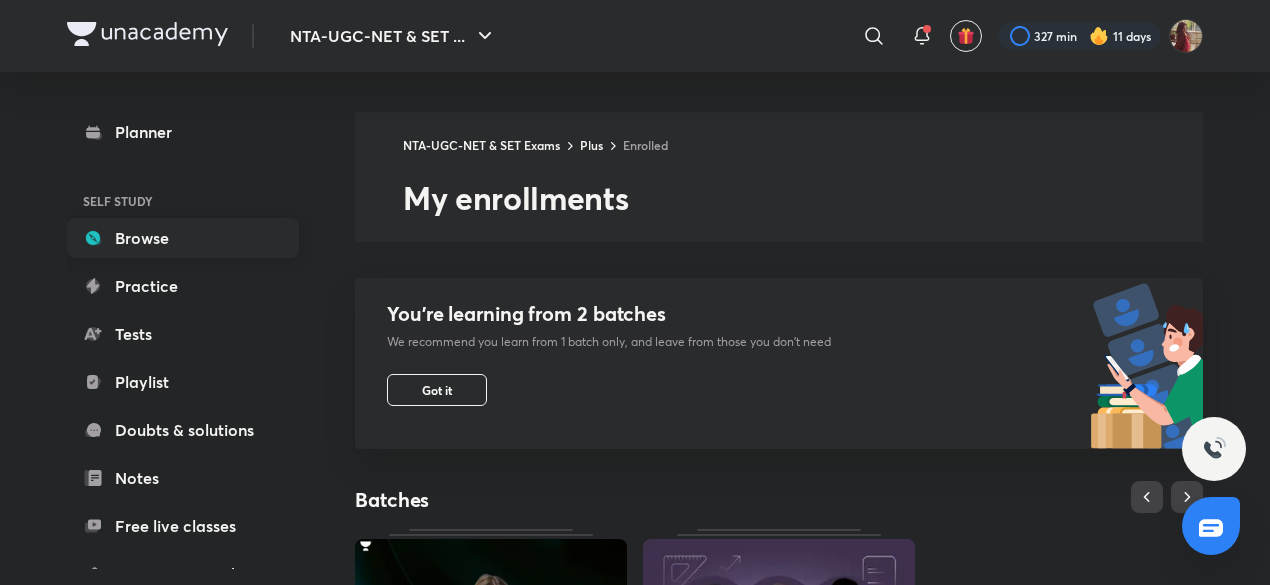 click on "Browse" at bounding box center [183, 238] 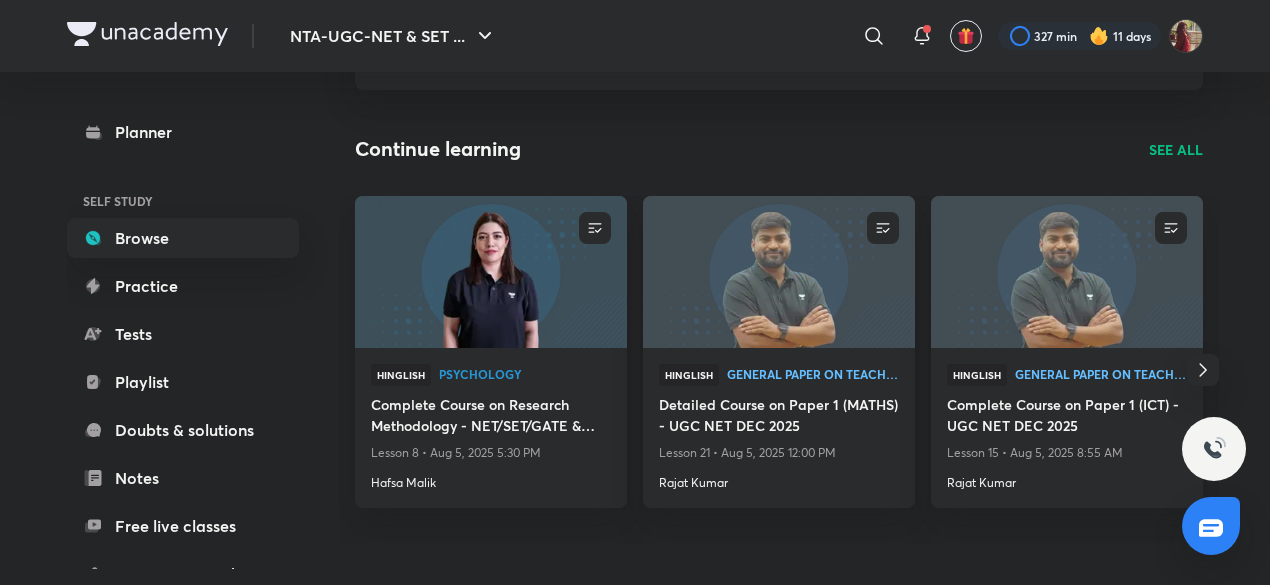 scroll, scrollTop: 148, scrollLeft: 0, axis: vertical 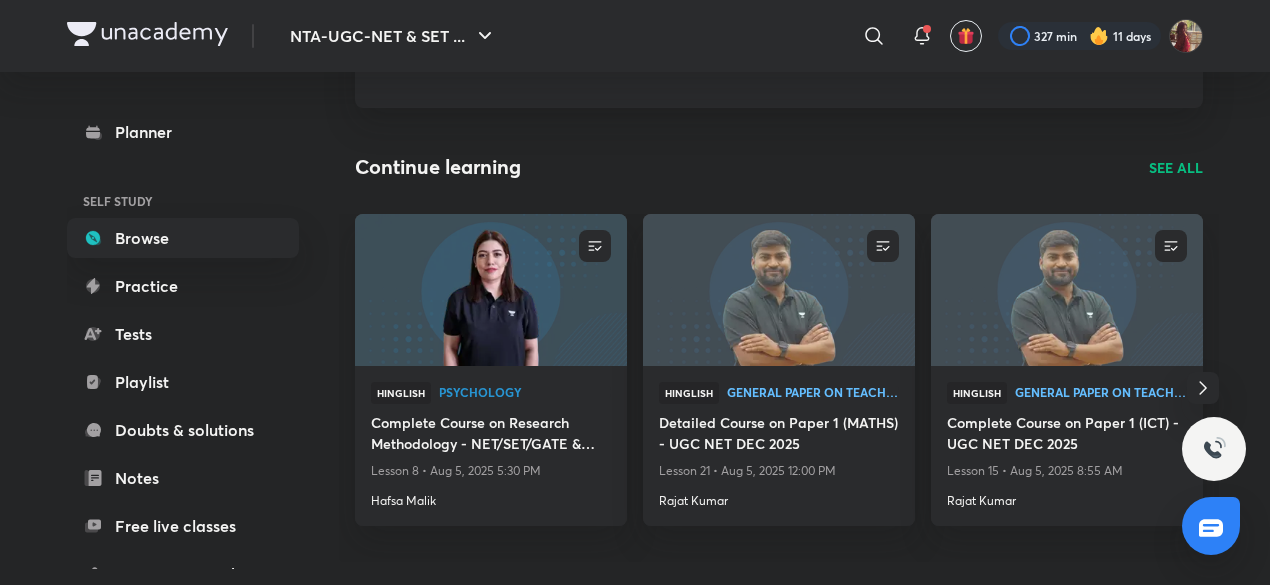 click on "SEE ALL" at bounding box center [1176, 167] 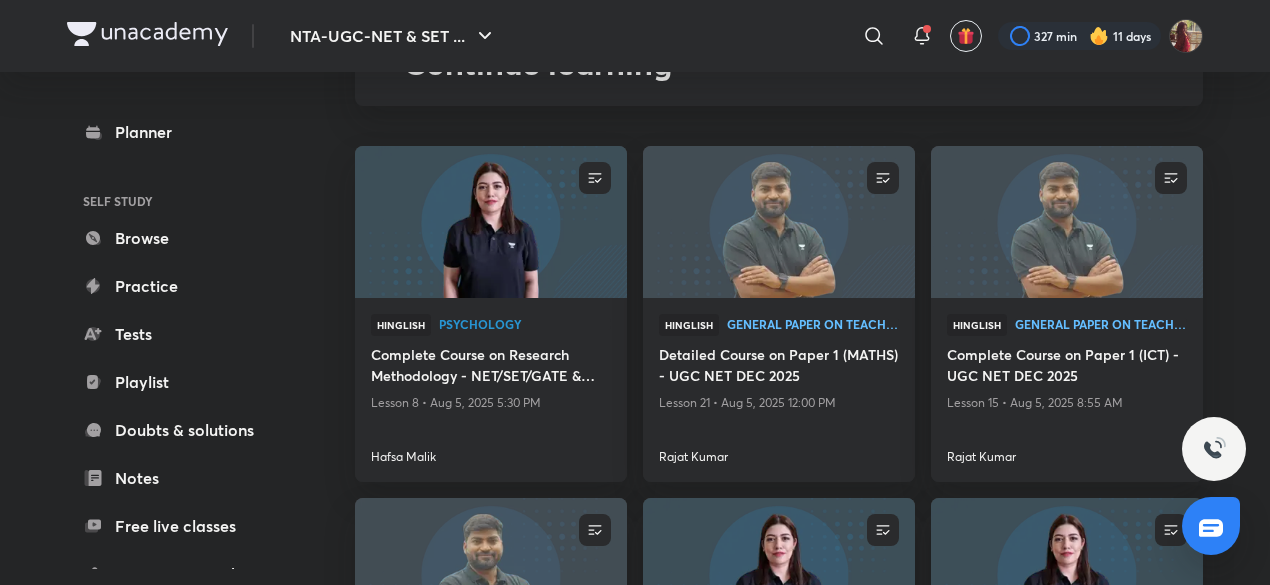 scroll, scrollTop: 0, scrollLeft: 0, axis: both 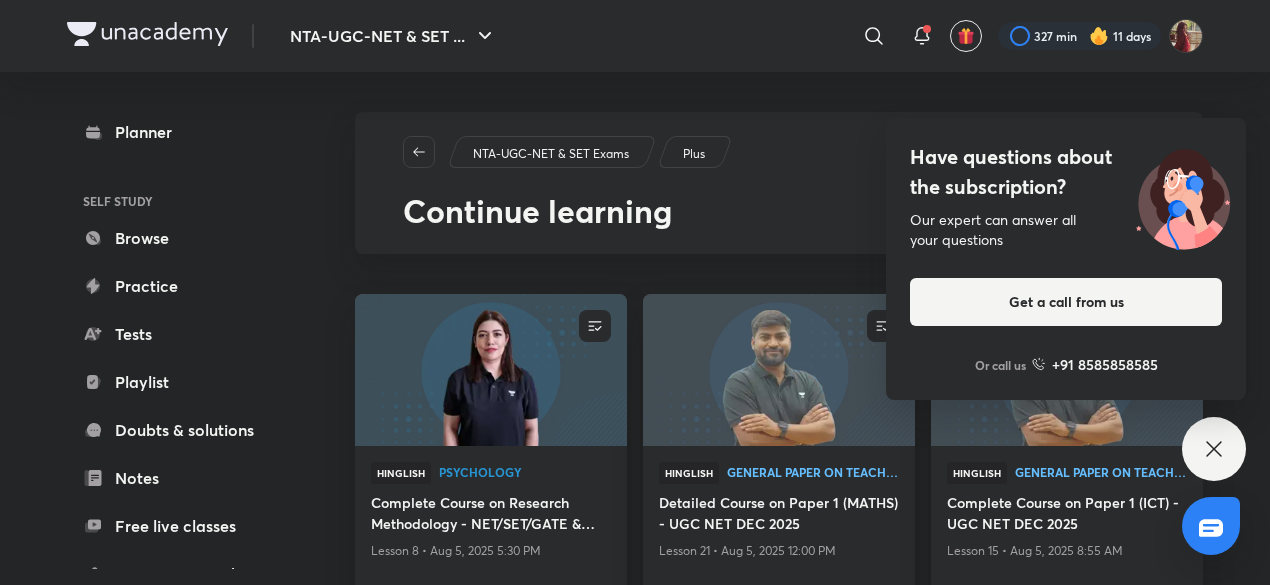click 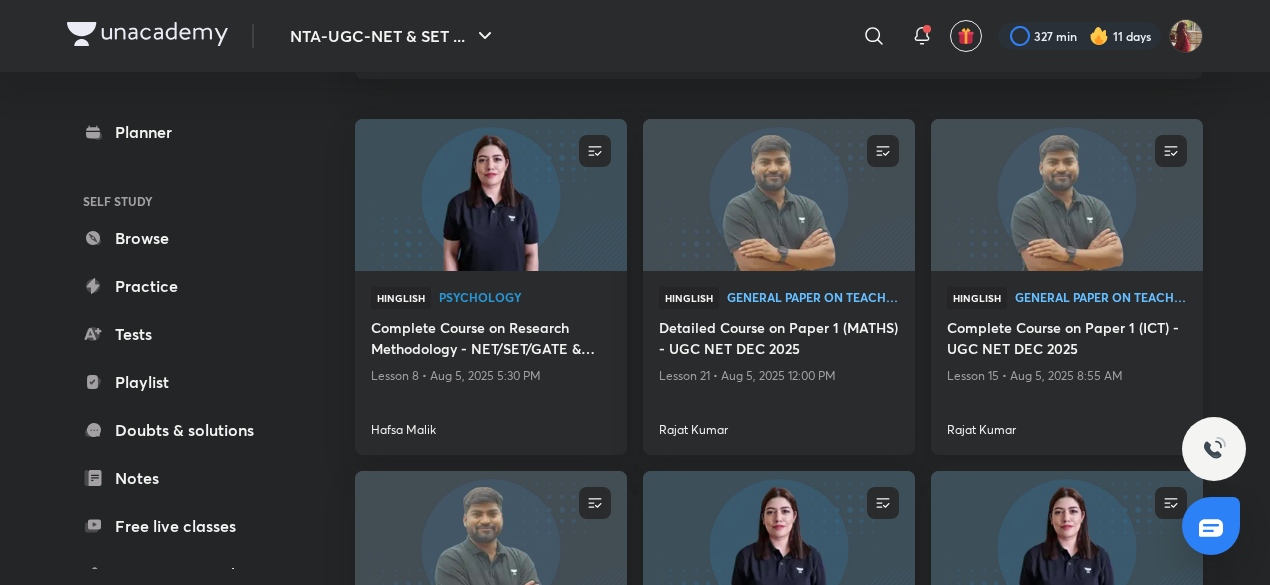 scroll, scrollTop: 0, scrollLeft: 0, axis: both 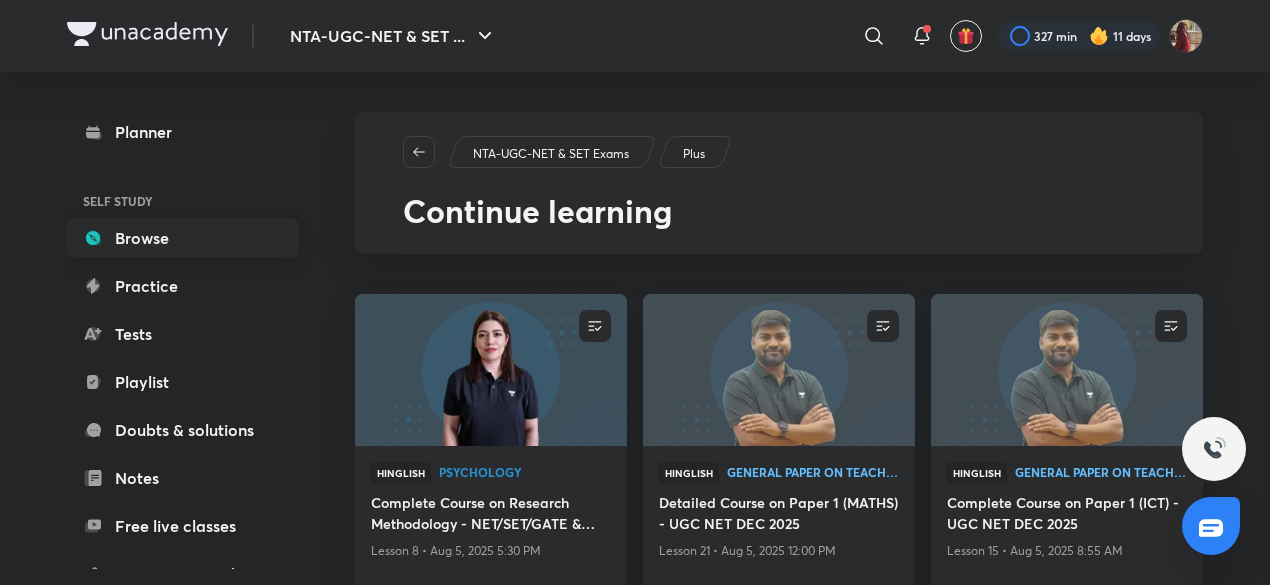 click on "Browse" at bounding box center (183, 238) 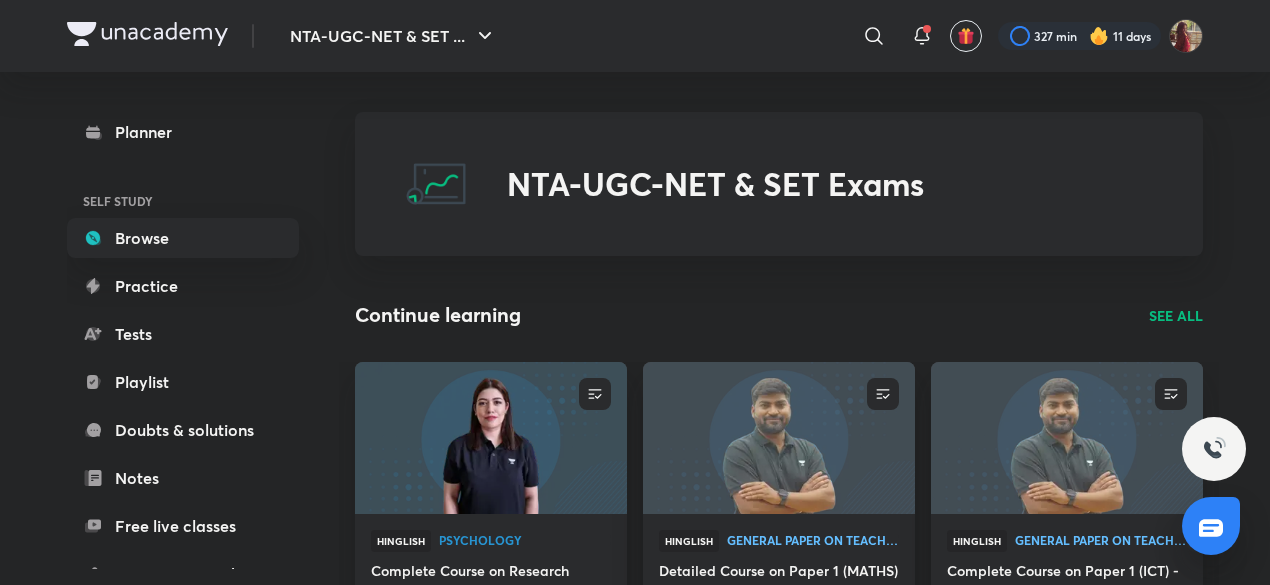 click on "SEE ALL" at bounding box center (1176, 315) 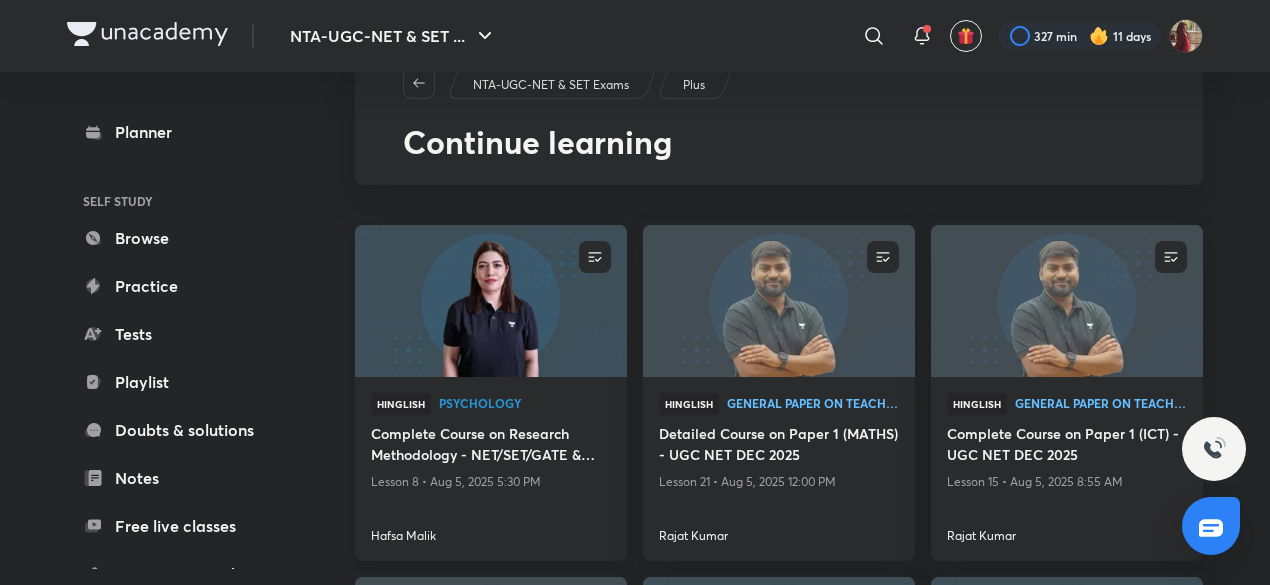 scroll, scrollTop: 0, scrollLeft: 0, axis: both 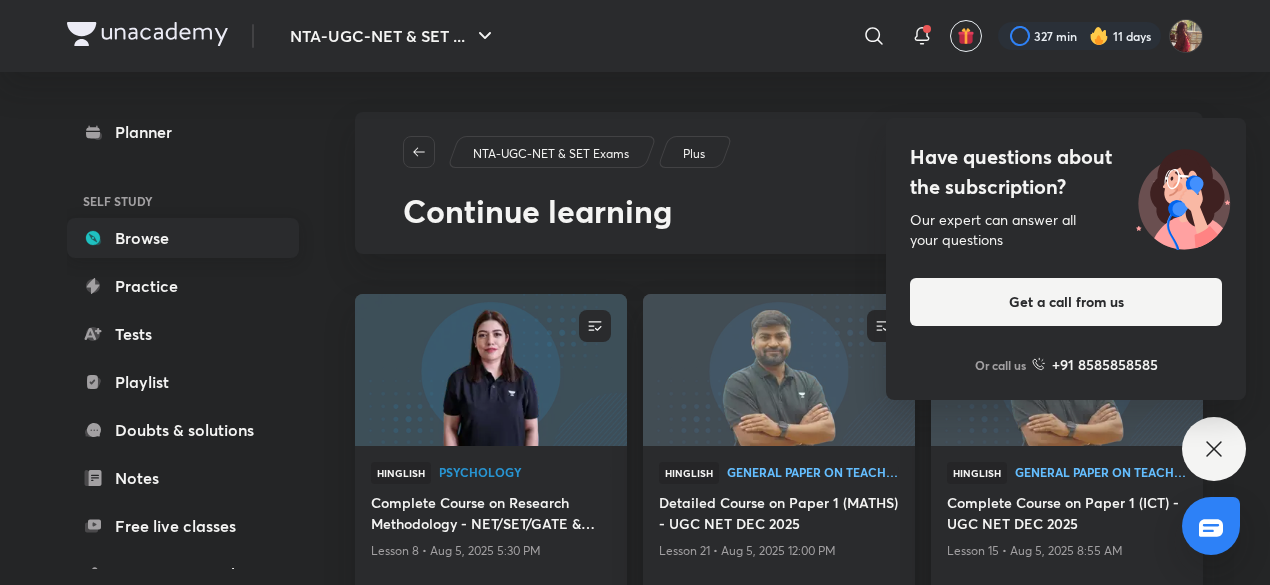 click on "Browse" at bounding box center (183, 238) 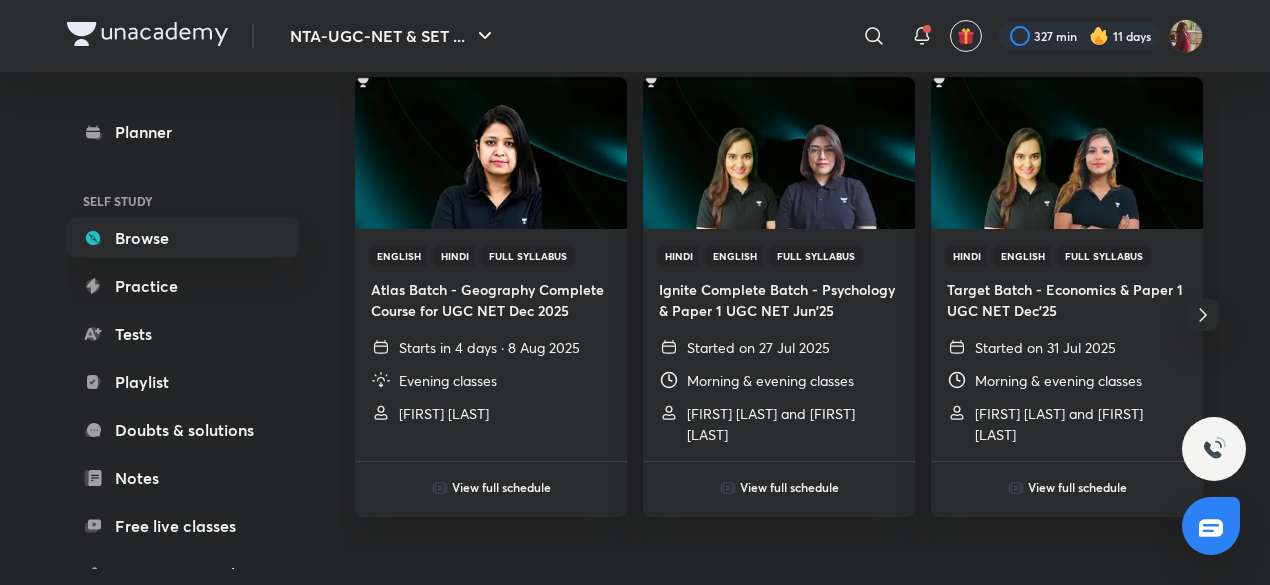 scroll, scrollTop: 743, scrollLeft: 0, axis: vertical 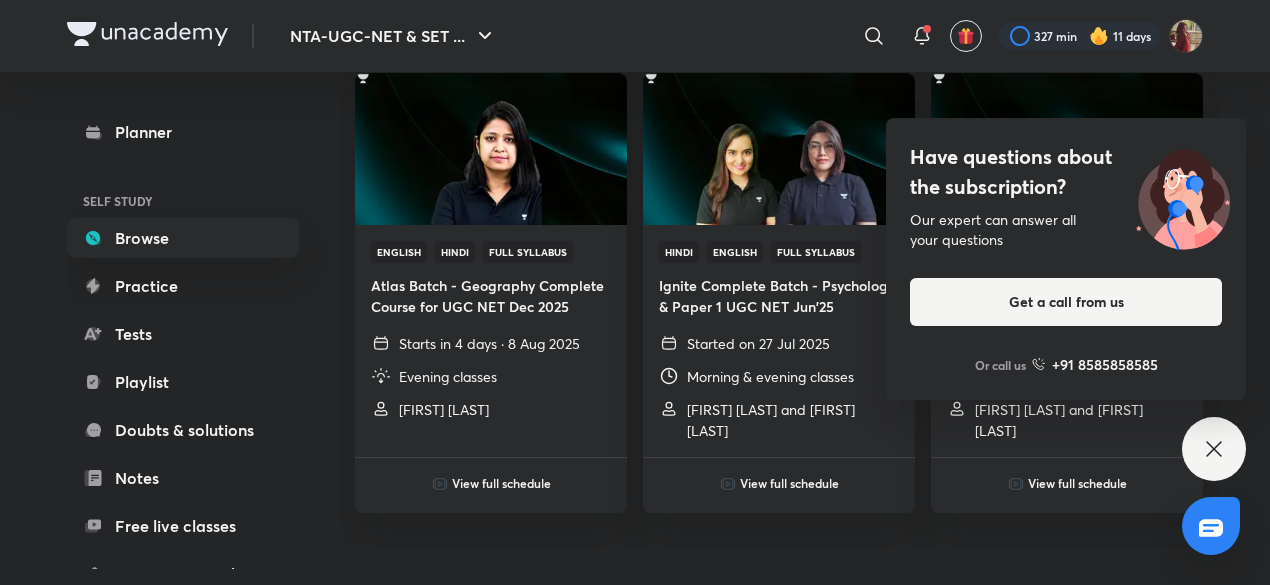click 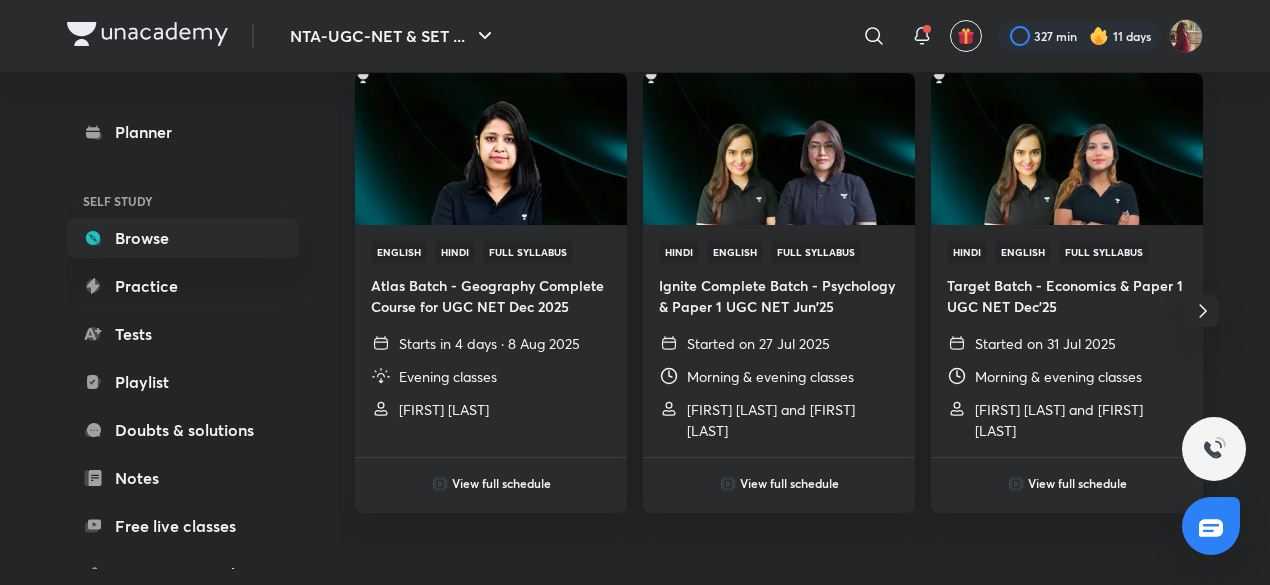 click 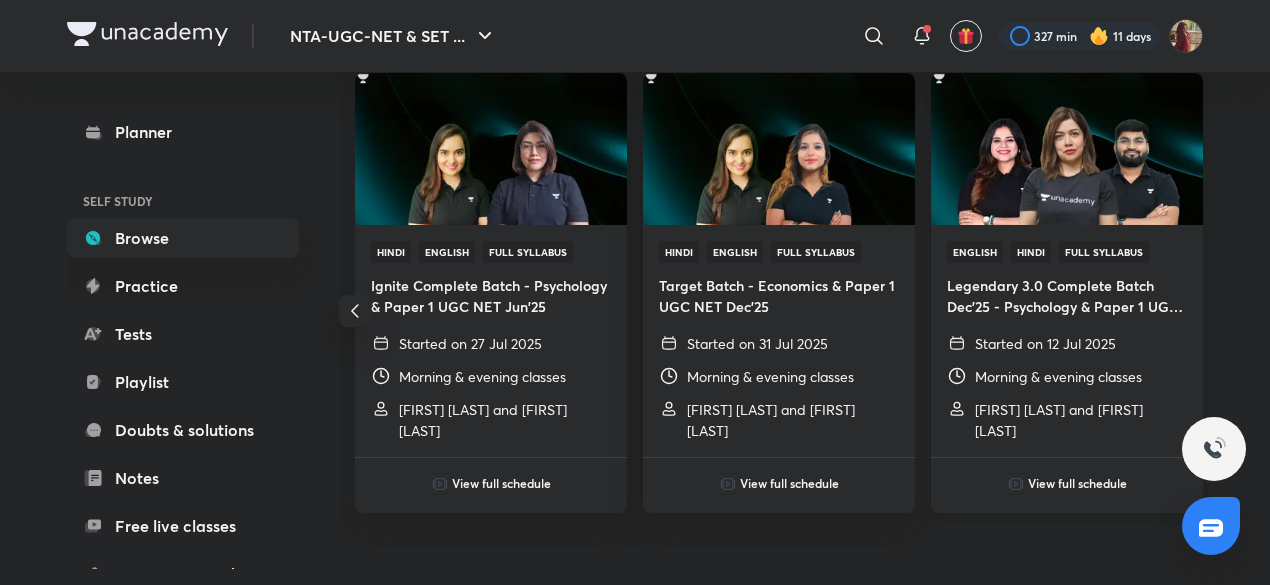click on "Morning & evening classes" at bounding box center [1058, 376] 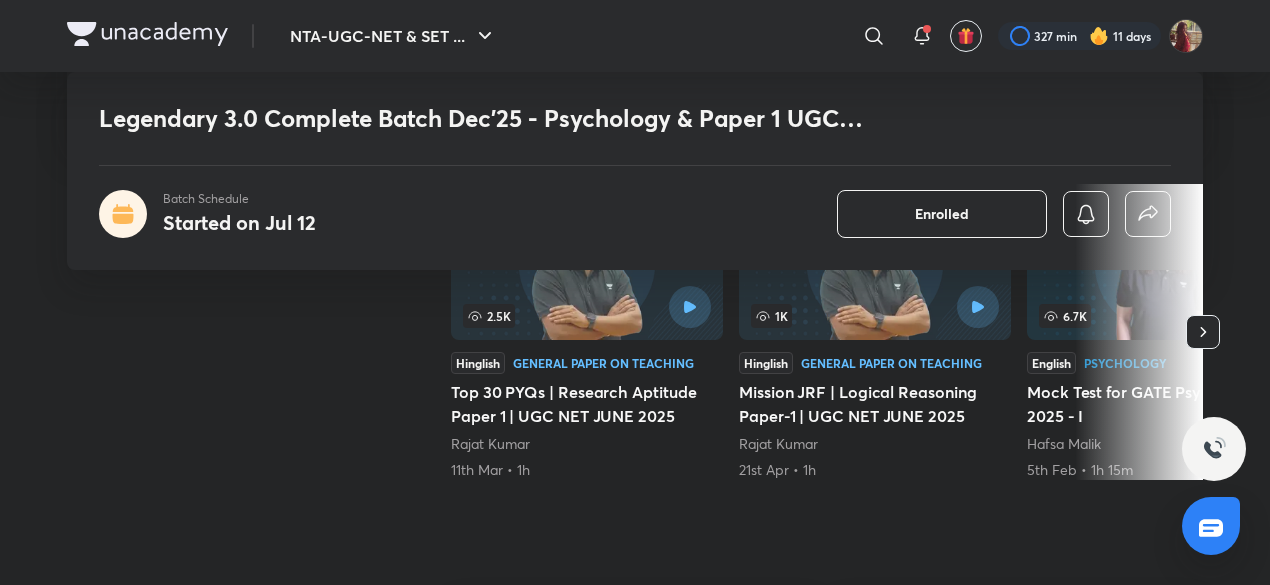 scroll, scrollTop: 434, scrollLeft: 0, axis: vertical 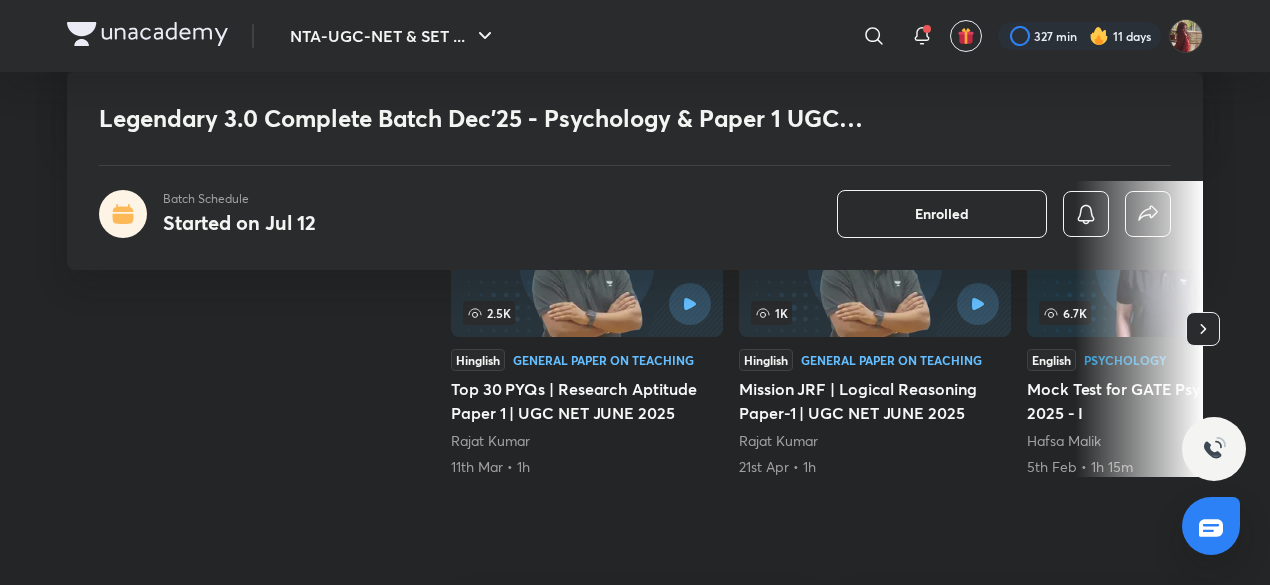 click on "Demo classes   Watch free classes by the educators of this batch" at bounding box center (251, 333) 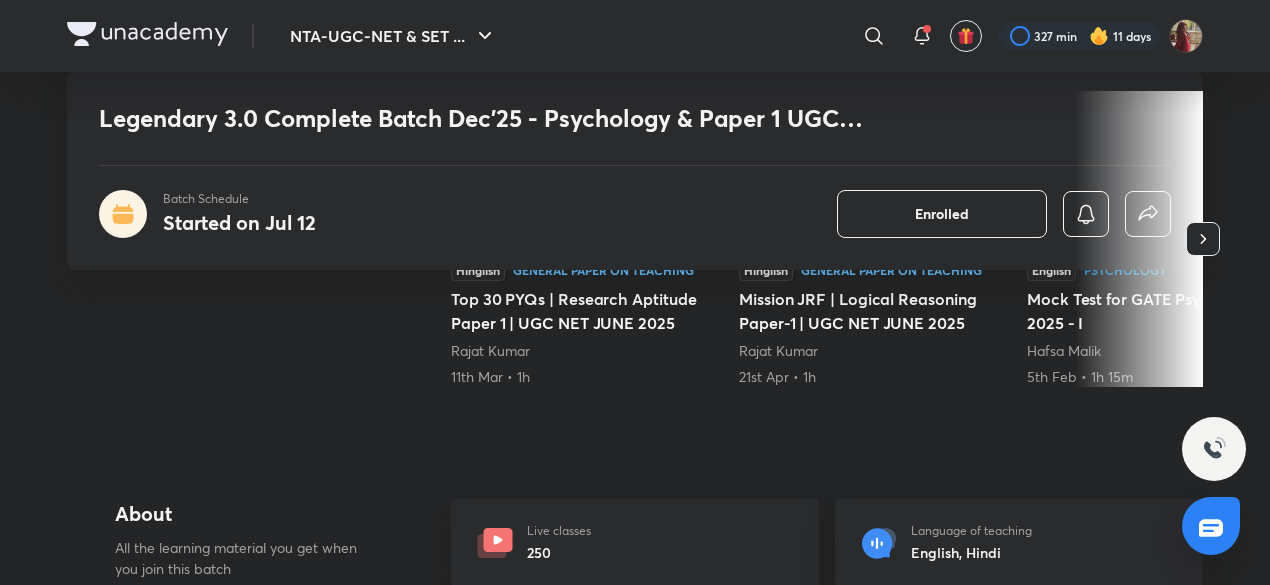 scroll, scrollTop: 525, scrollLeft: 0, axis: vertical 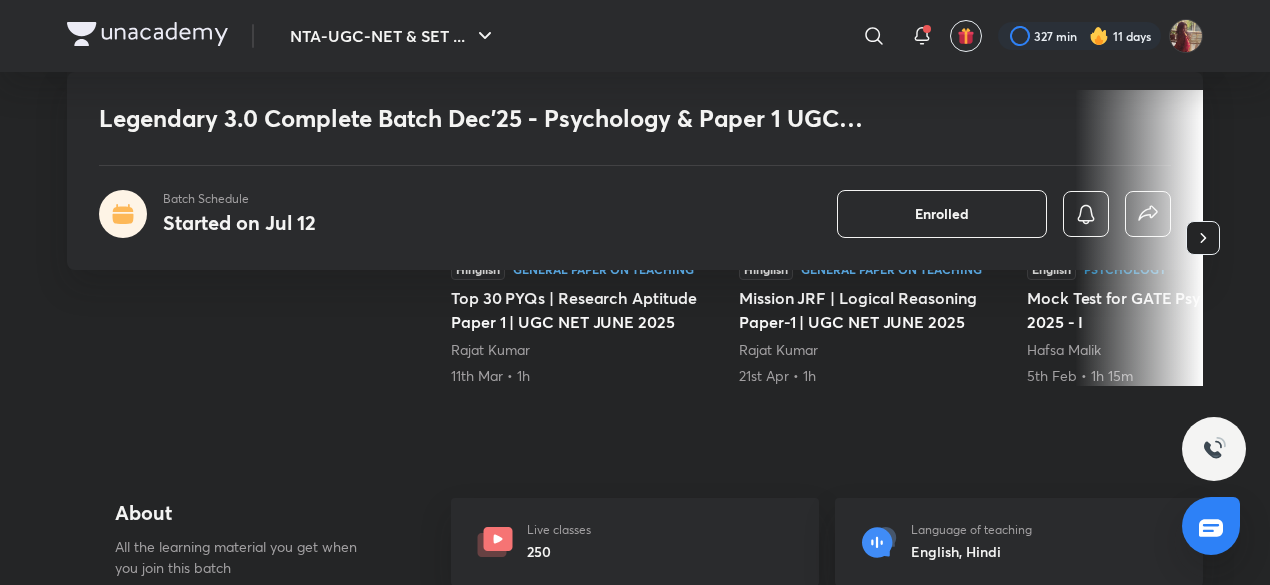 click 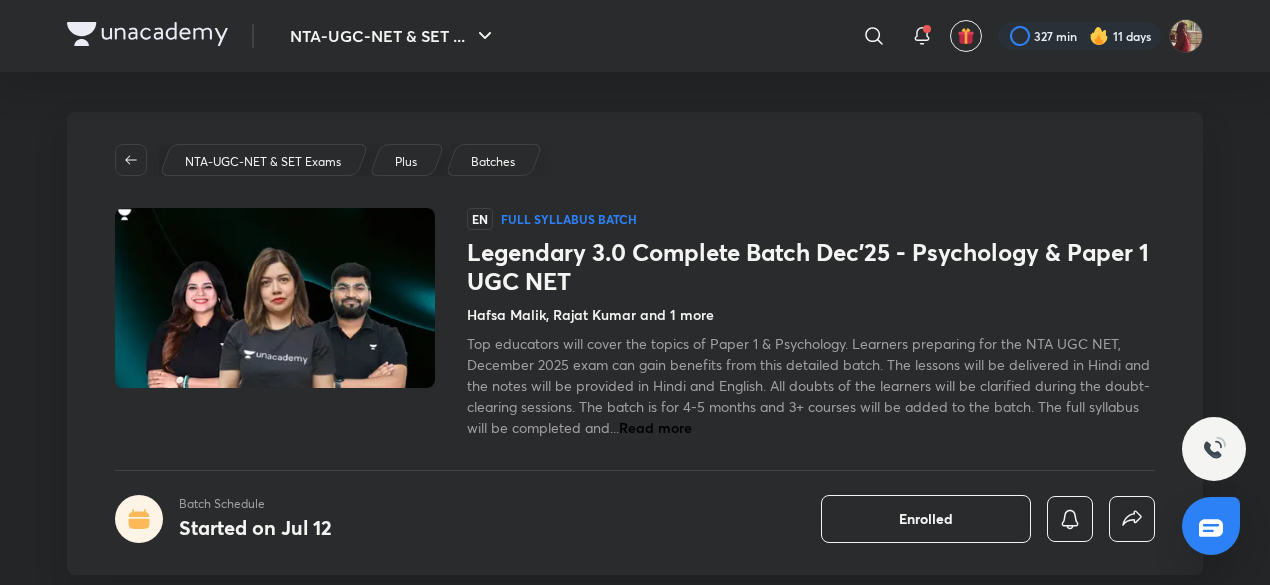 scroll, scrollTop: 1, scrollLeft: 0, axis: vertical 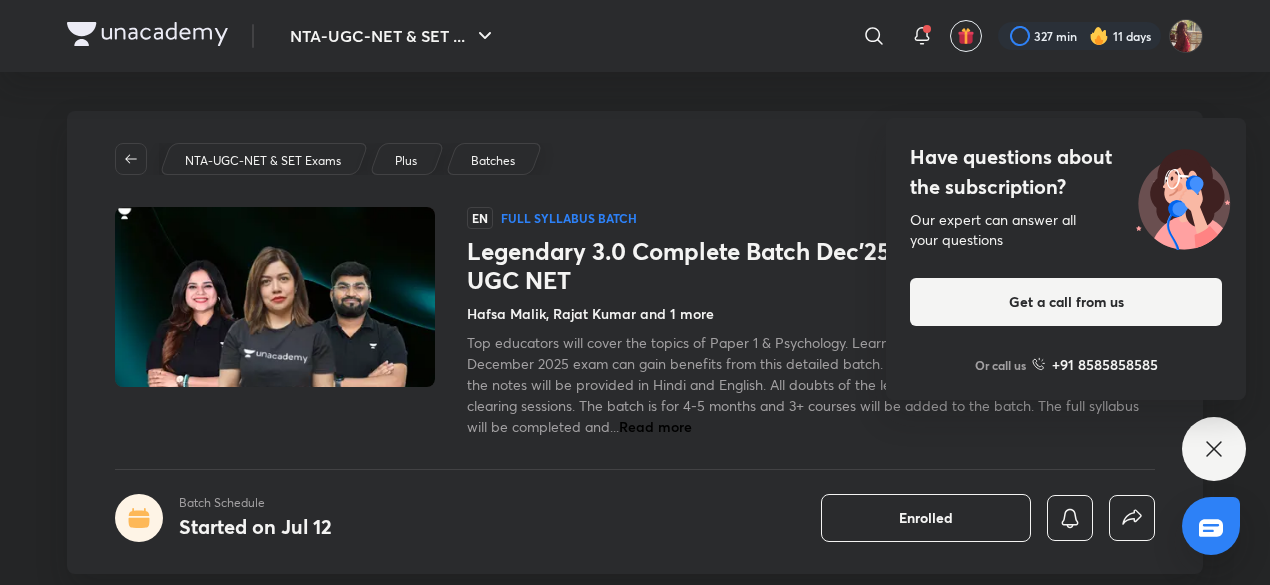click on "Read more" at bounding box center [655, 426] 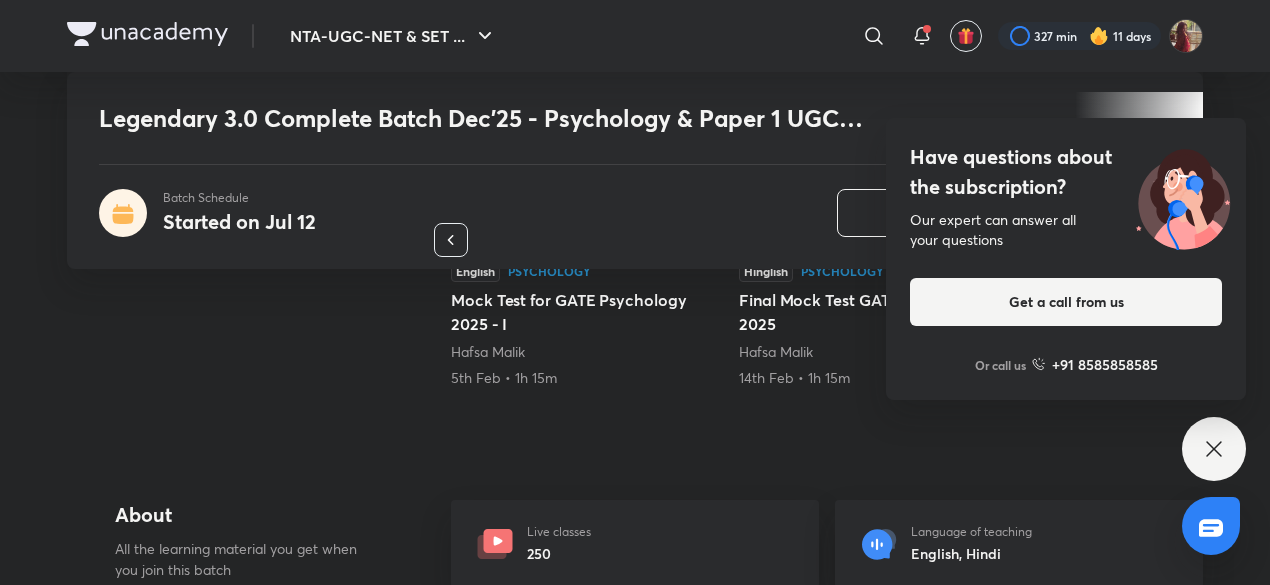 scroll, scrollTop: 546, scrollLeft: 0, axis: vertical 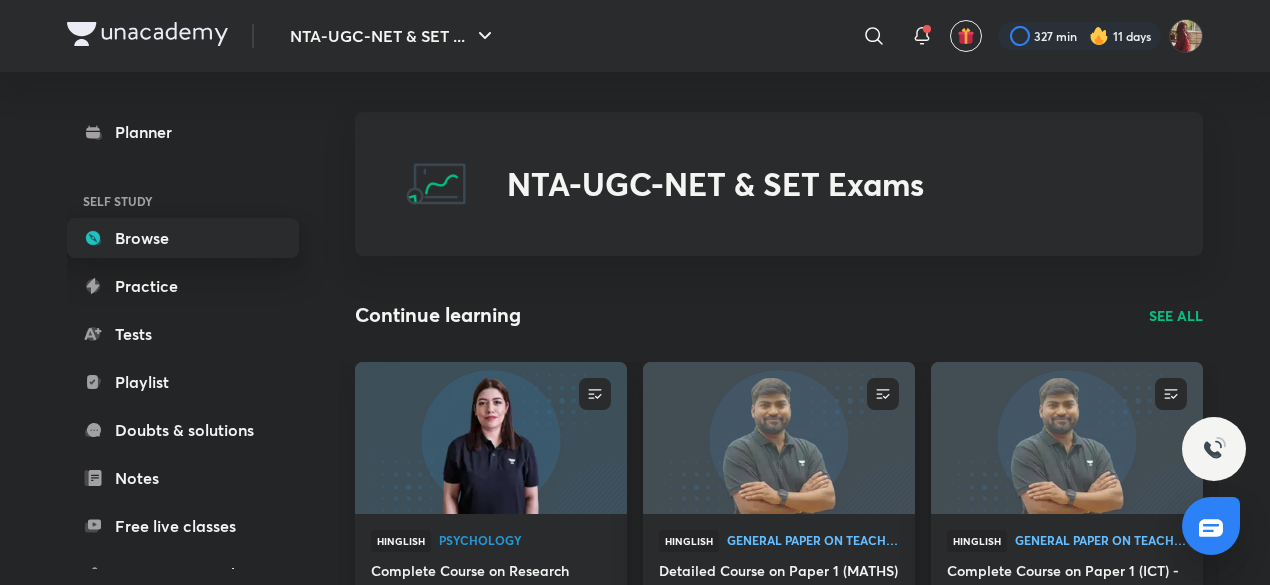 click on "Browse" at bounding box center (183, 238) 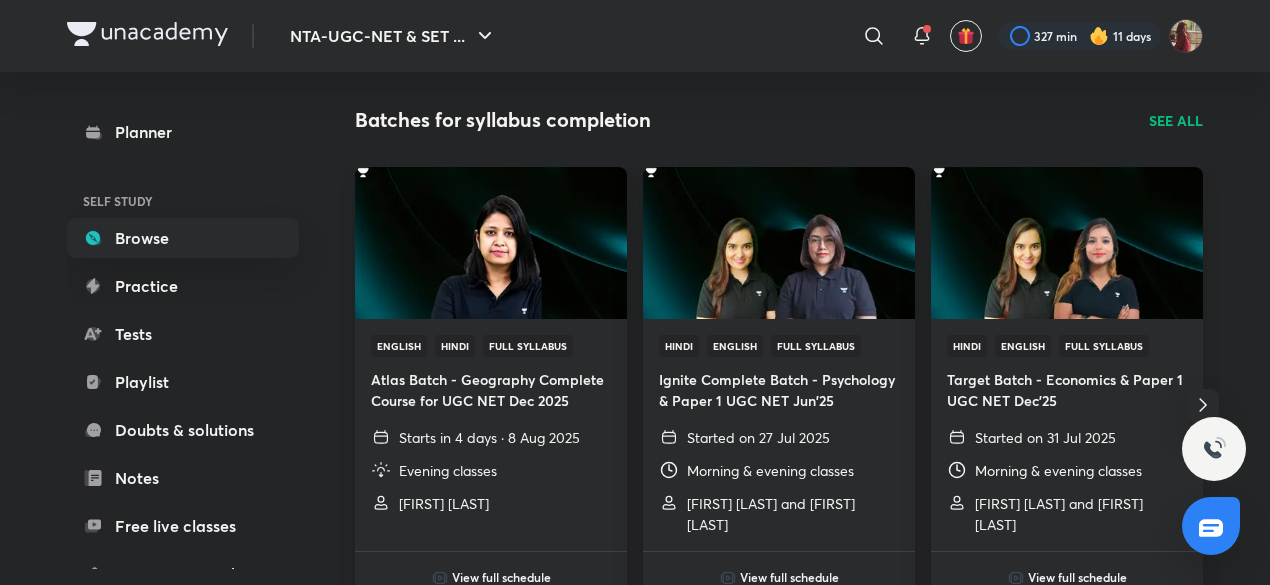 scroll, scrollTop: 651, scrollLeft: 0, axis: vertical 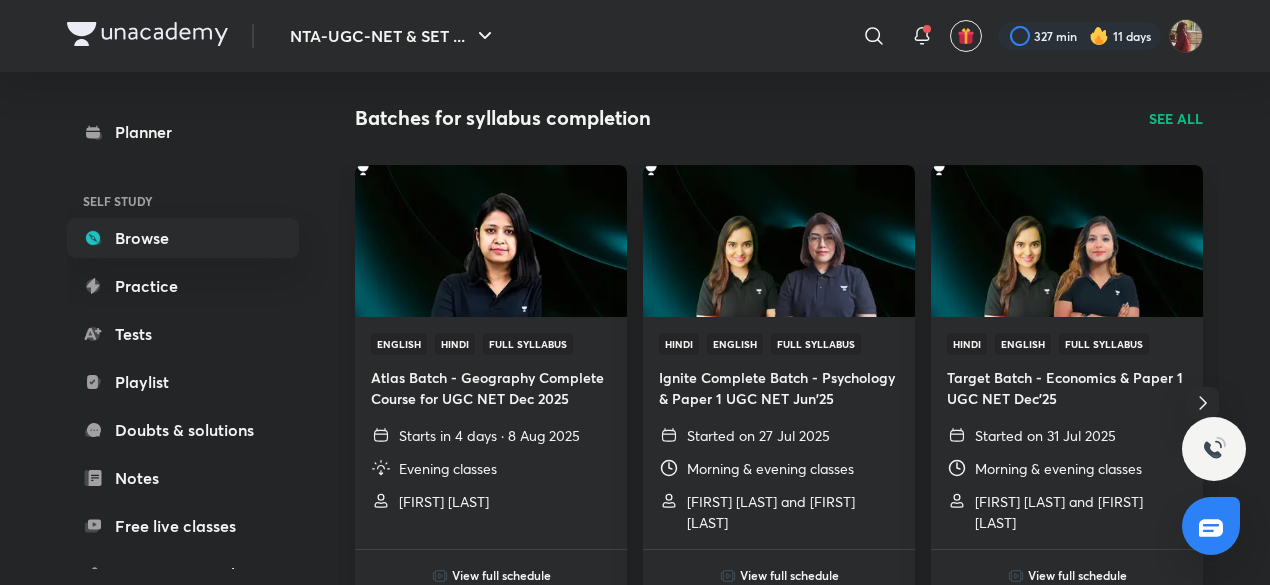 click 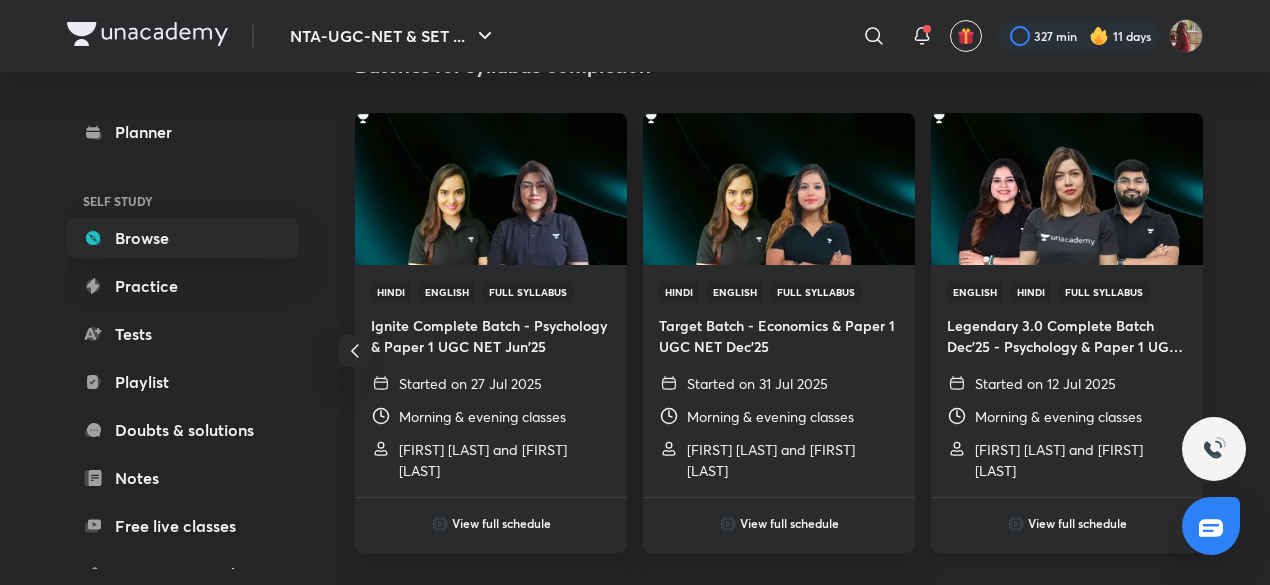 scroll, scrollTop: 702, scrollLeft: 0, axis: vertical 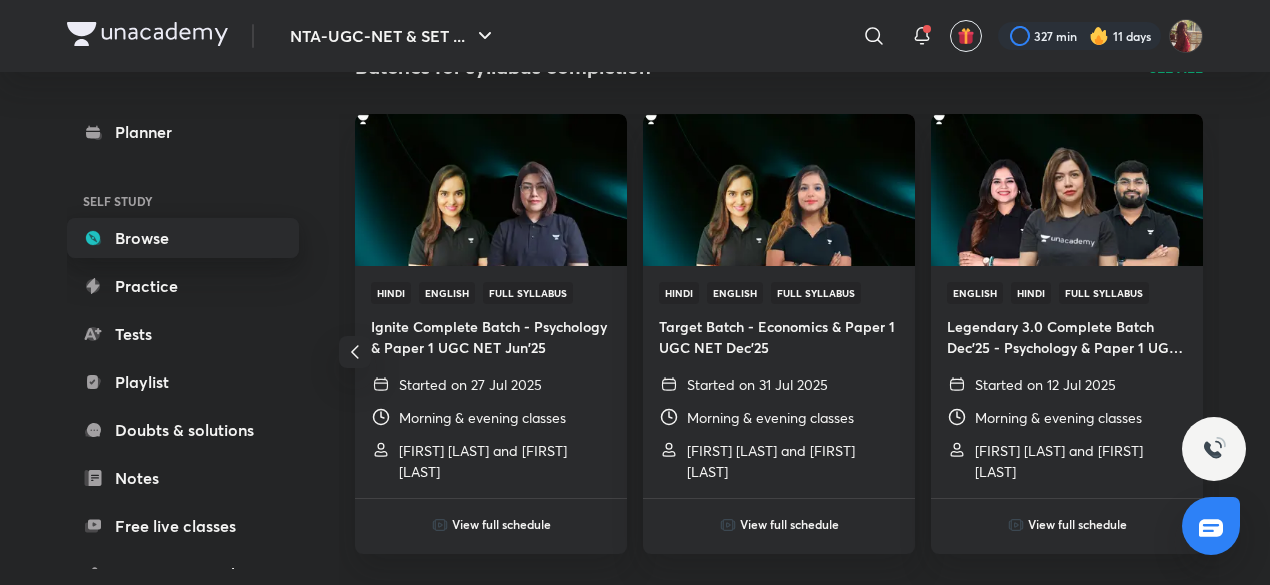 click on "Browse" at bounding box center (183, 238) 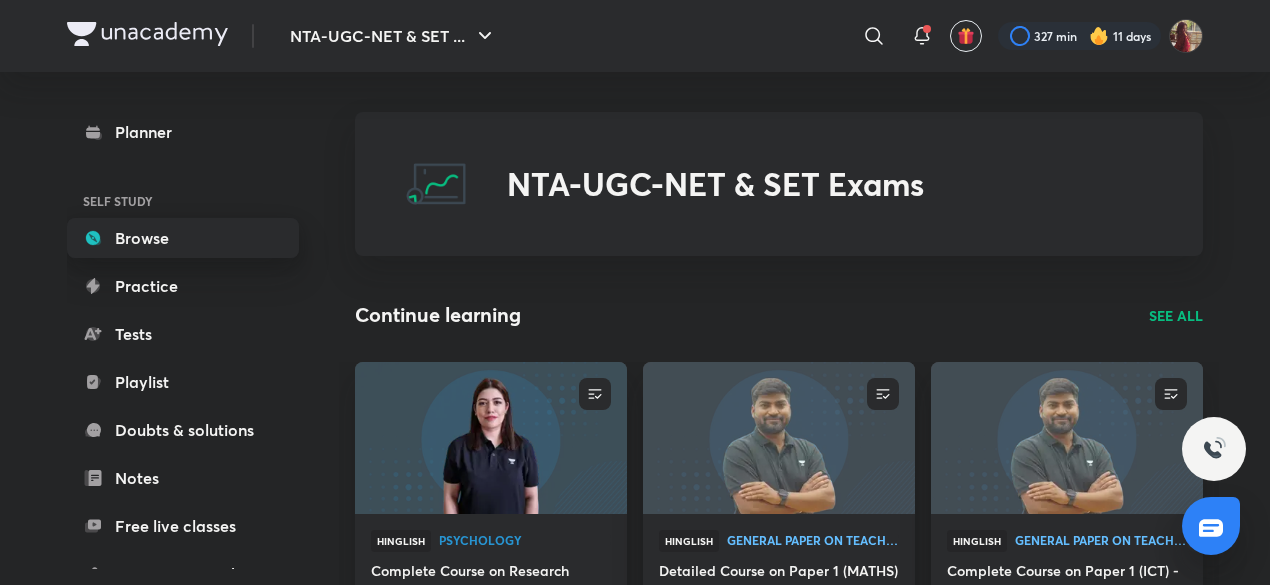 click on "Browse" at bounding box center [183, 238] 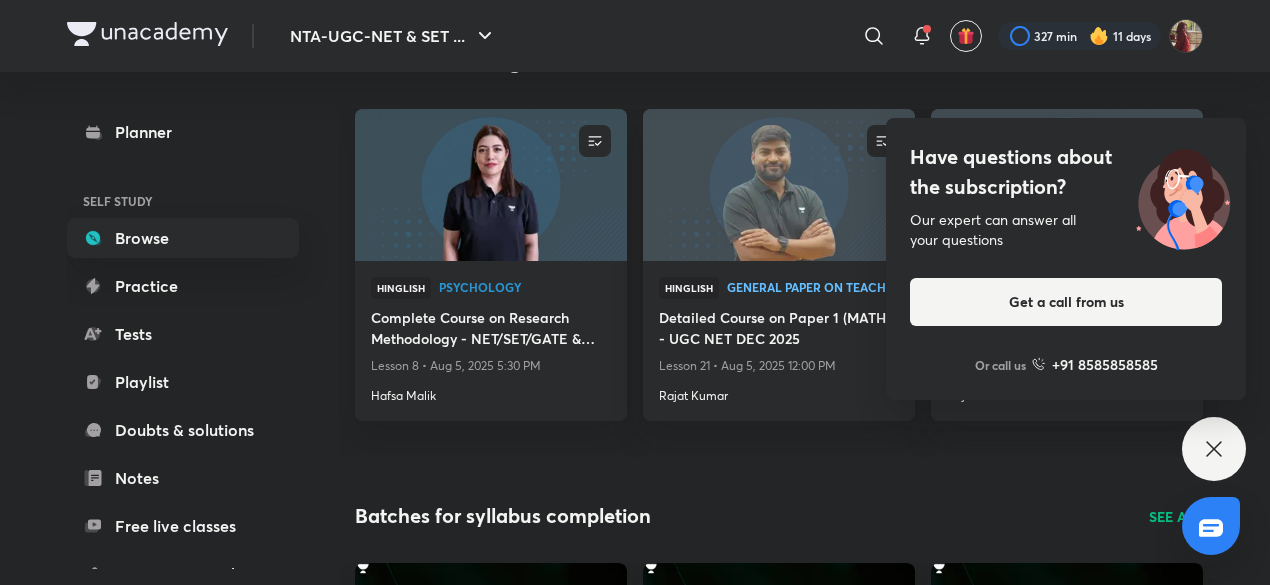 scroll, scrollTop: 258, scrollLeft: 0, axis: vertical 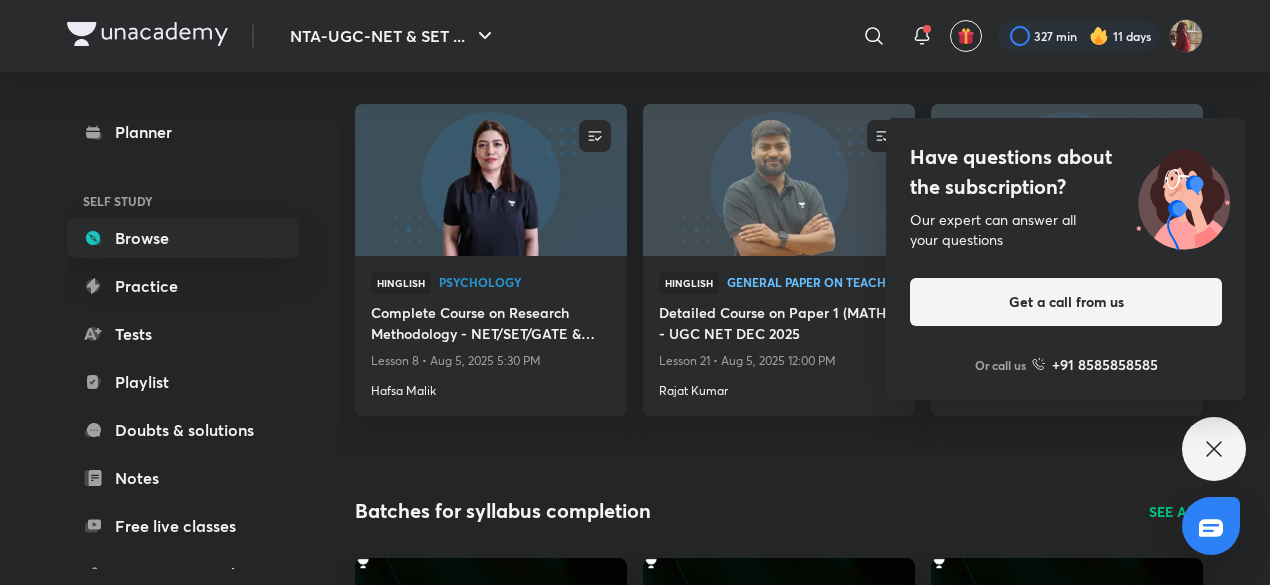 click 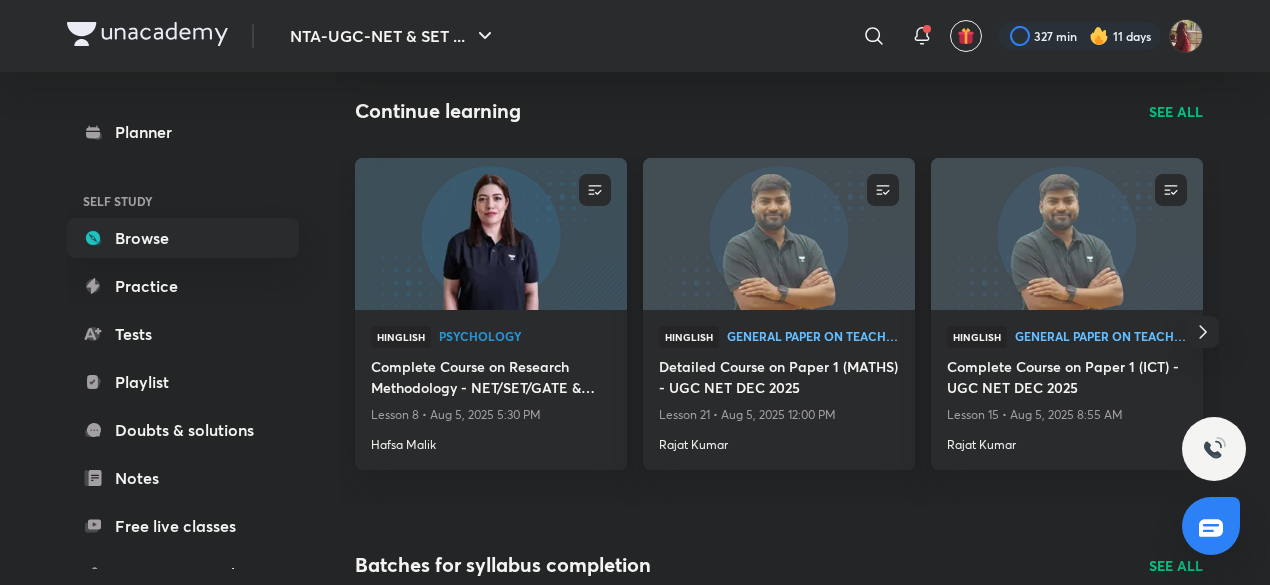 scroll, scrollTop: 205, scrollLeft: 0, axis: vertical 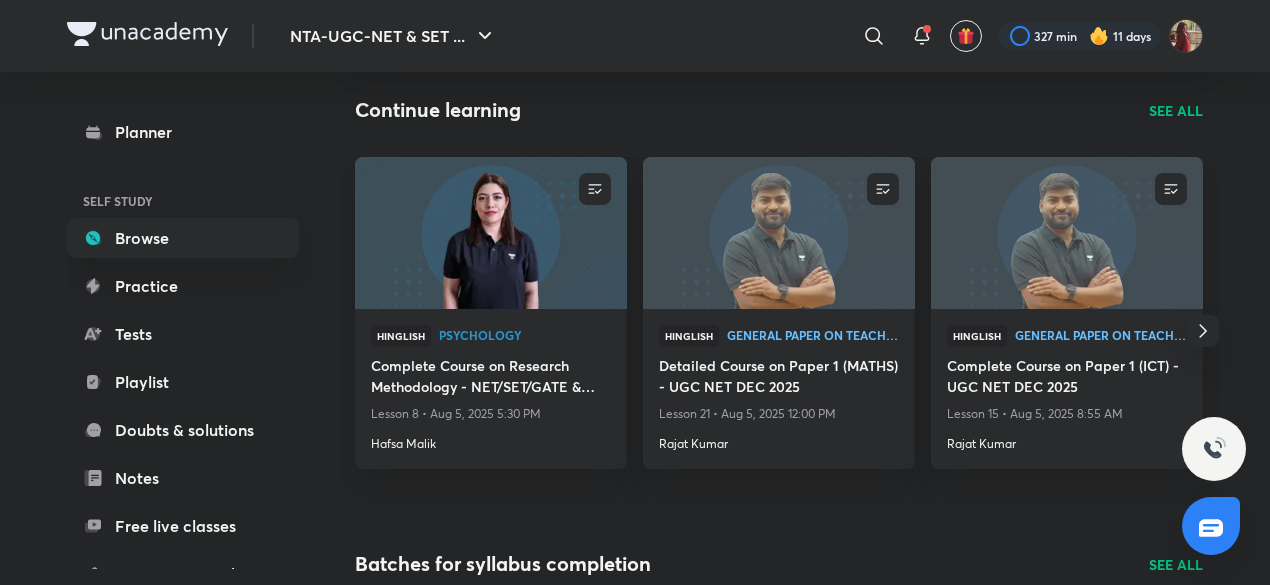 click 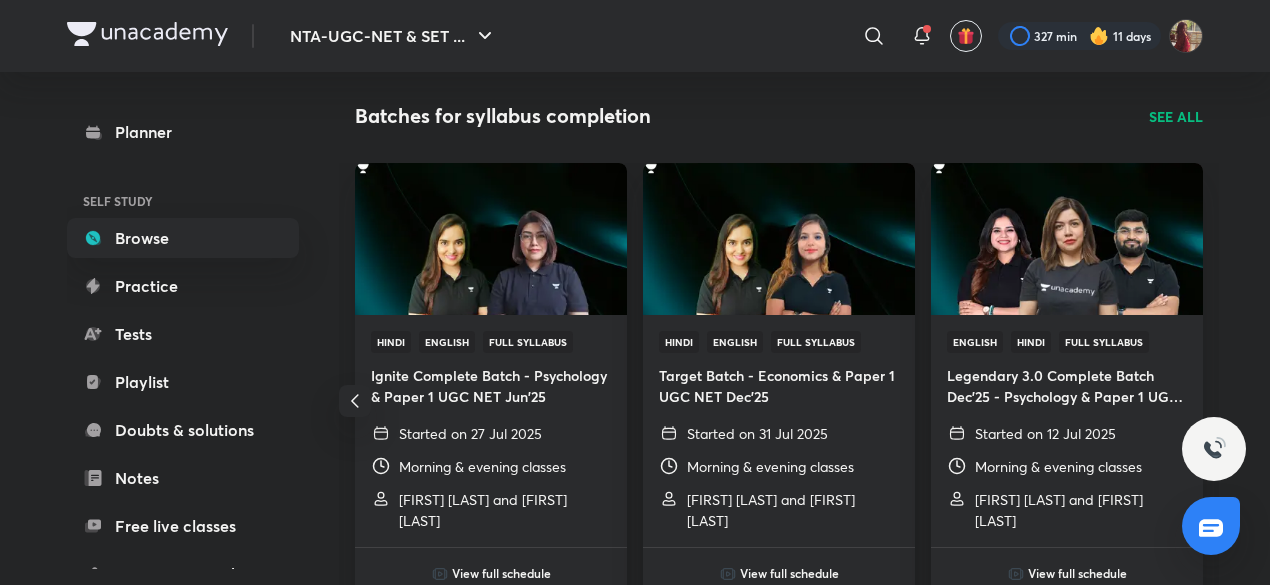scroll, scrollTop: 654, scrollLeft: 0, axis: vertical 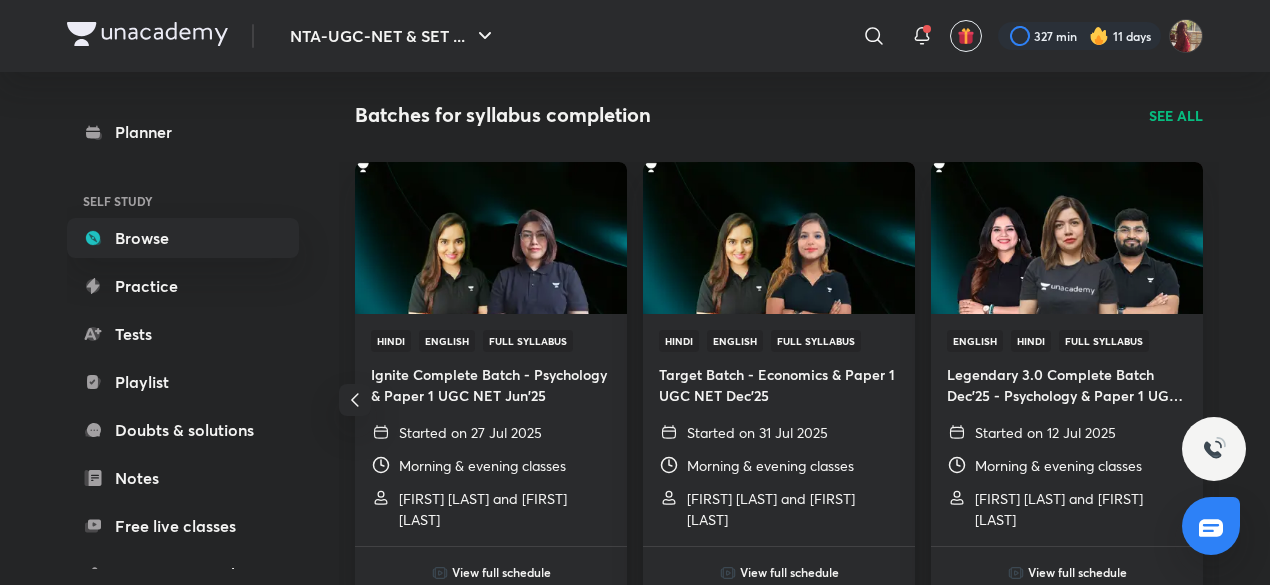 click on "SEE ALL" at bounding box center (1176, 115) 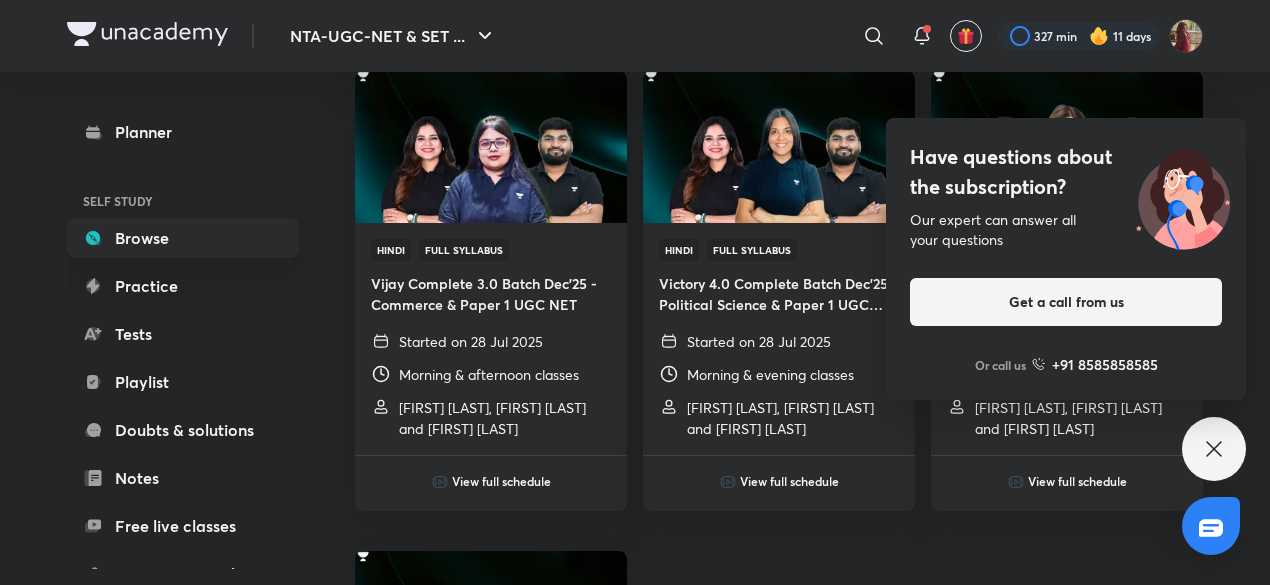 scroll, scrollTop: 1178, scrollLeft: 0, axis: vertical 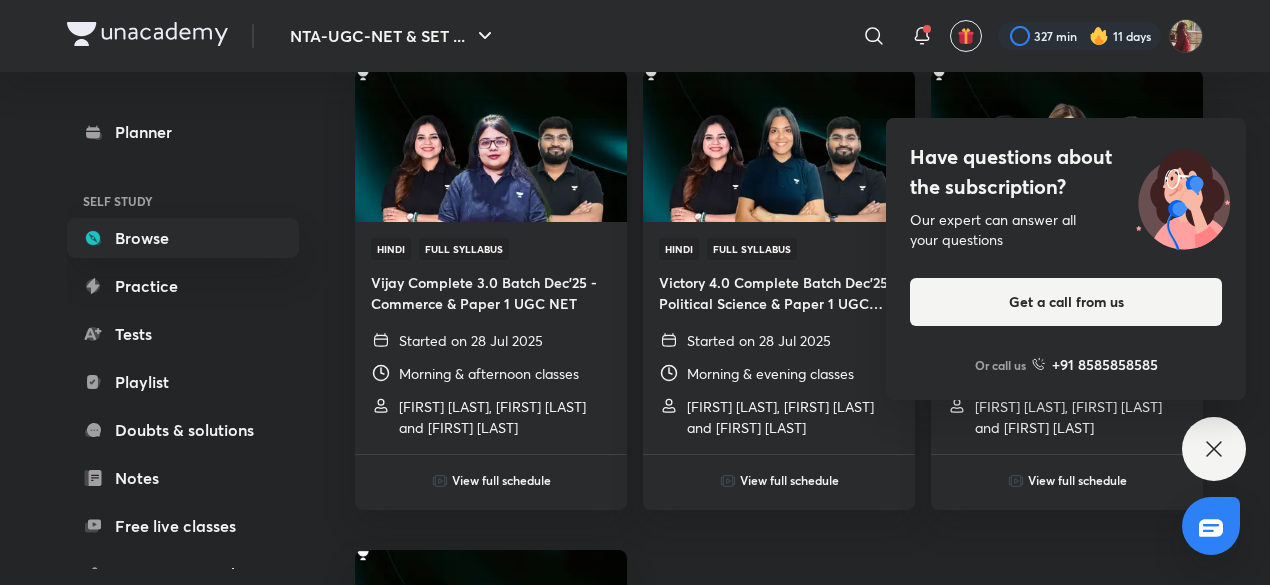 click 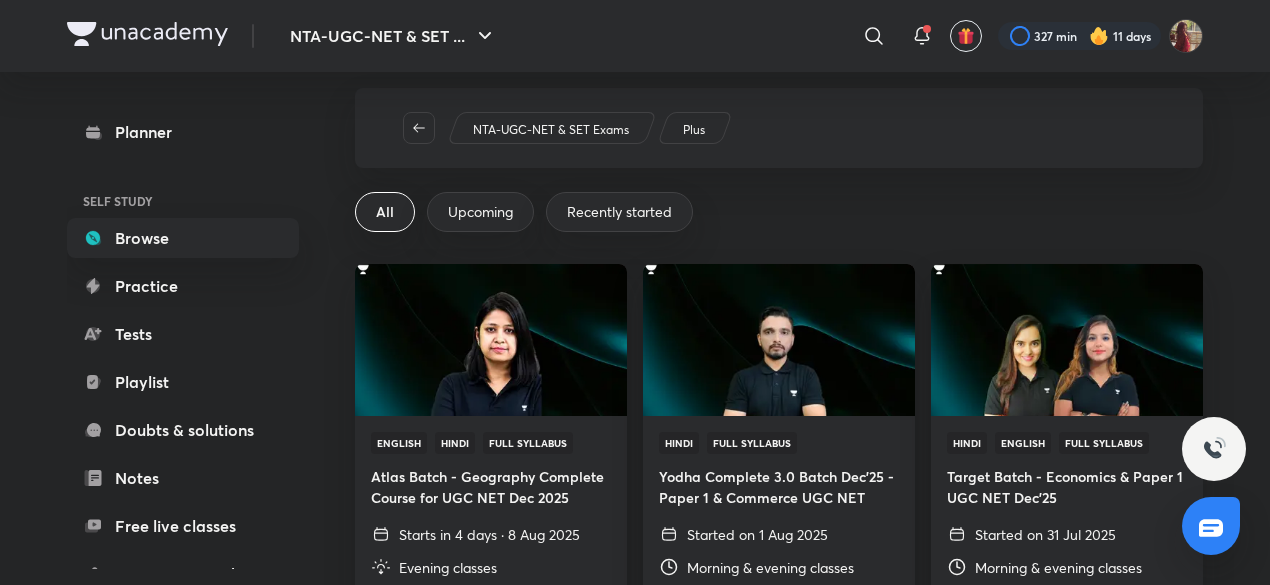 scroll, scrollTop: 19, scrollLeft: 0, axis: vertical 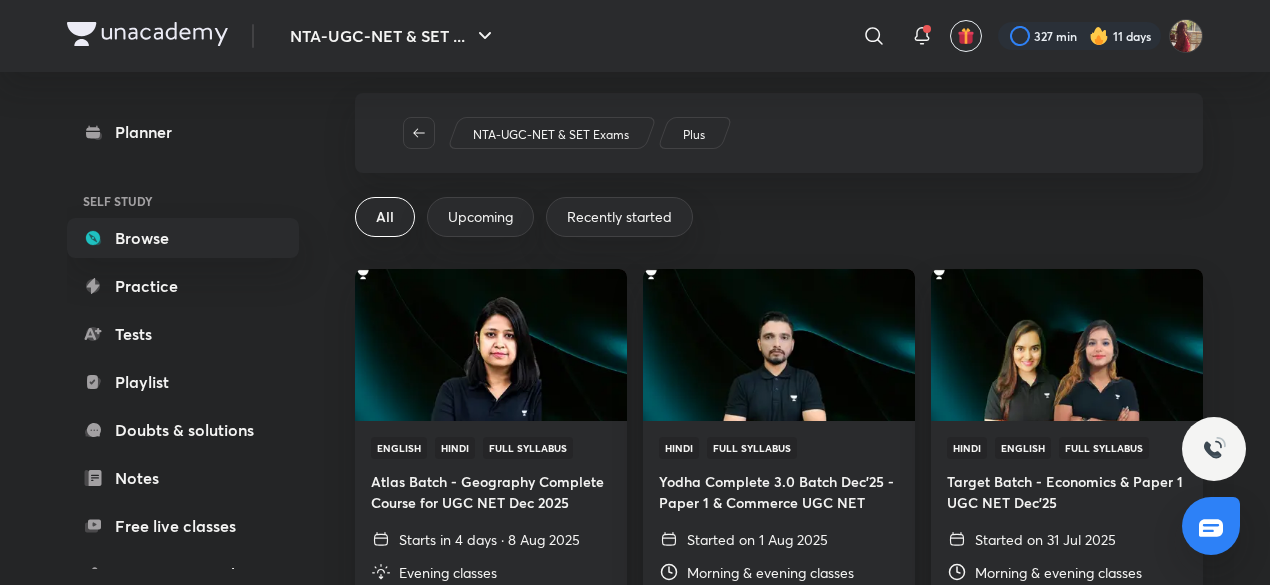 click on "Recently started" at bounding box center (619, 217) 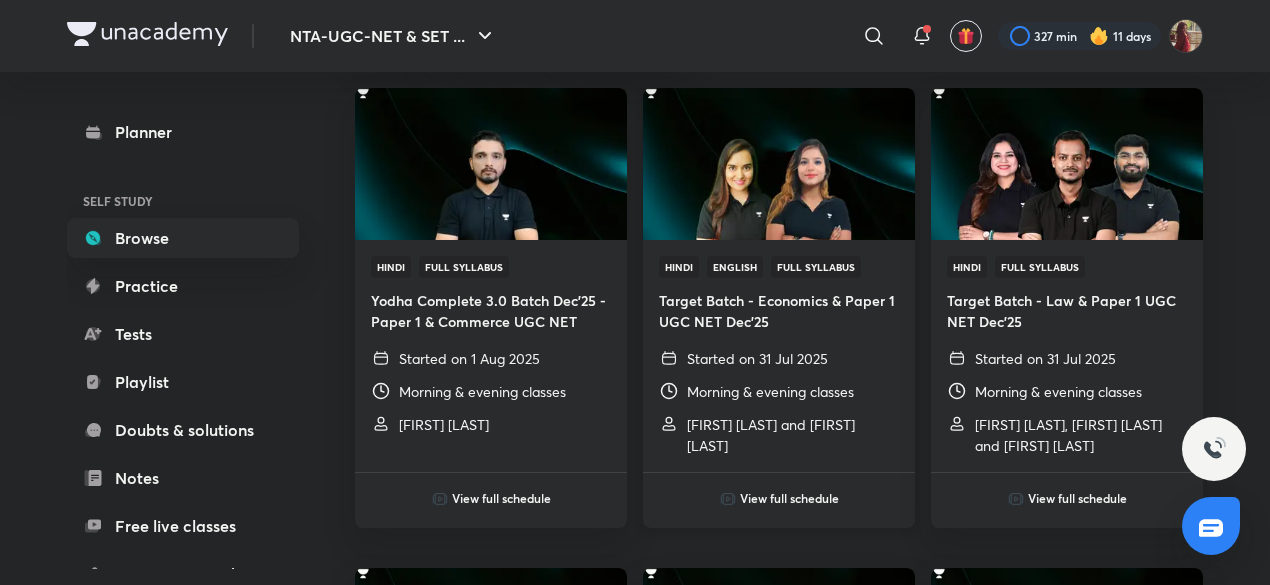 scroll, scrollTop: 0, scrollLeft: 0, axis: both 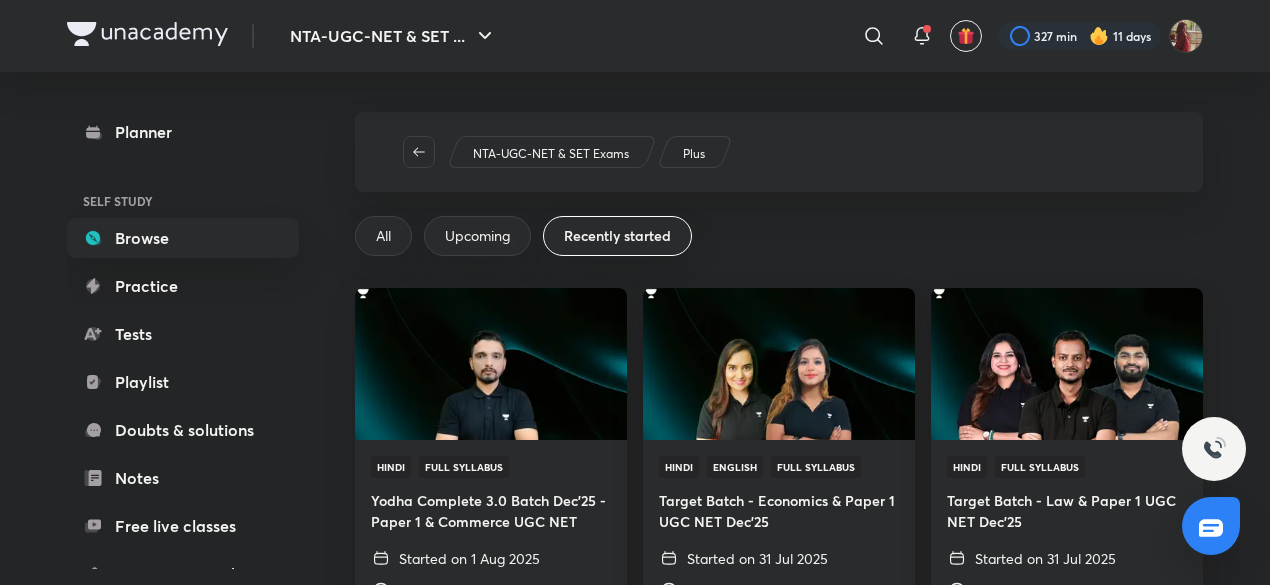 click on "All" at bounding box center [383, 236] 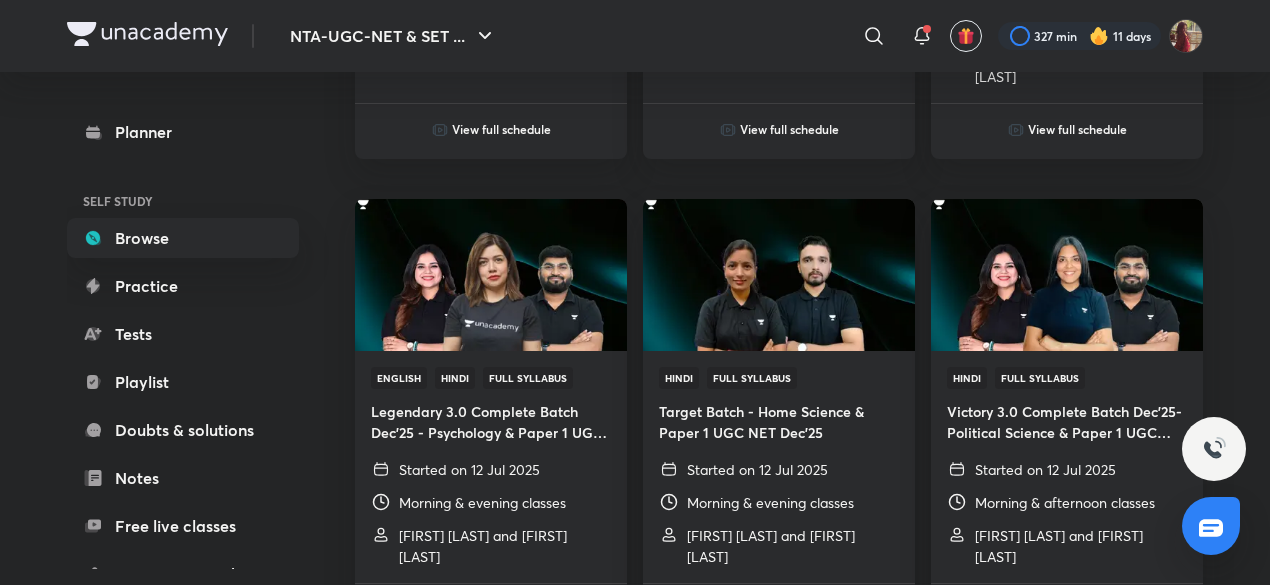 scroll, scrollTop: 2490, scrollLeft: 0, axis: vertical 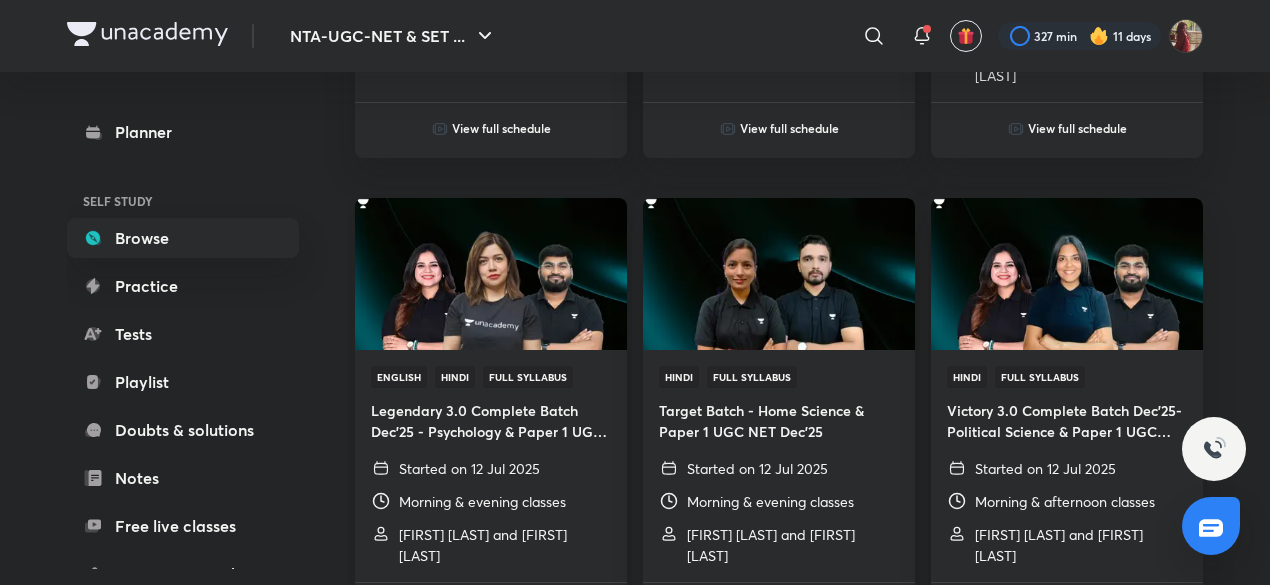 click on "Legendary 3.0 Complete Batch Dec'25 - Psychology & Paper 1 UGC NET" at bounding box center [491, 421] 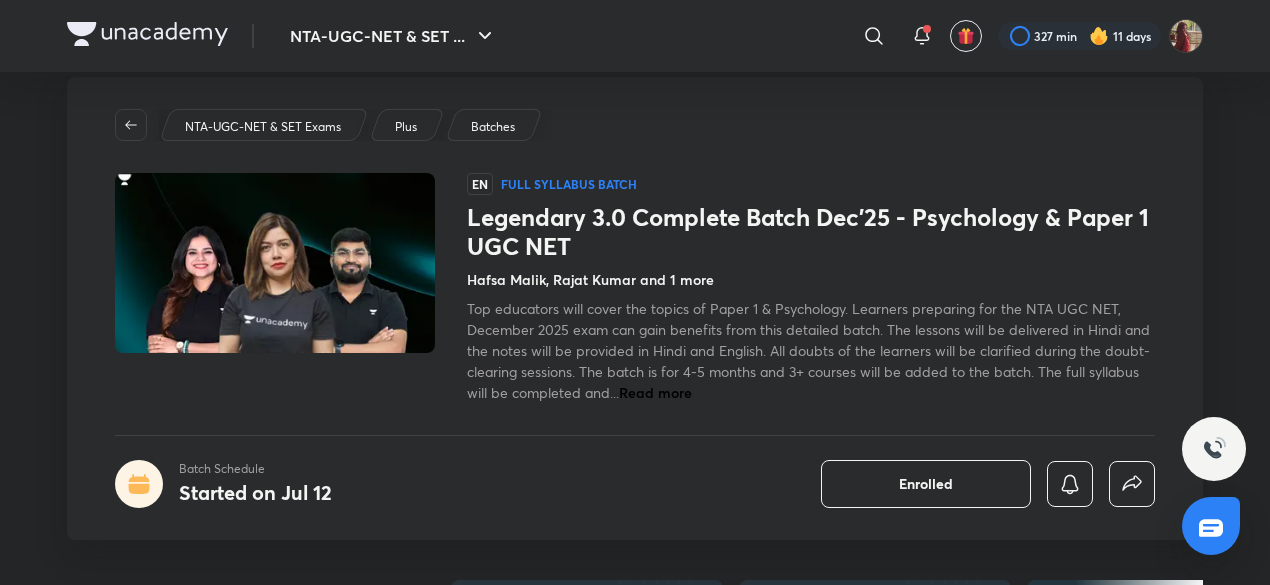 scroll, scrollTop: 23, scrollLeft: 0, axis: vertical 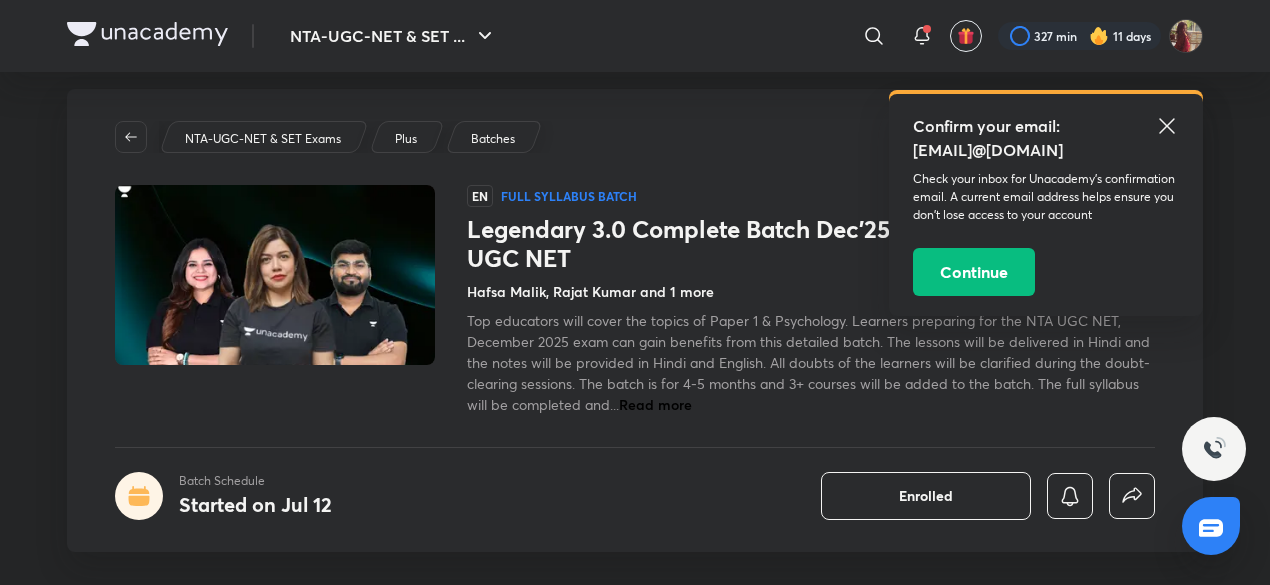 click 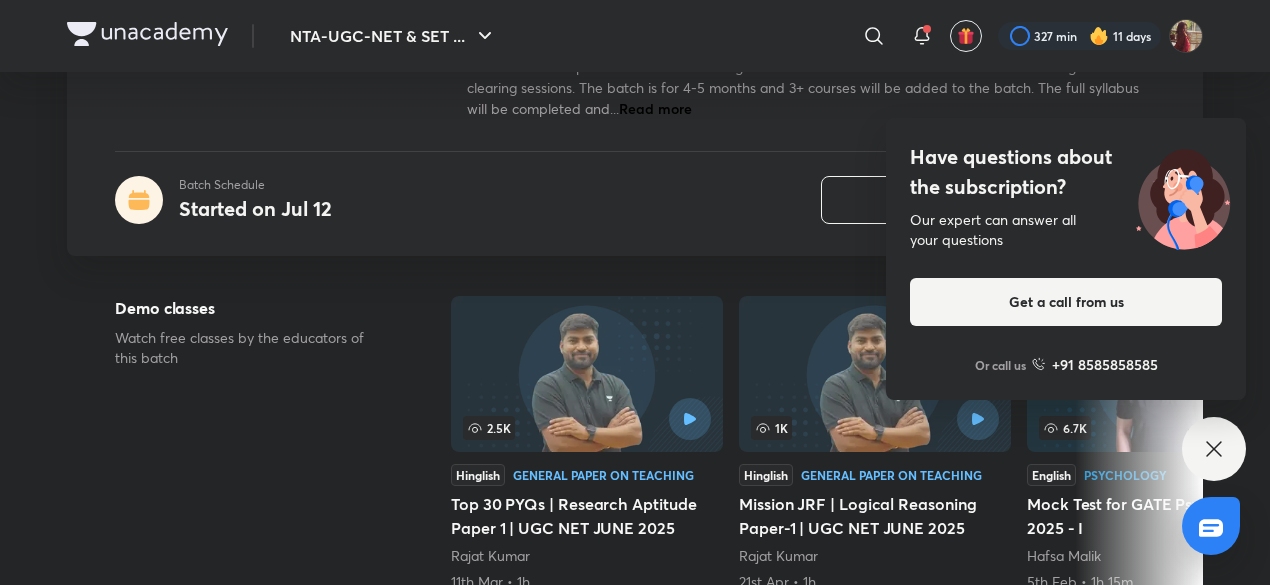 scroll, scrollTop: 0, scrollLeft: 0, axis: both 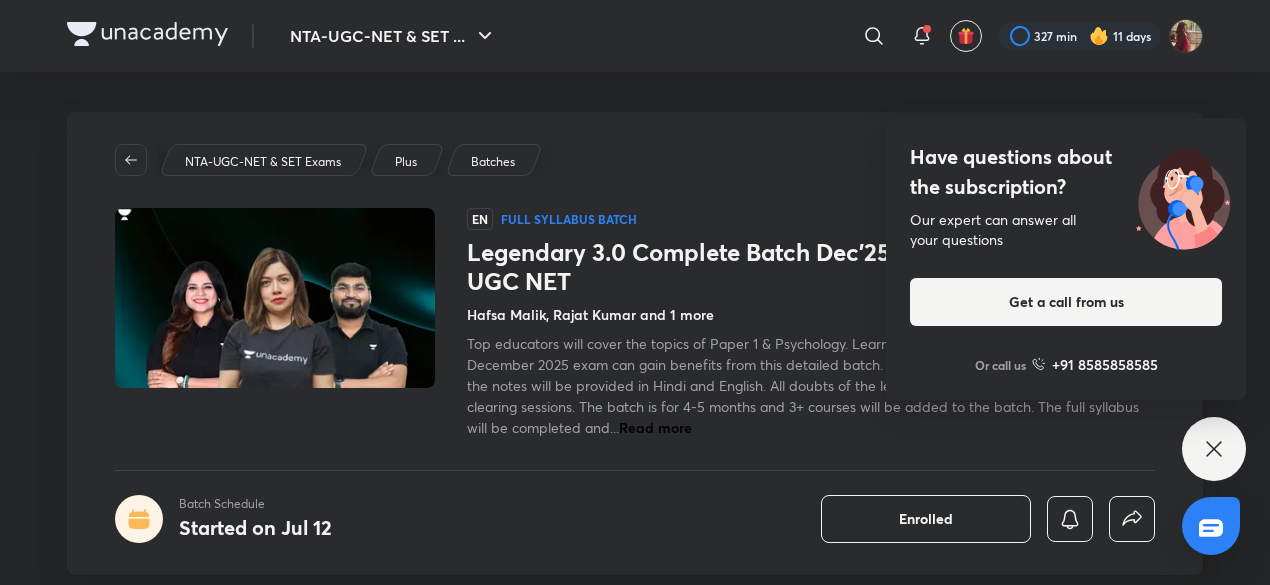 click on "Have questions about the subscription? Our expert can answer all your questions Get a call from us Or call us +91 8585858585" at bounding box center (1214, 449) 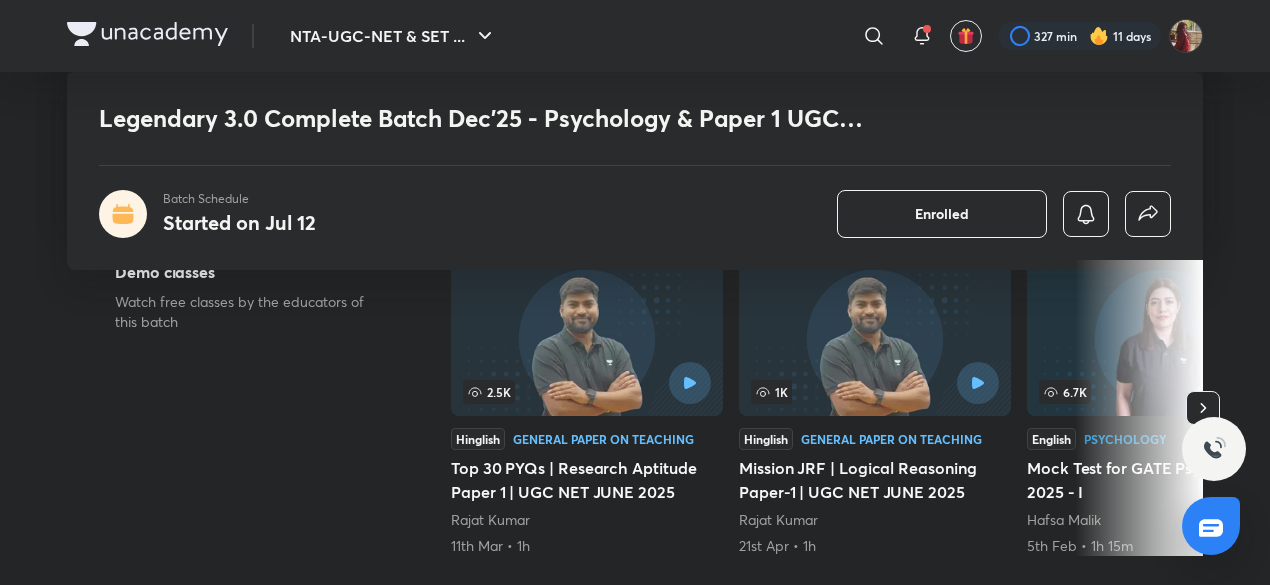 click on "Mission JRF | Logical Reasoning Paper-1 | UGC NET JUNE 2025" at bounding box center [875, 480] 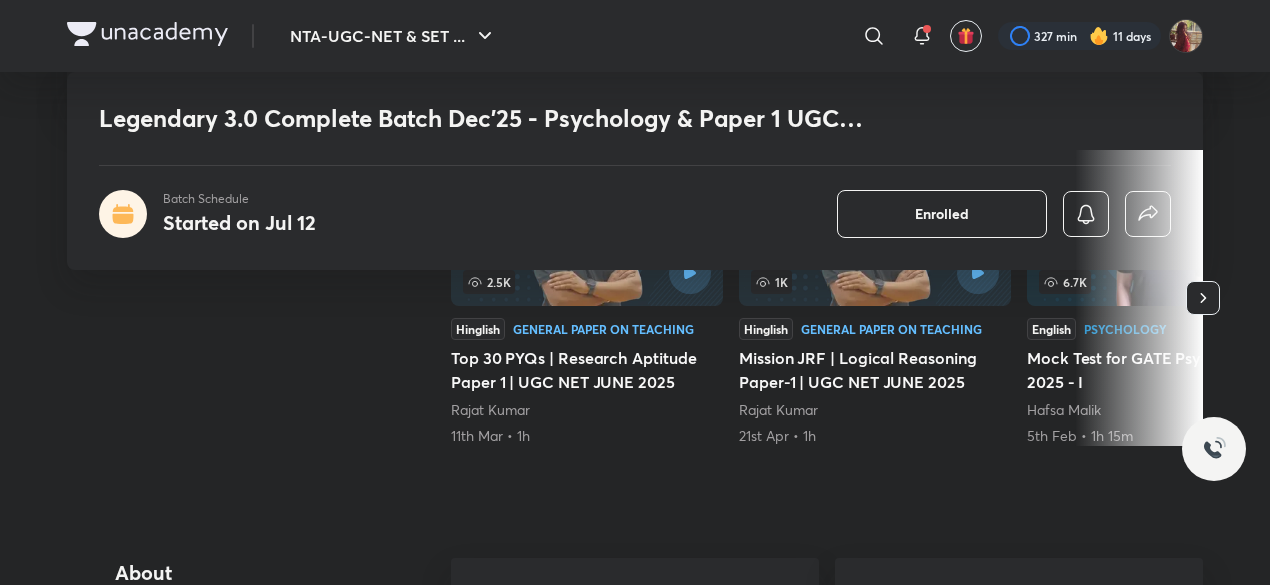 scroll, scrollTop: 1, scrollLeft: 0, axis: vertical 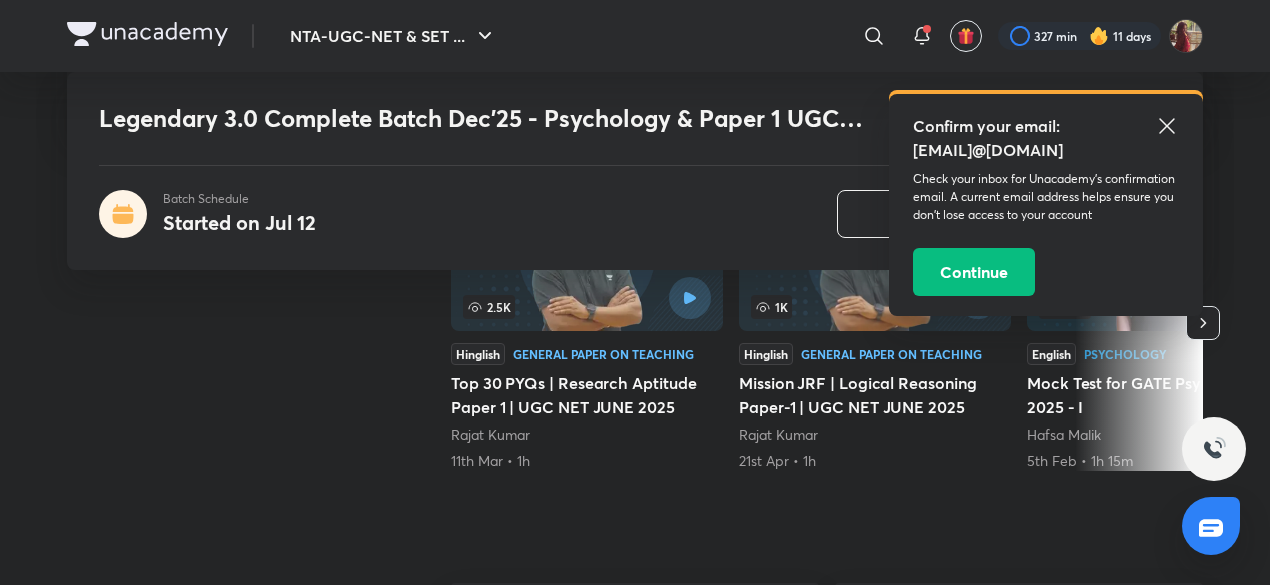 click 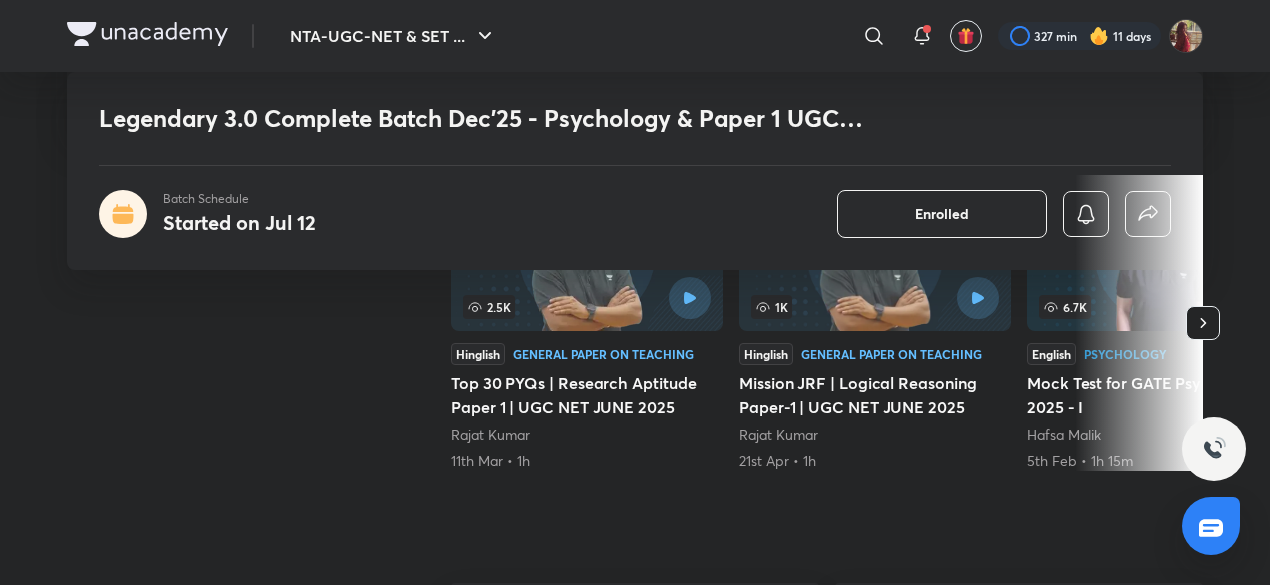 click 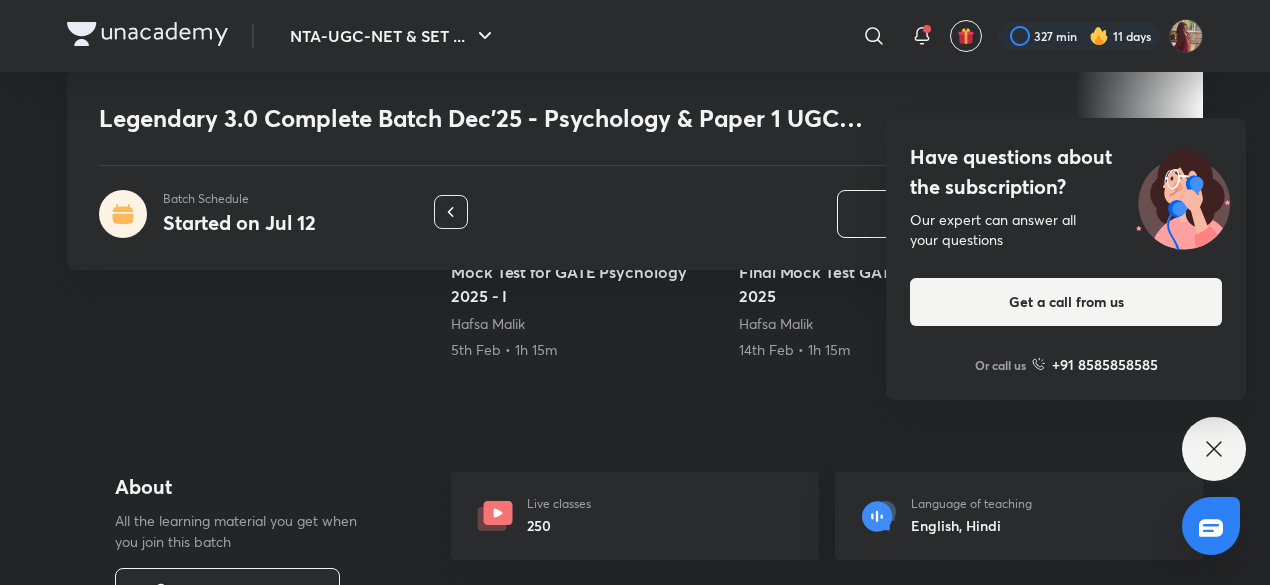 scroll, scrollTop: 458, scrollLeft: 0, axis: vertical 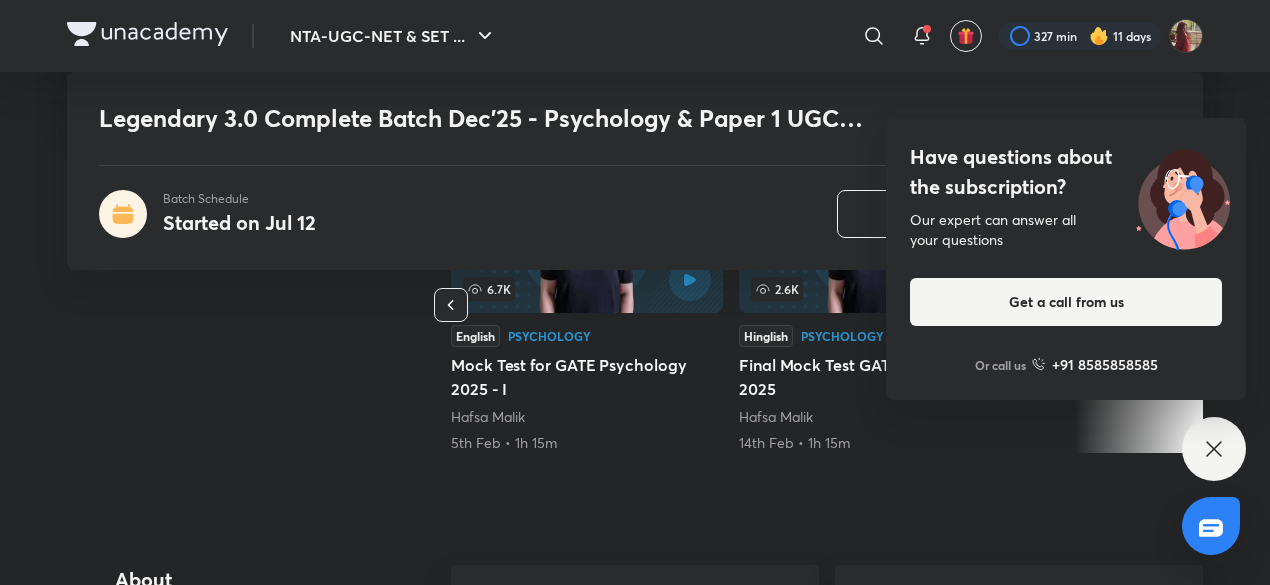 click 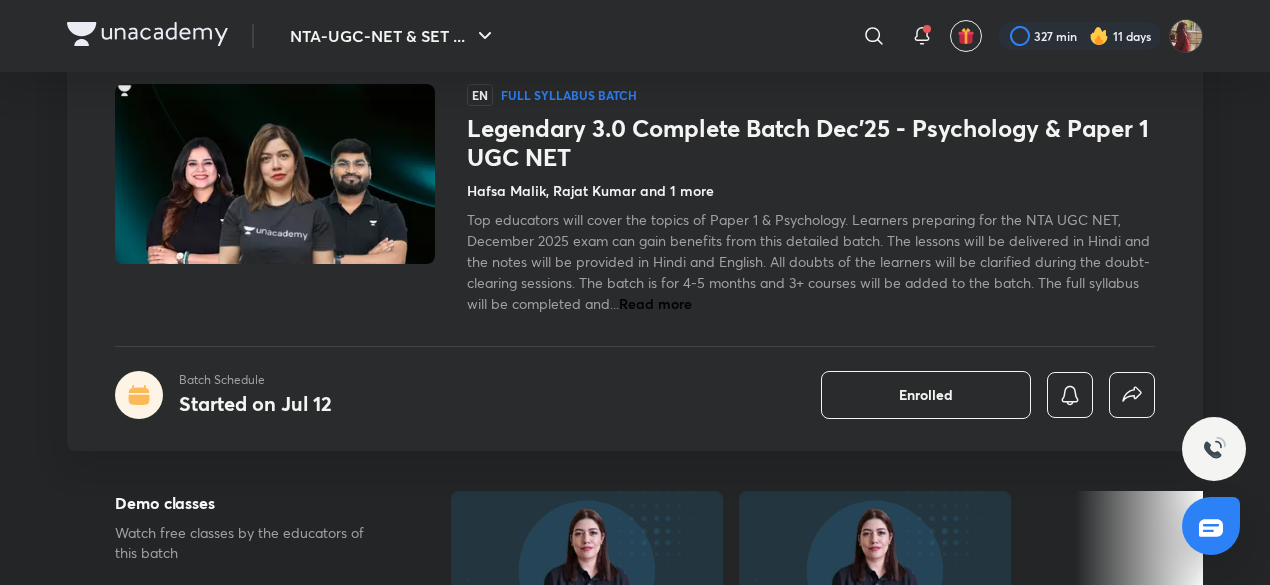 scroll, scrollTop: 111, scrollLeft: 0, axis: vertical 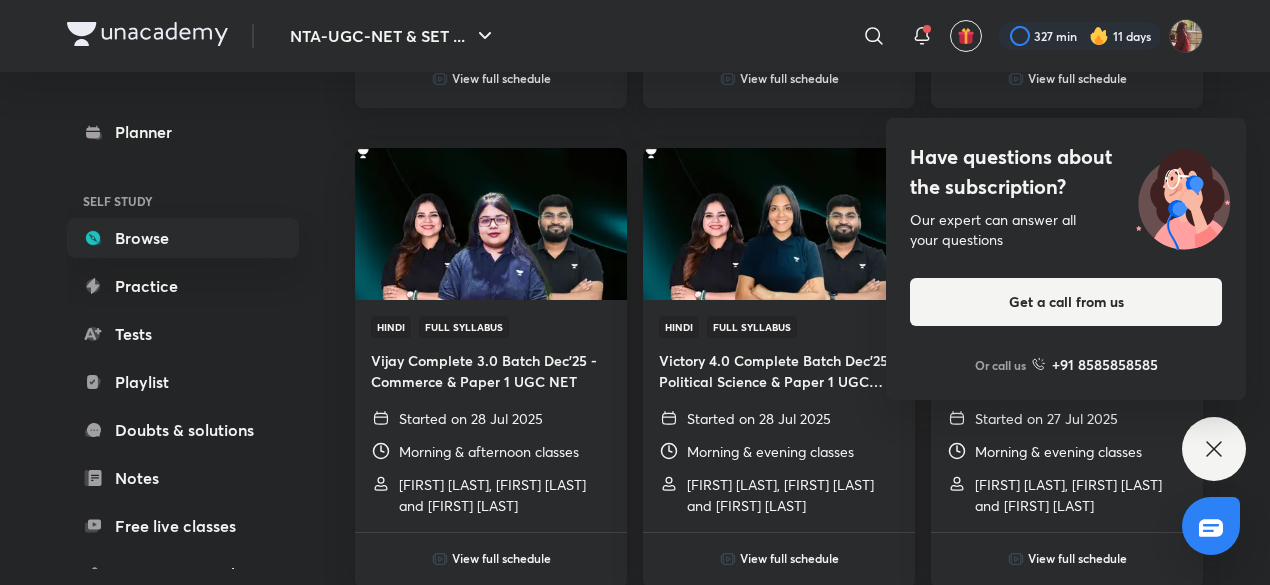 click on "Have questions about the subscription? Our expert can answer all your questions Get a call from us Or call us +91 8585858585" at bounding box center (1214, 449) 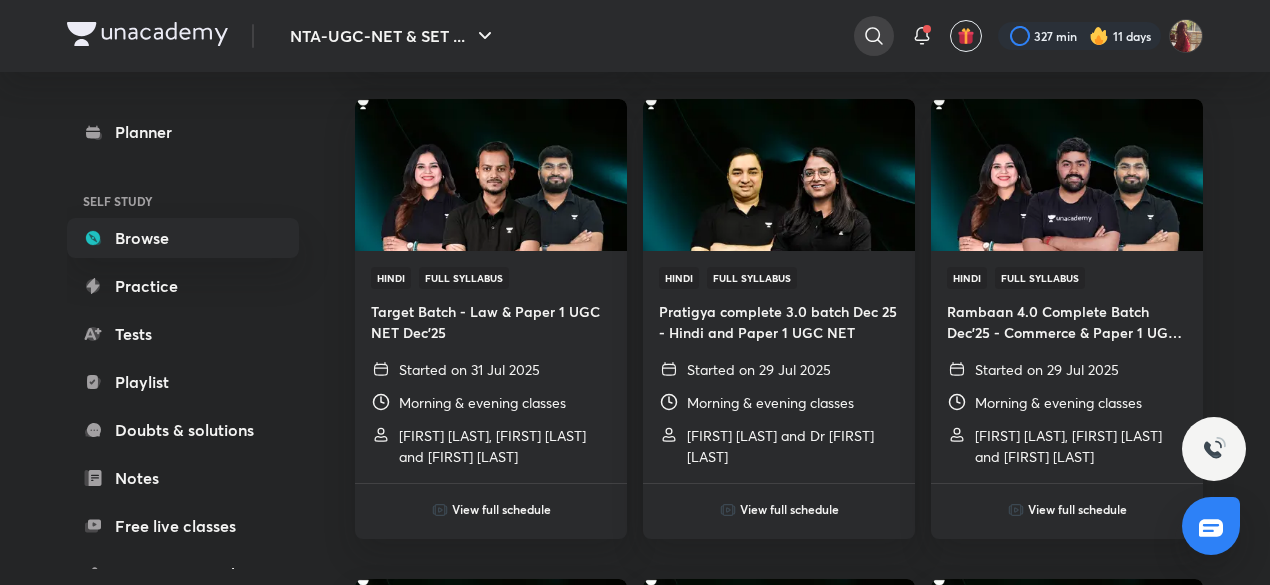 scroll, scrollTop: 670, scrollLeft: 0, axis: vertical 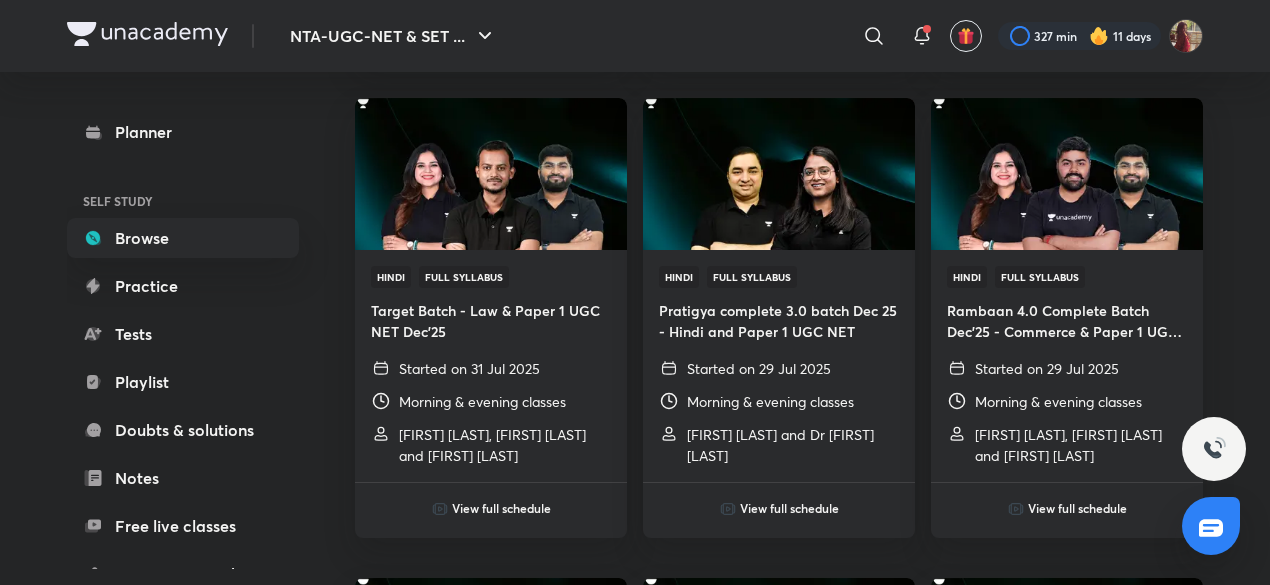 click at bounding box center [147, 34] 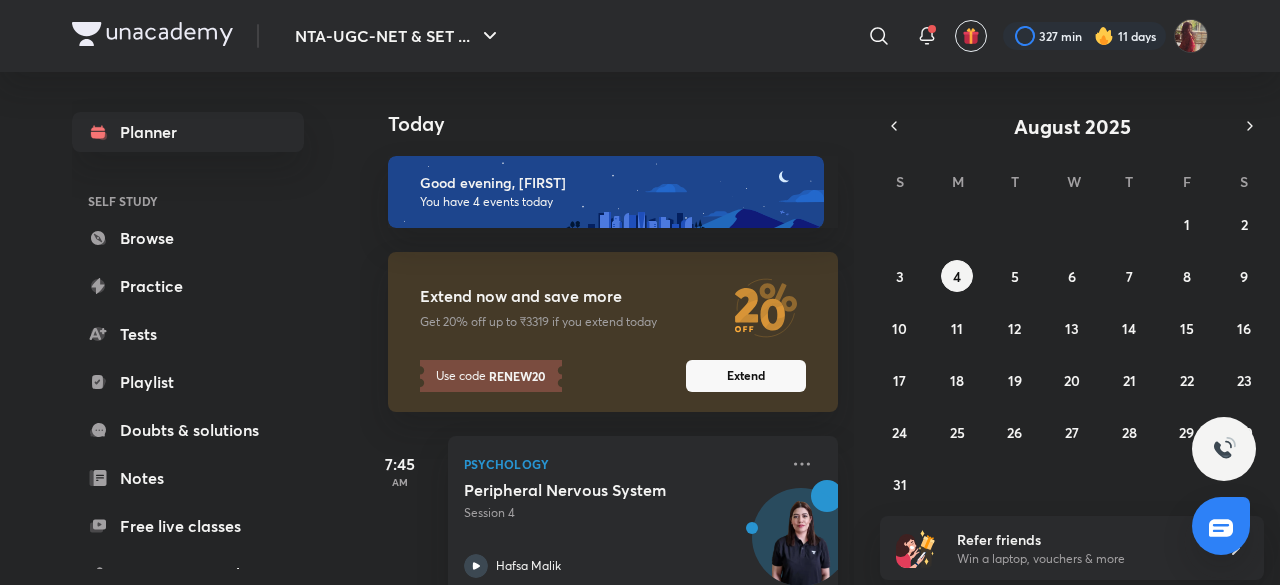 scroll, scrollTop: 0, scrollLeft: 0, axis: both 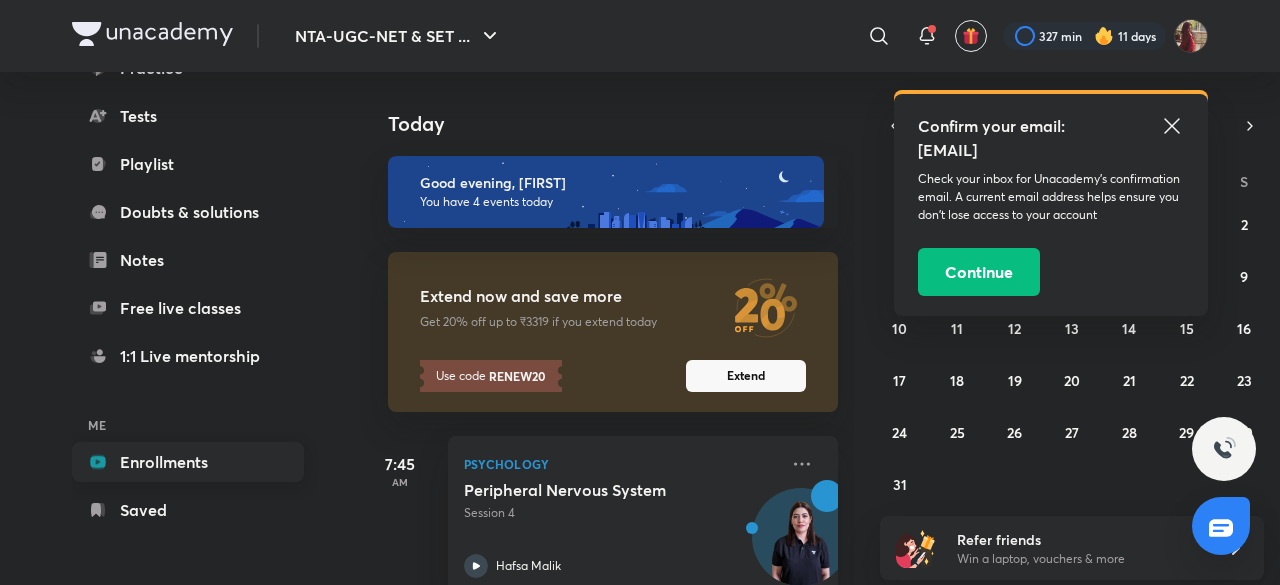 click on "Enrollments" at bounding box center [188, 462] 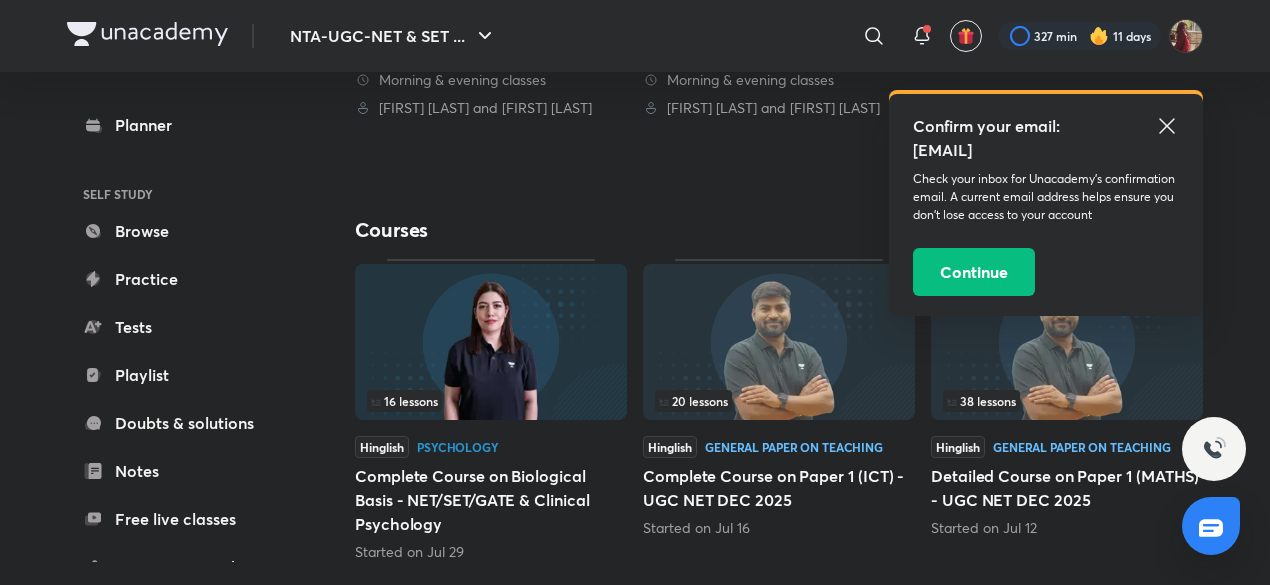 scroll, scrollTop: 818, scrollLeft: 0, axis: vertical 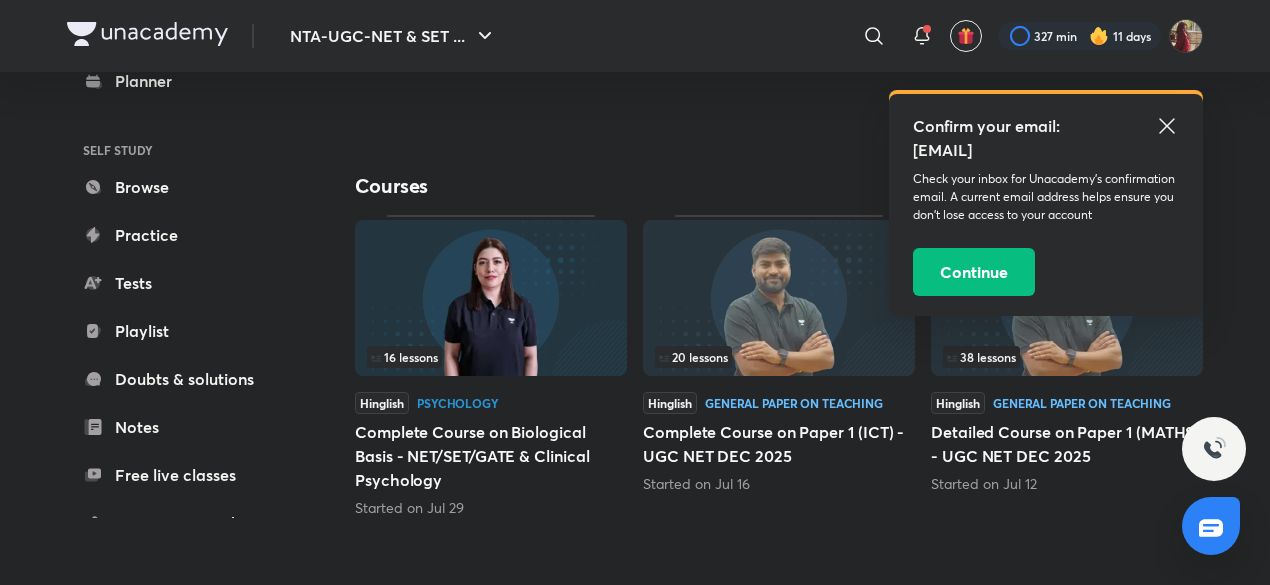 click 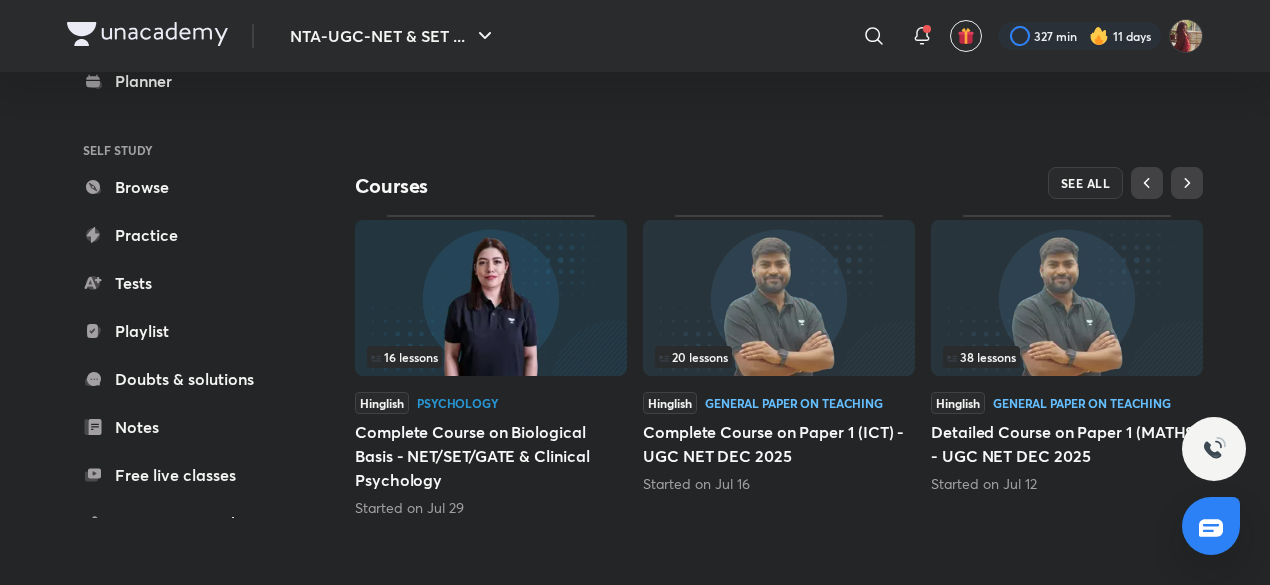 scroll, scrollTop: 0, scrollLeft: 0, axis: both 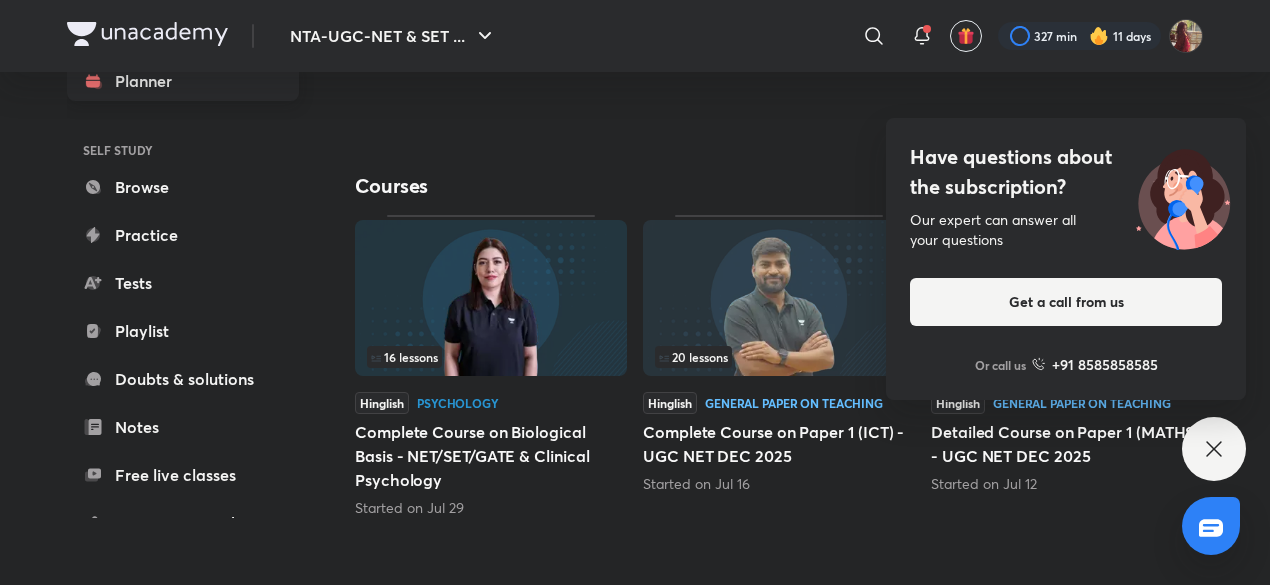 click on "Planner" at bounding box center [183, 81] 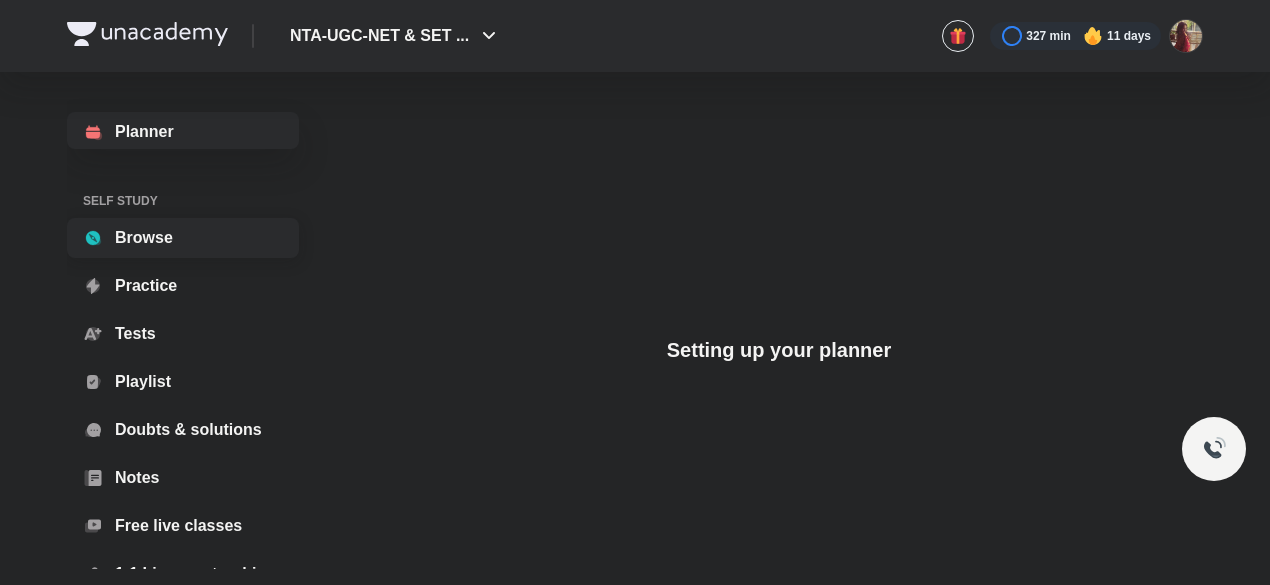 scroll, scrollTop: 0, scrollLeft: 0, axis: both 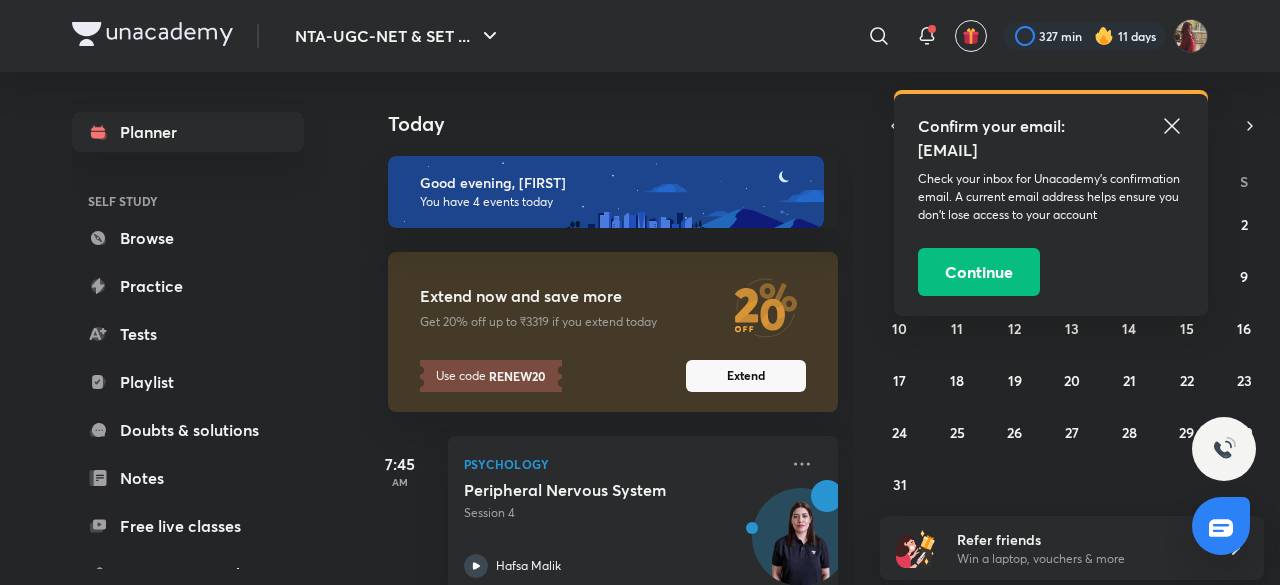 click 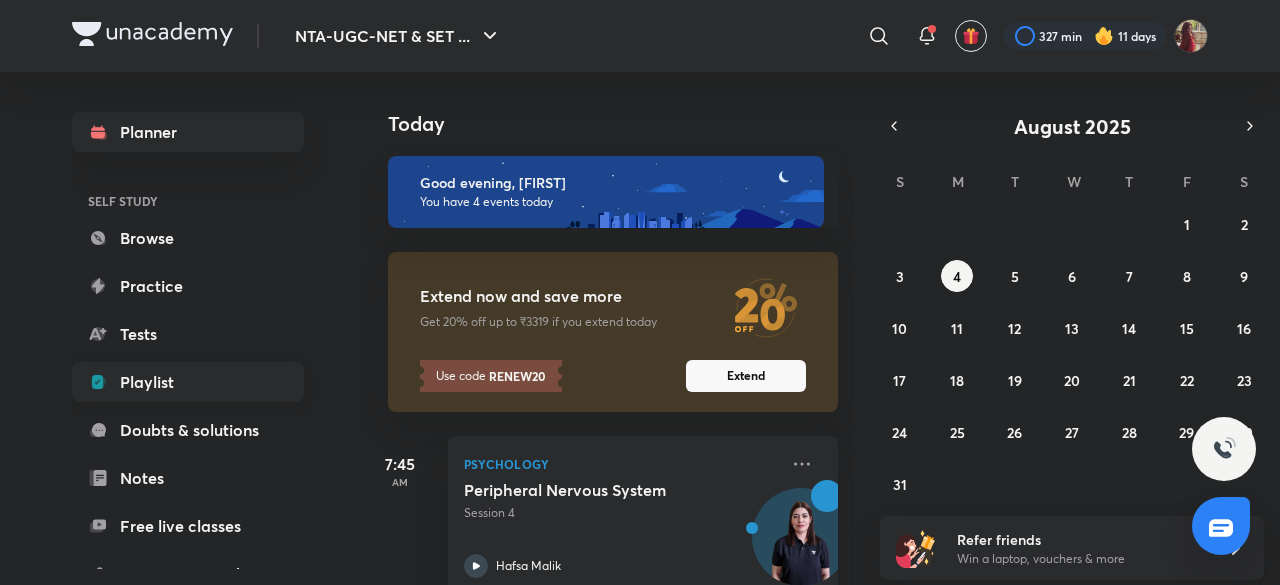click on "Playlist" at bounding box center [188, 382] 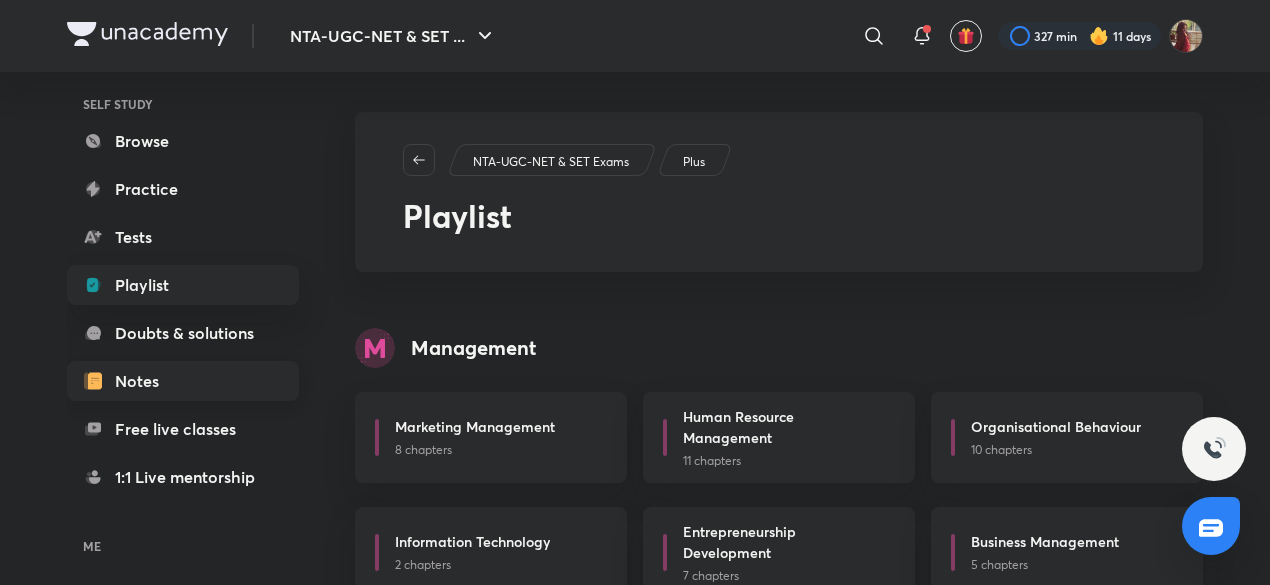 scroll, scrollTop: 98, scrollLeft: 0, axis: vertical 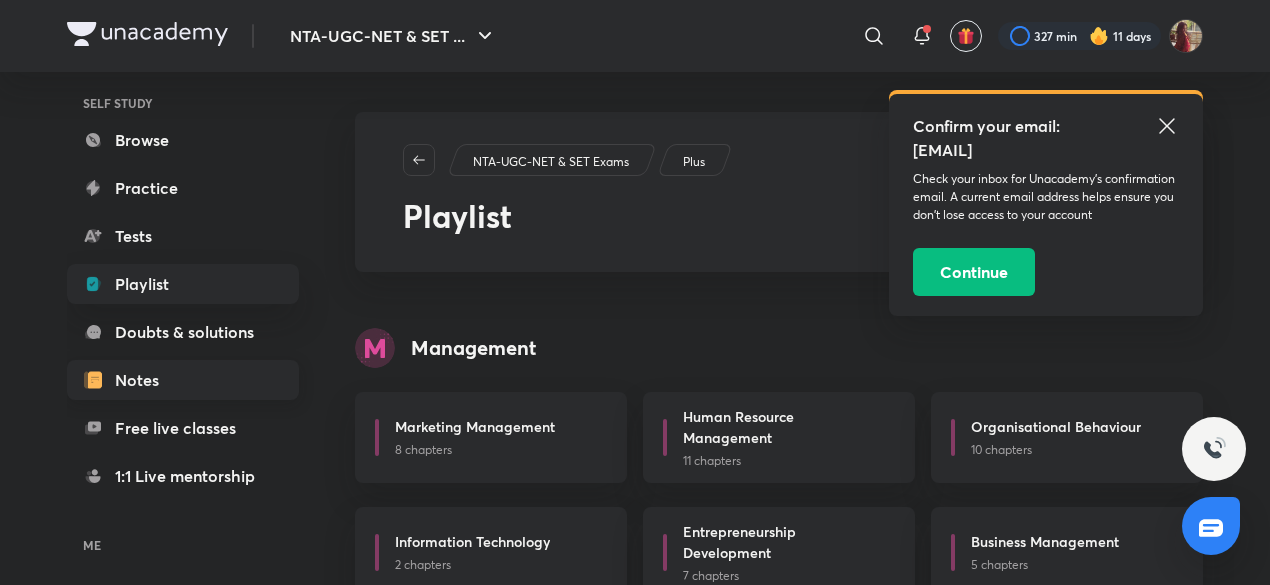 click on "Notes" at bounding box center [183, 380] 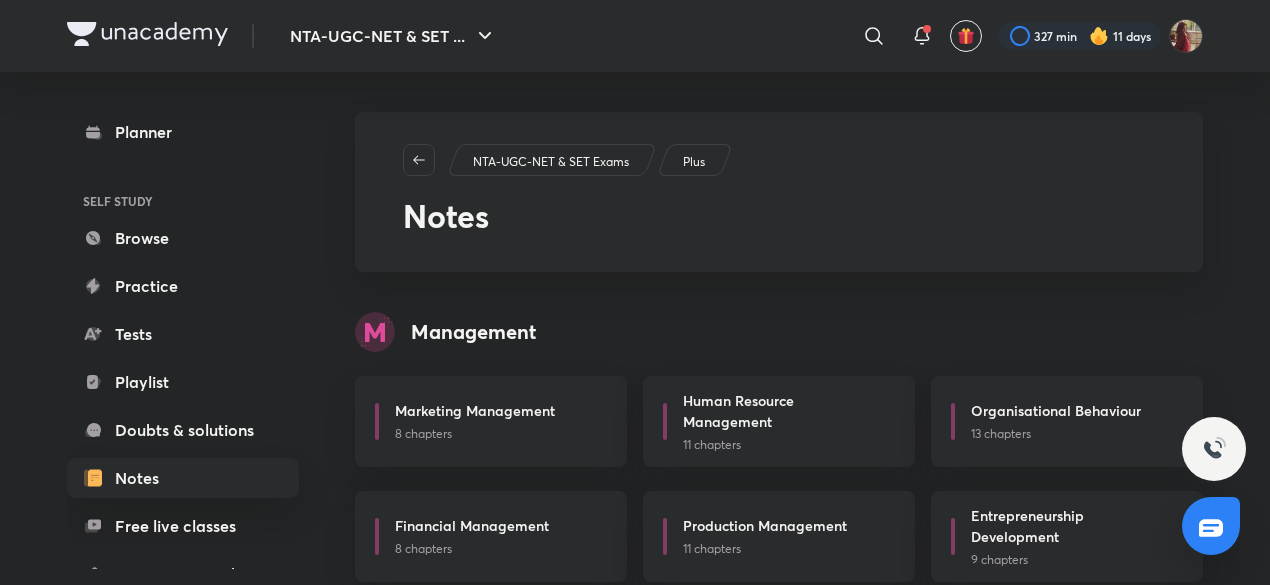 scroll, scrollTop: 218, scrollLeft: 0, axis: vertical 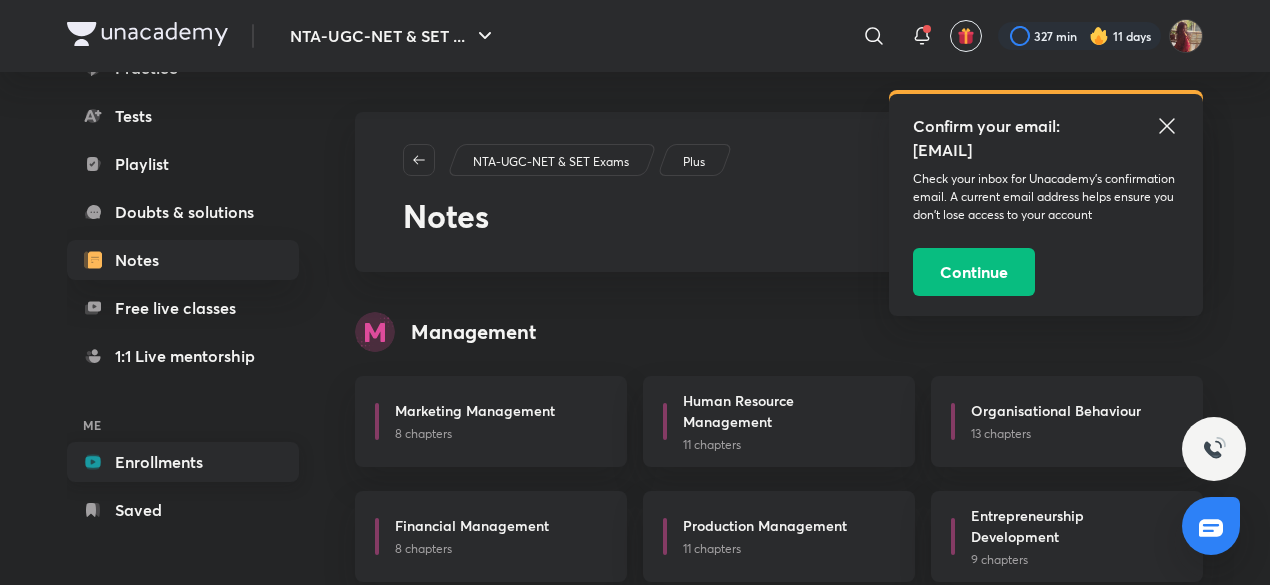 click on "Enrollments" at bounding box center [183, 462] 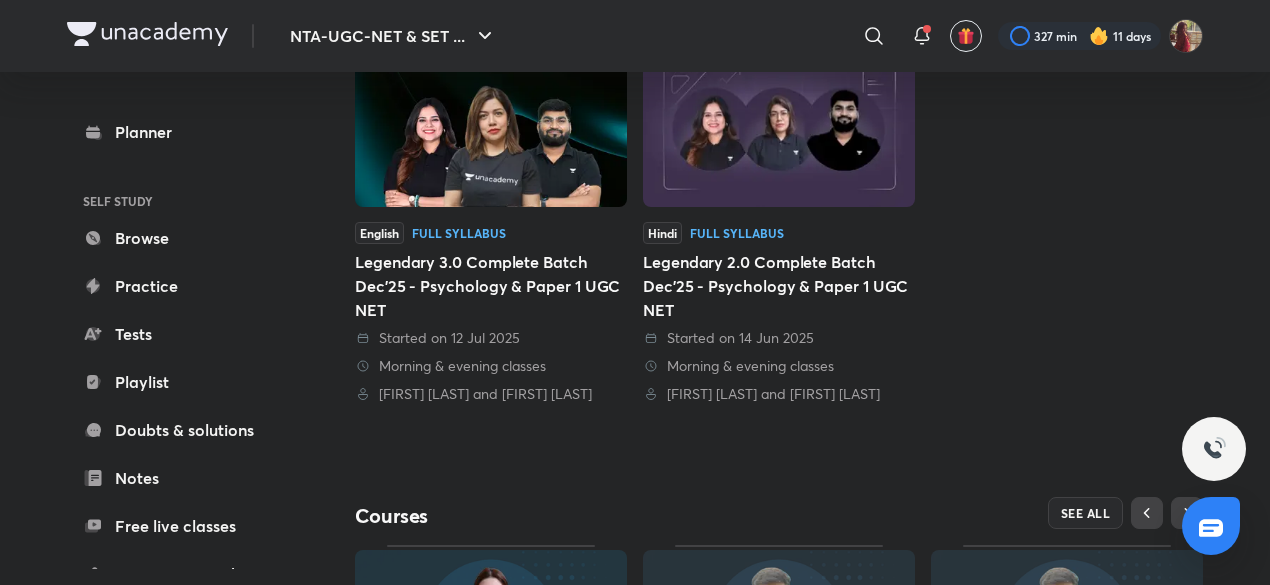 scroll, scrollTop: 500, scrollLeft: 0, axis: vertical 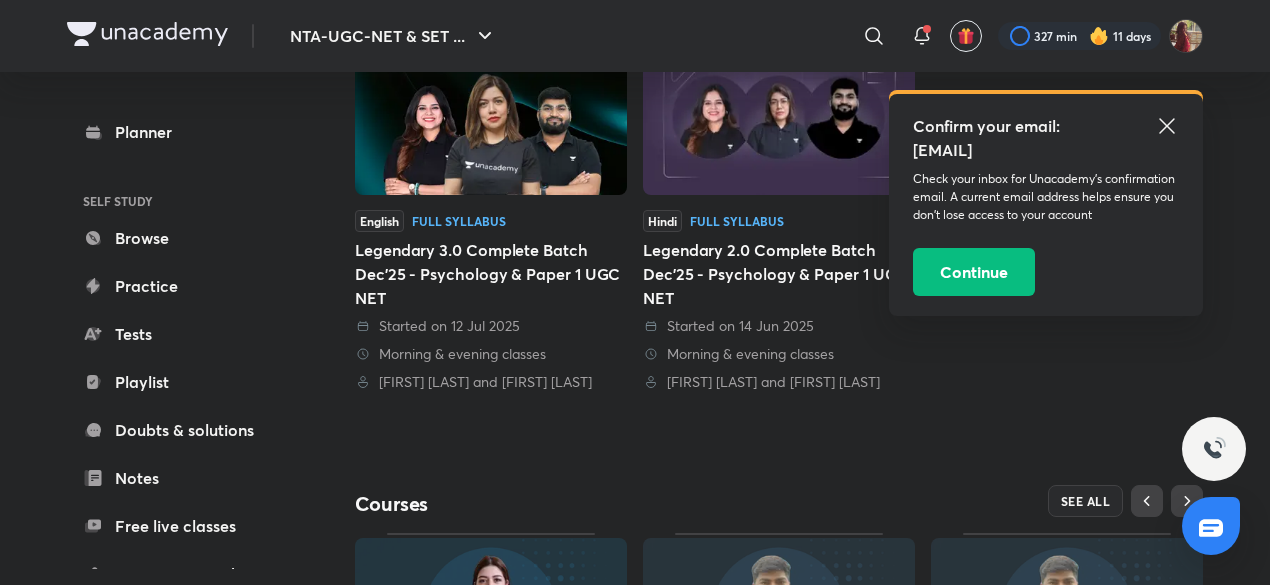 click at bounding box center (147, 34) 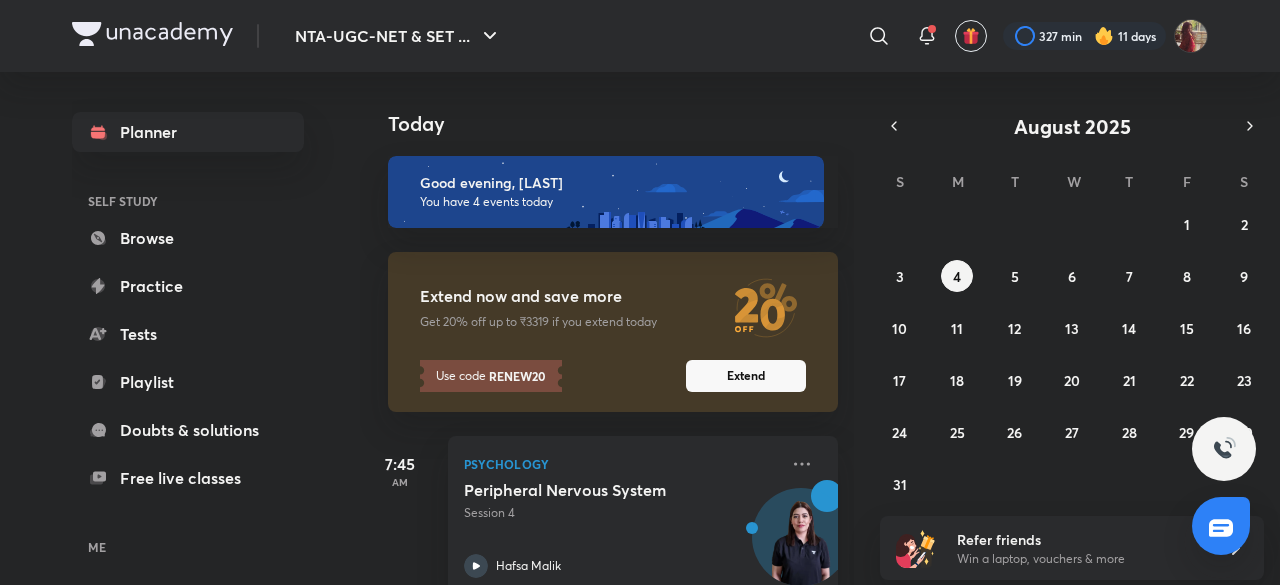 scroll, scrollTop: 0, scrollLeft: 0, axis: both 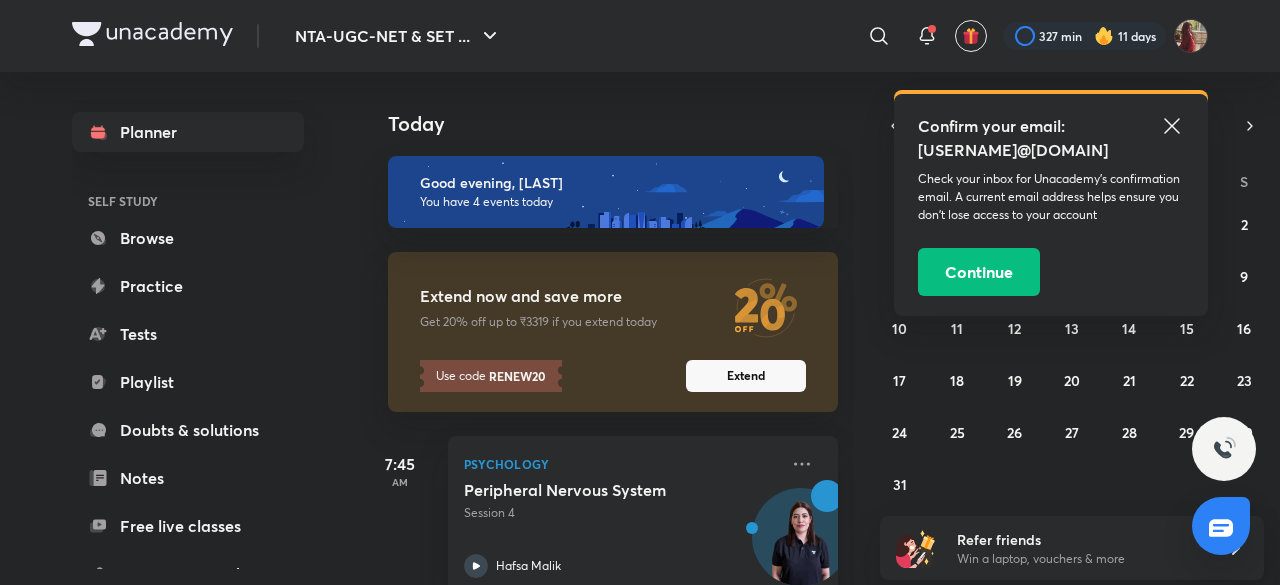 click 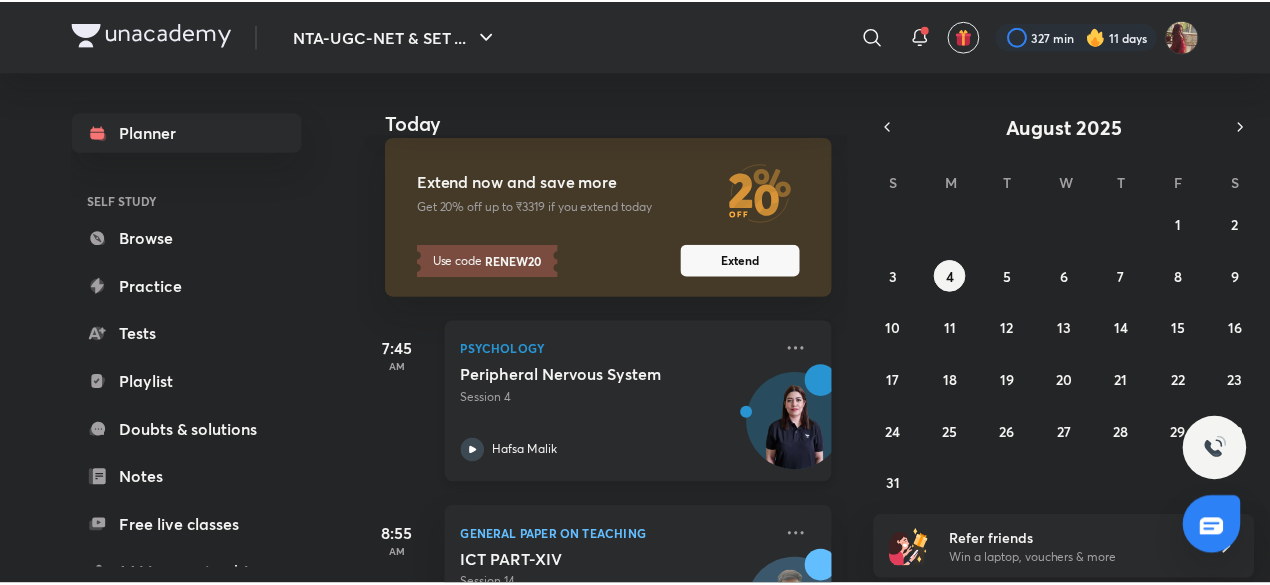 scroll, scrollTop: 116, scrollLeft: 0, axis: vertical 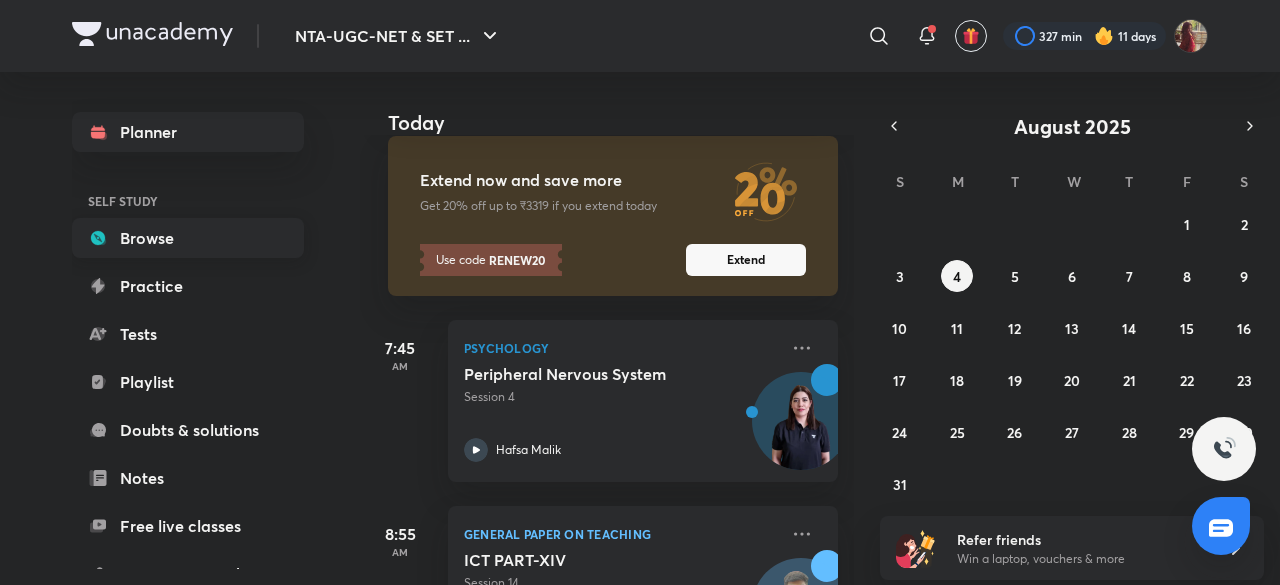 click on "Browse" at bounding box center [188, 238] 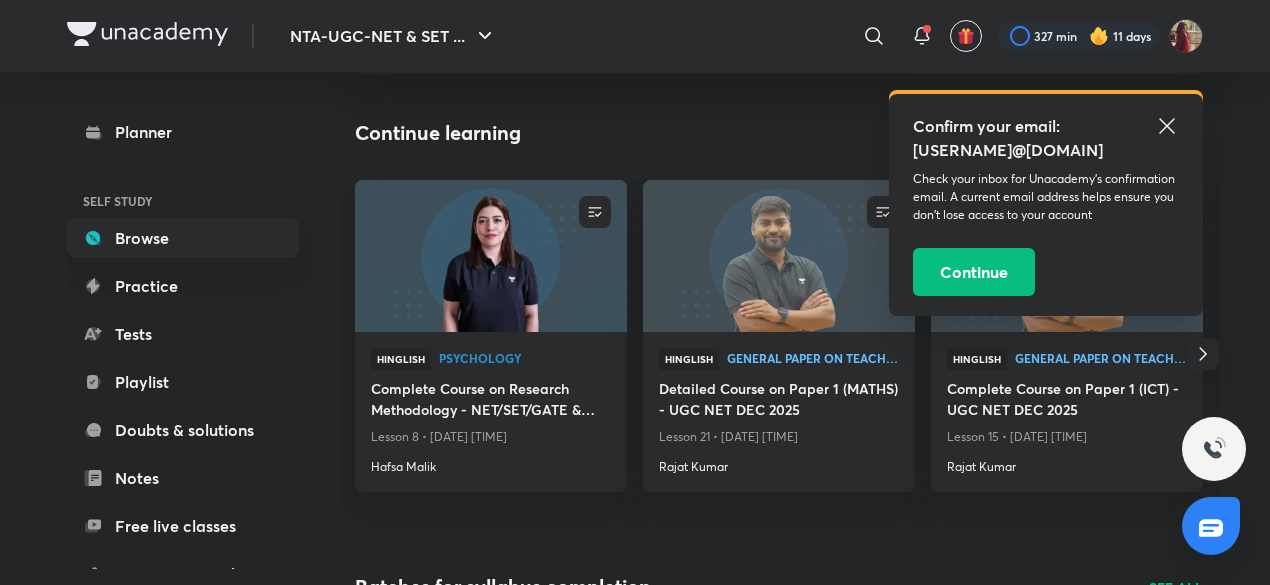 scroll, scrollTop: 170, scrollLeft: 0, axis: vertical 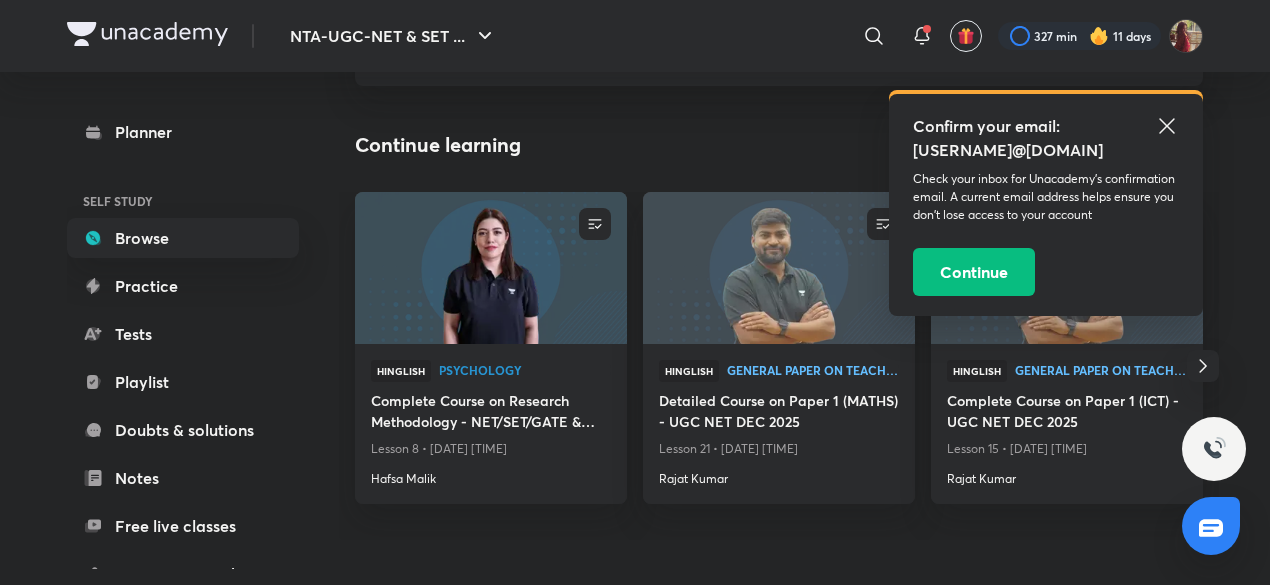 click 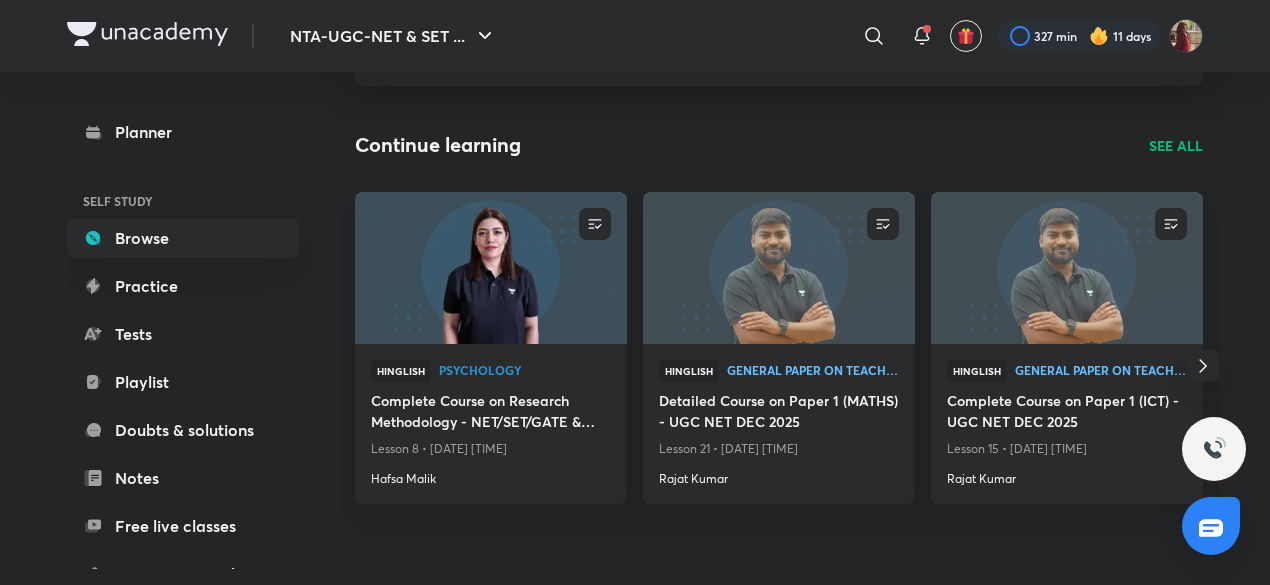 click 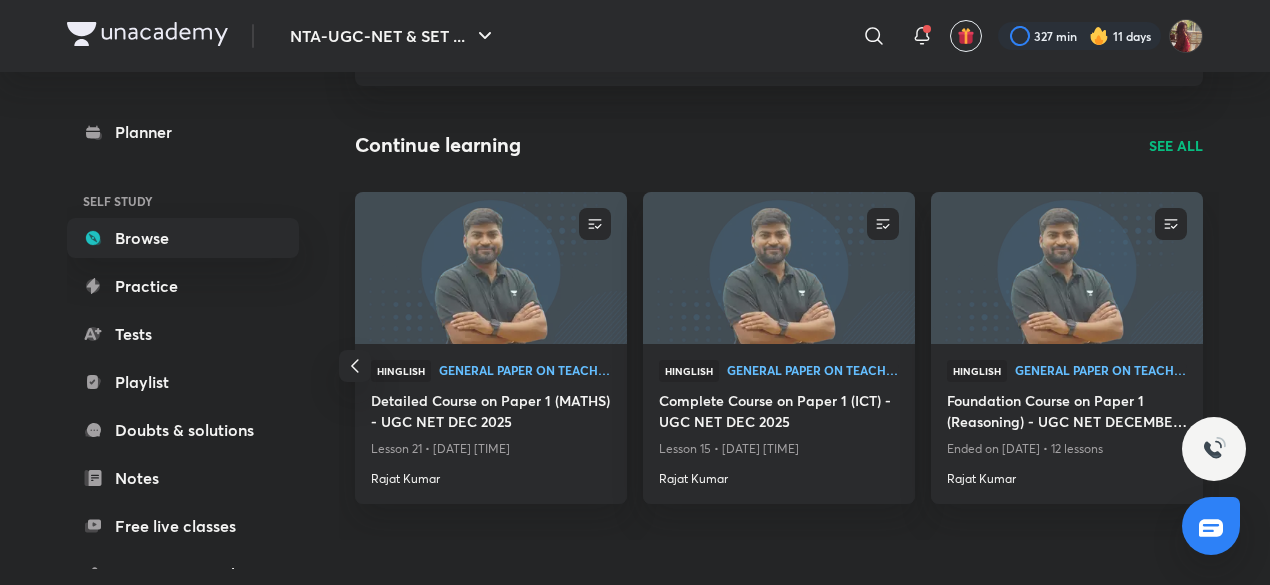 click on "SEE ALL" at bounding box center (1176, 145) 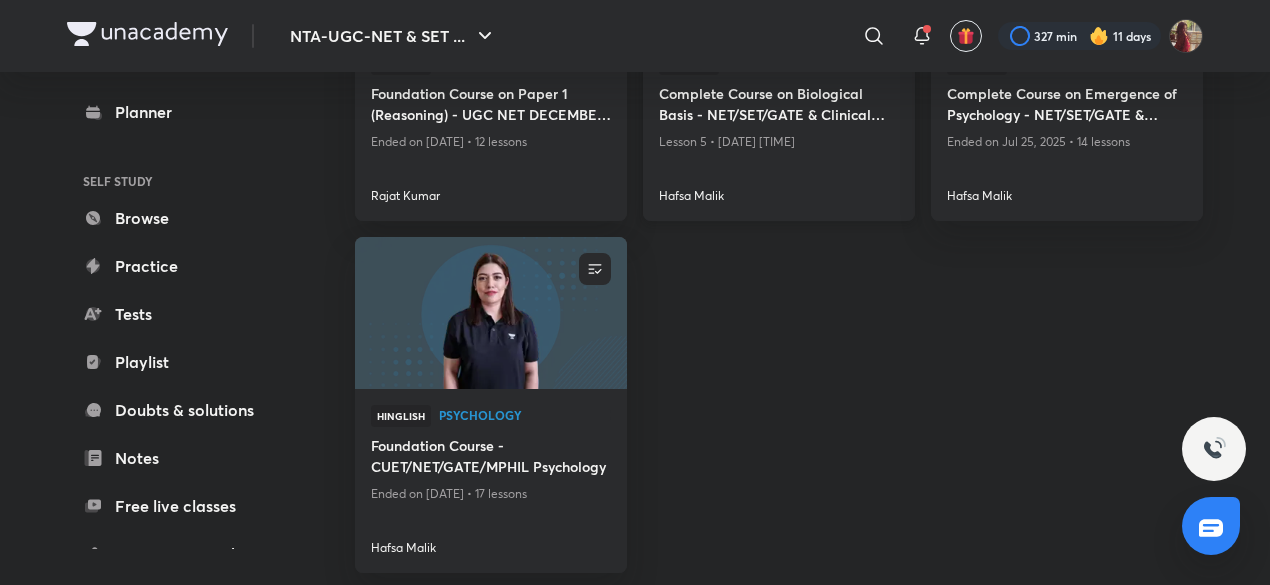 scroll, scrollTop: 0, scrollLeft: 0, axis: both 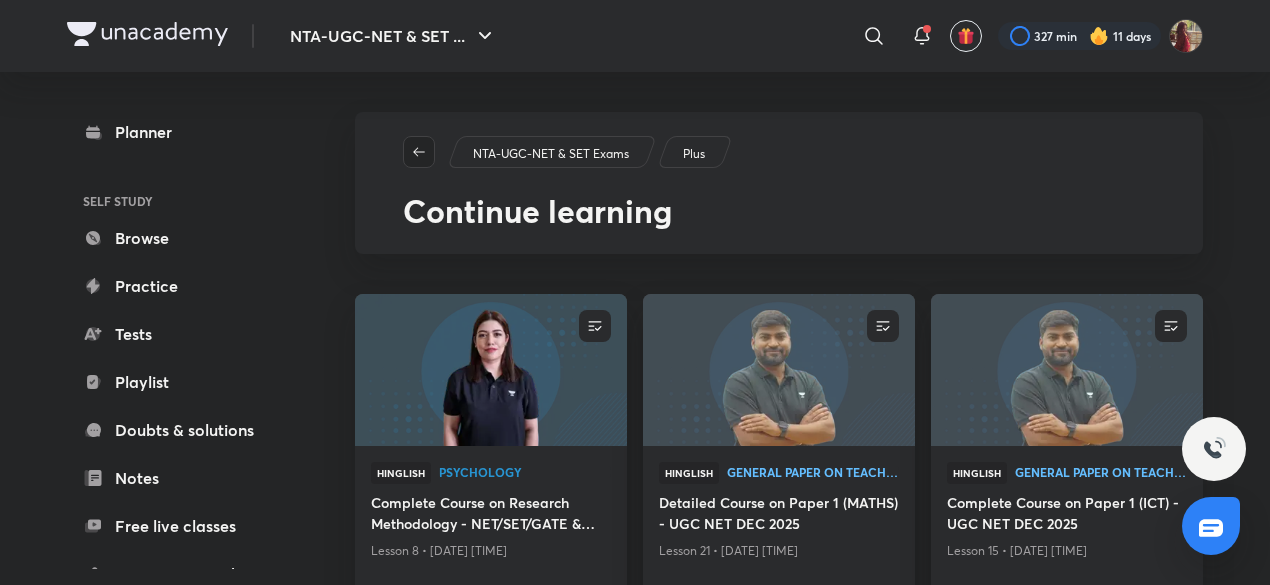 click at bounding box center (419, 152) 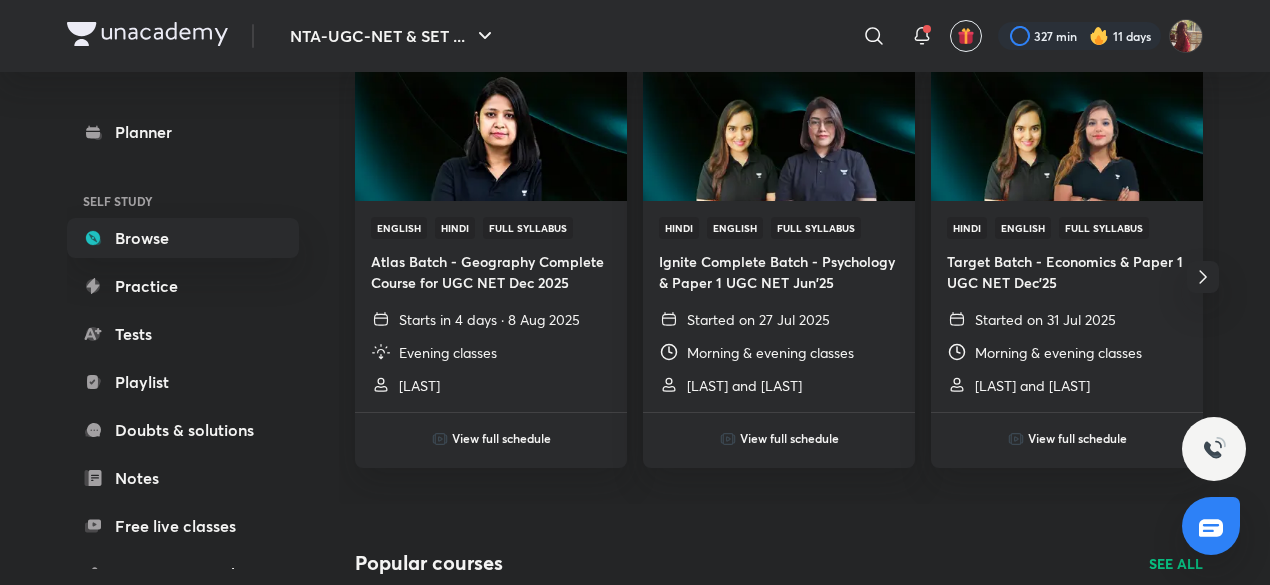 scroll, scrollTop: 768, scrollLeft: 0, axis: vertical 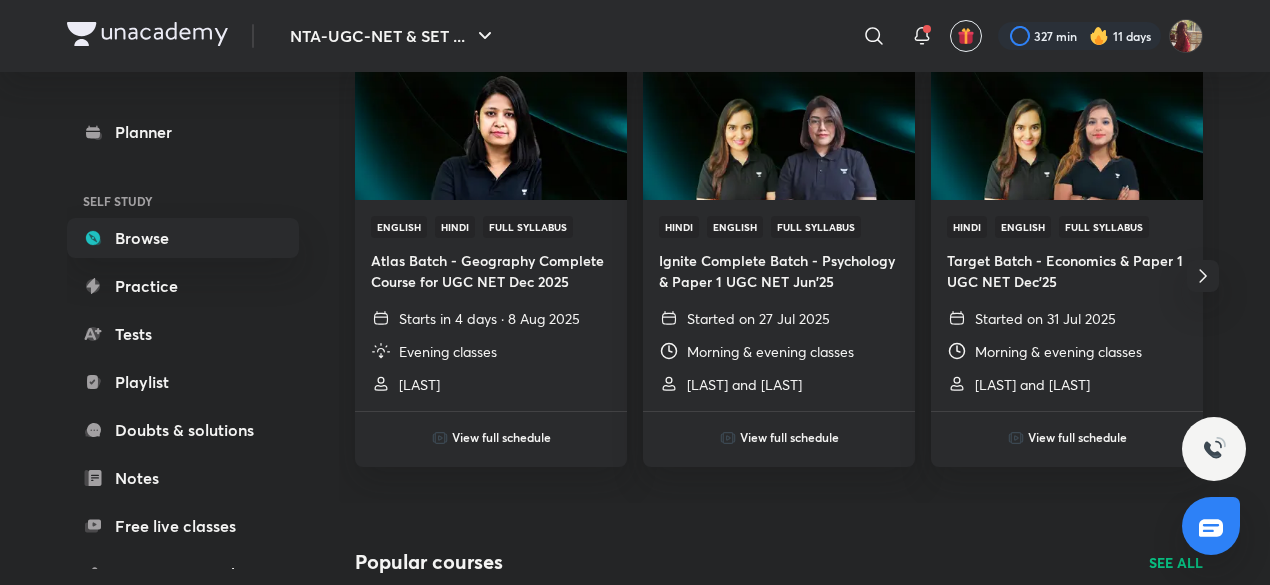 click 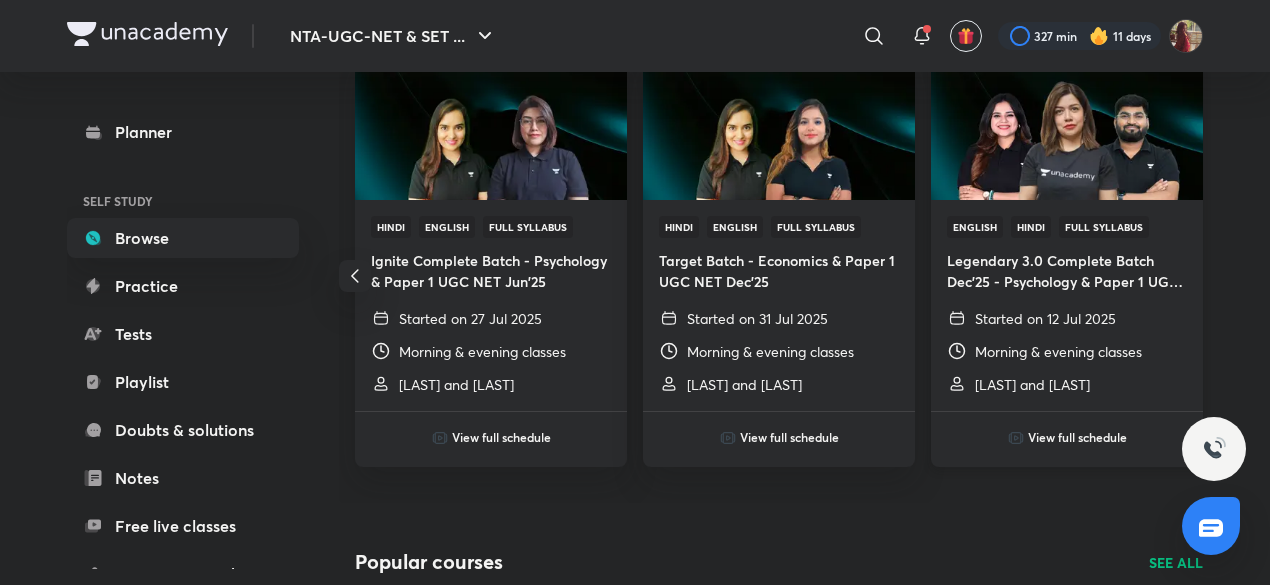 click on "Legendary 3.0 Complete Batch Dec'25 - Psychology & Paper 1 UGC NET" at bounding box center [1067, 271] 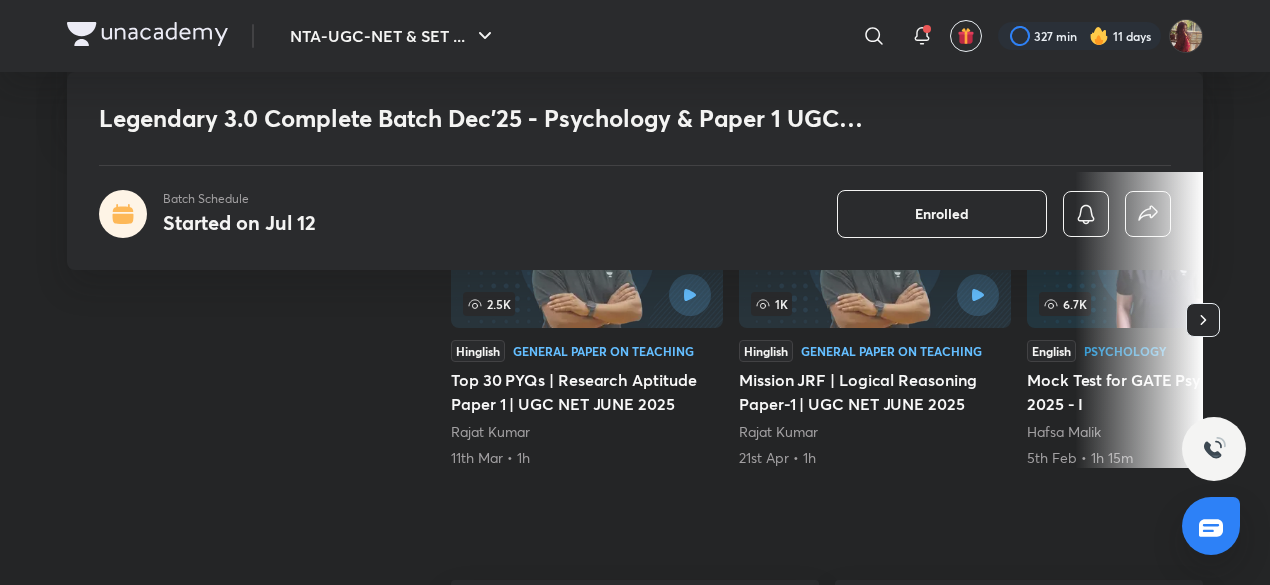 scroll, scrollTop: 444, scrollLeft: 0, axis: vertical 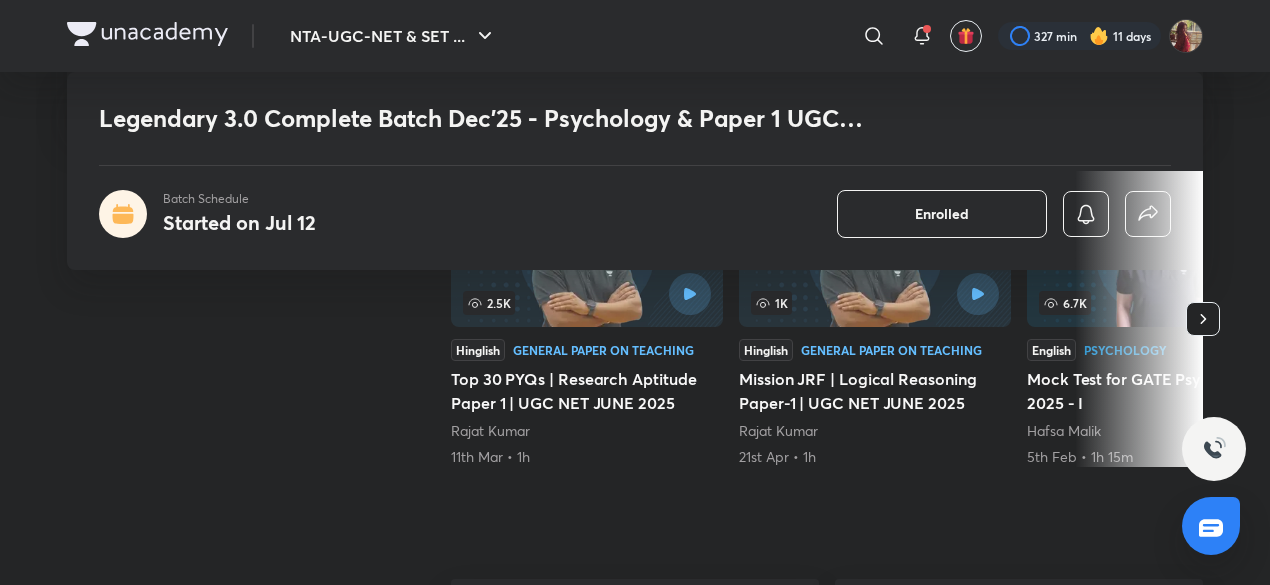 click 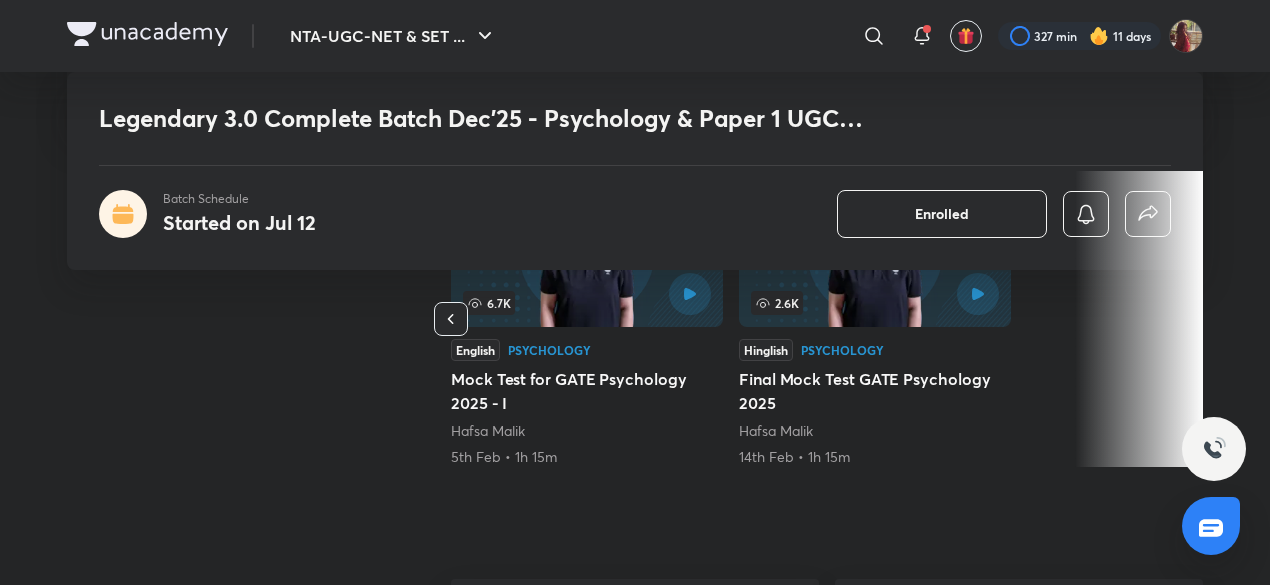 click at bounding box center [1139, 319] 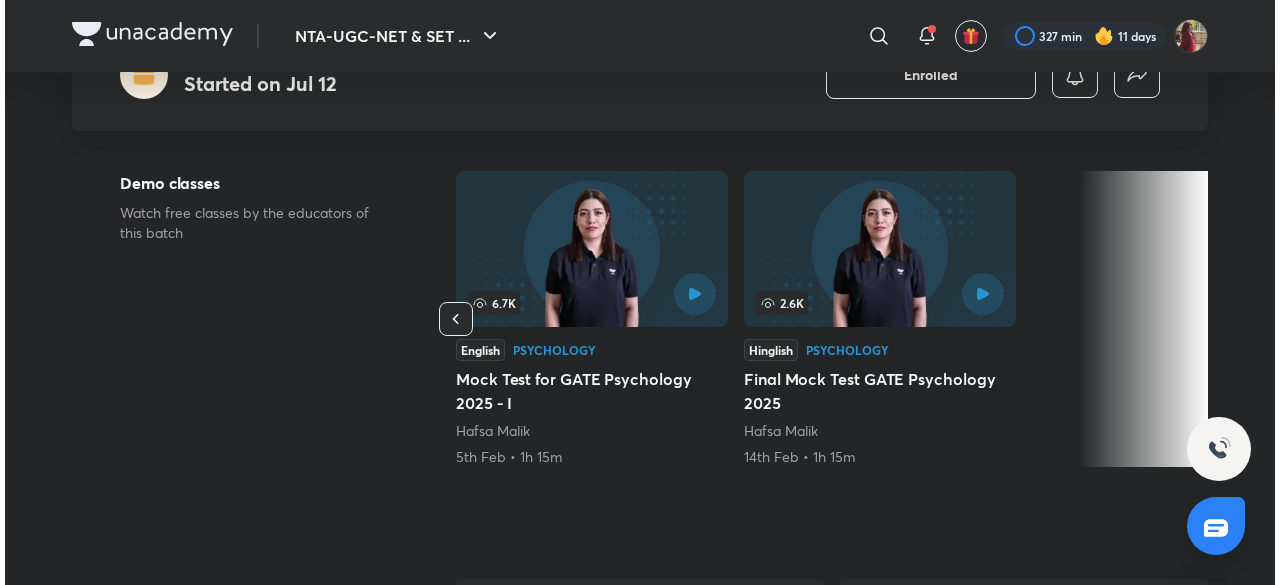 scroll, scrollTop: 0, scrollLeft: 0, axis: both 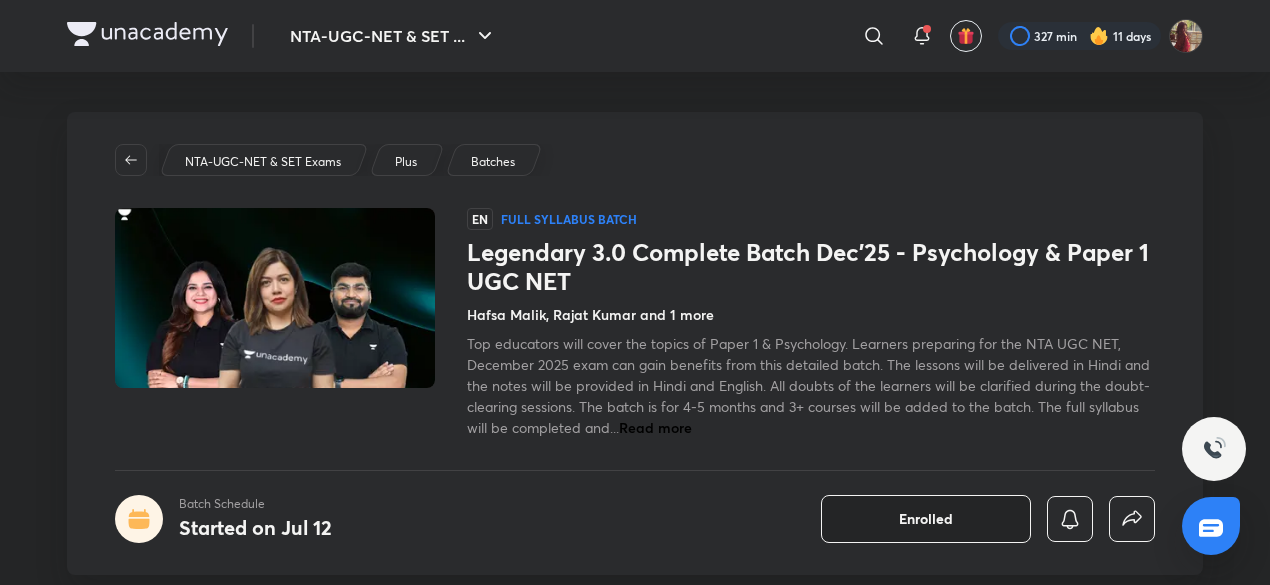 click on "Enrolled" at bounding box center (926, 519) 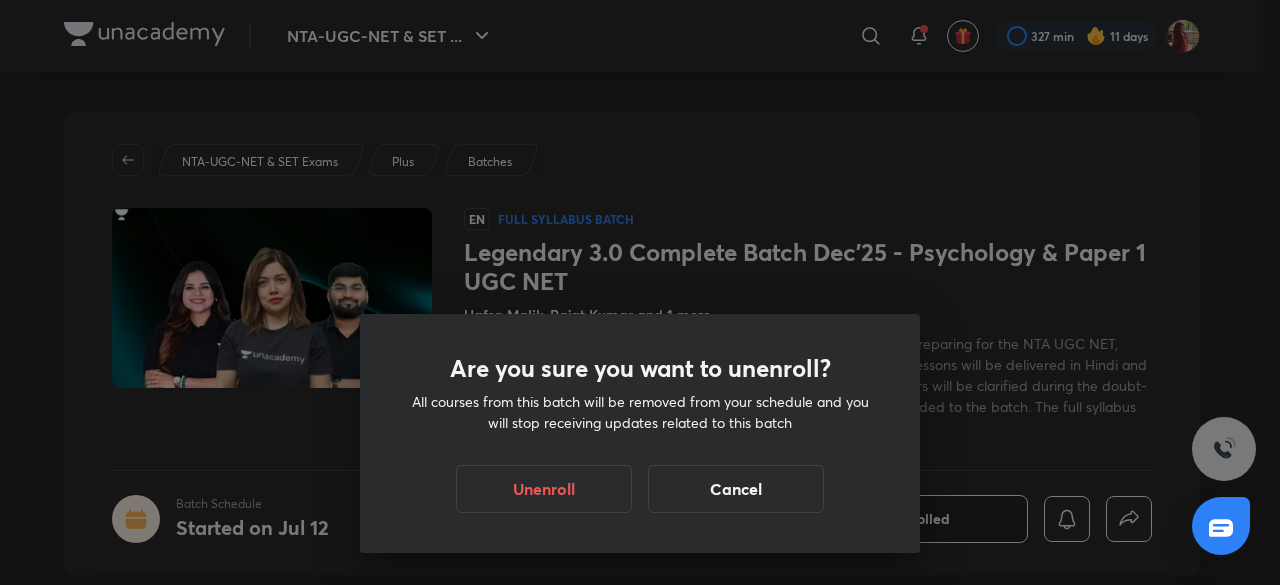 click on "Are you sure you want to unenroll? All courses from this batch will be removed from your schedule and you will stop receiving updates related to this batch Unenroll Cancel" at bounding box center [640, 292] 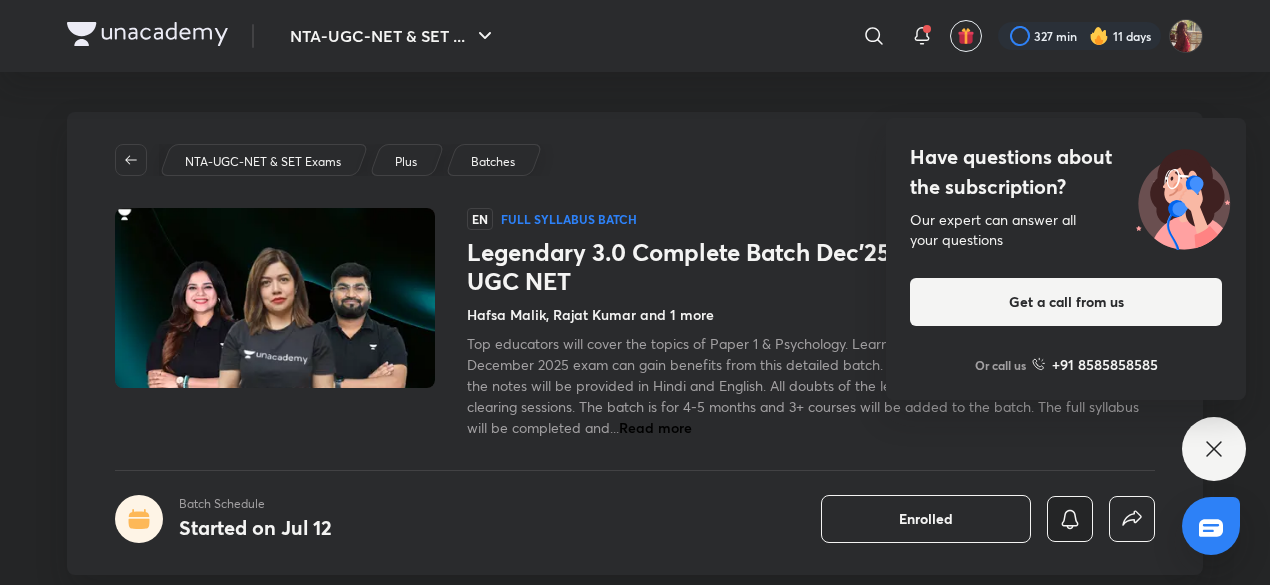 click 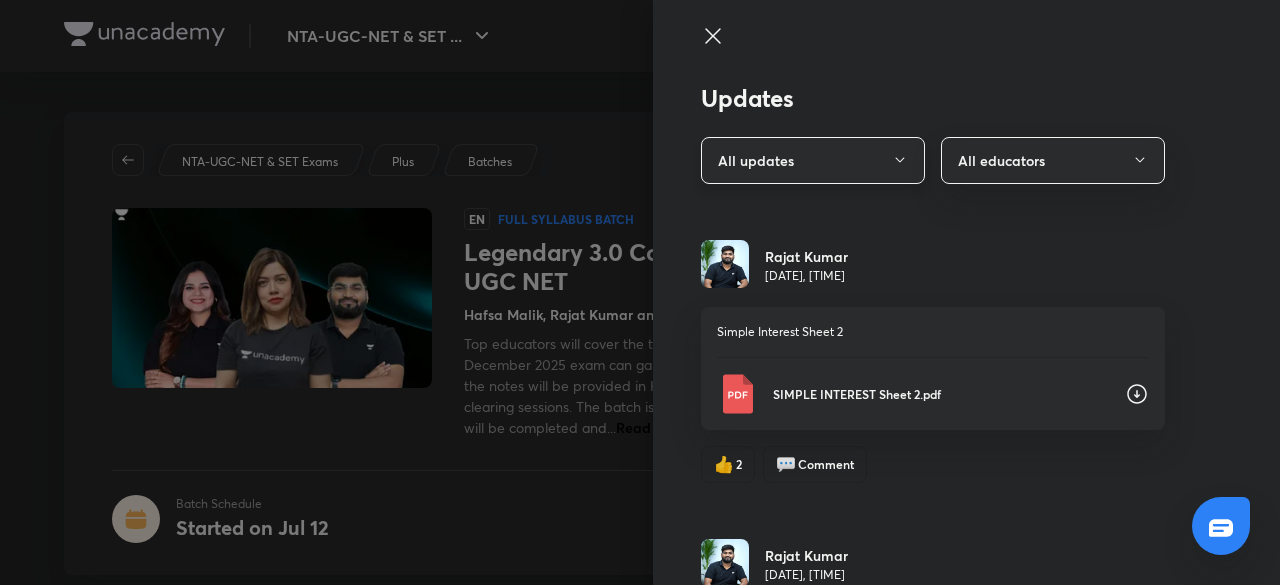 click 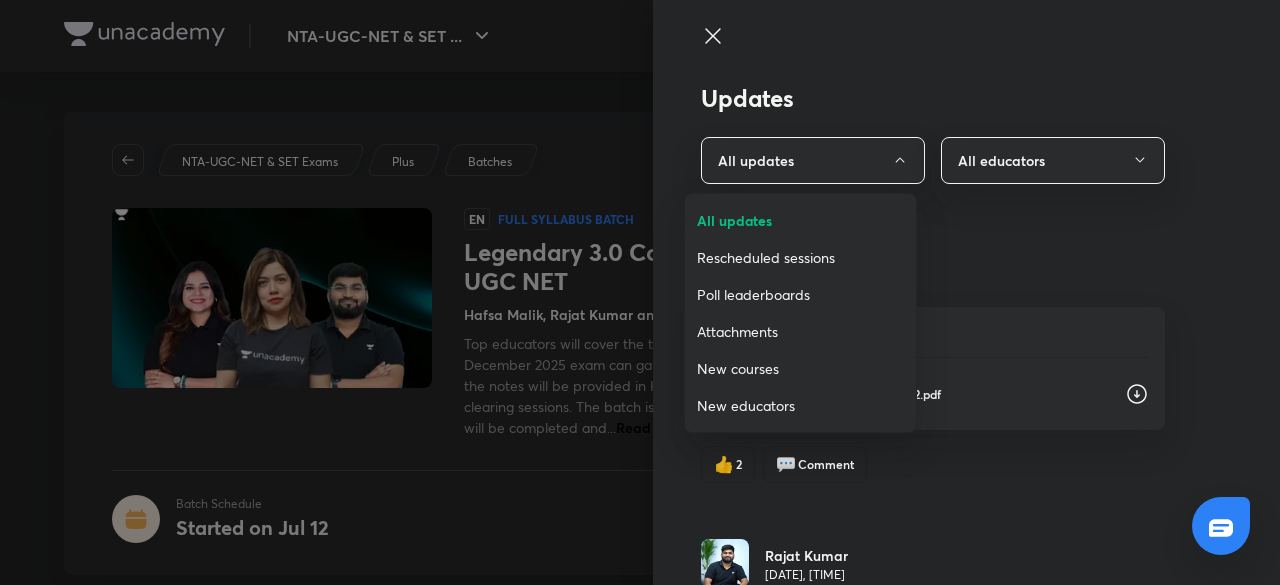 click on "New educators" at bounding box center [800, 405] 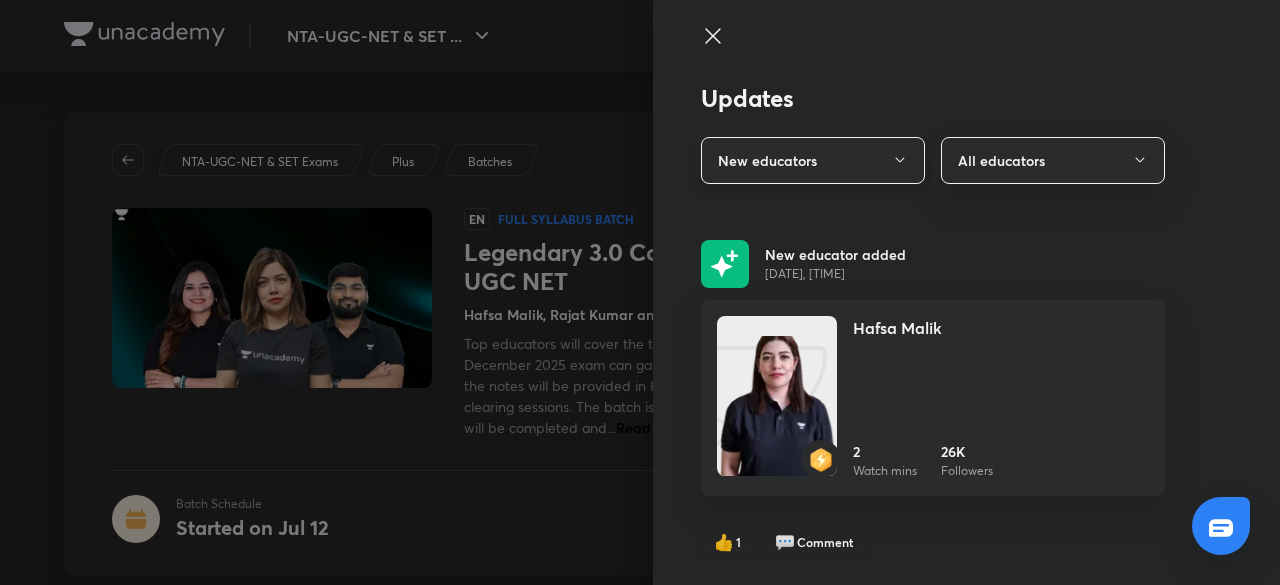 click on "New educators" at bounding box center (813, 160) 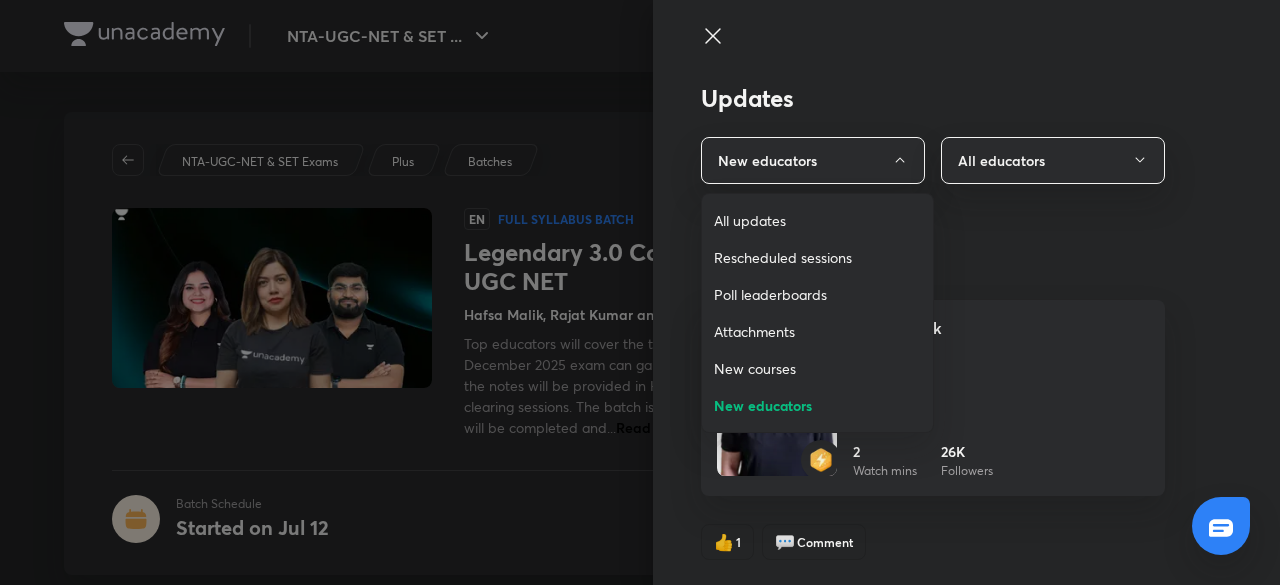 click on "All updates" at bounding box center [817, 220] 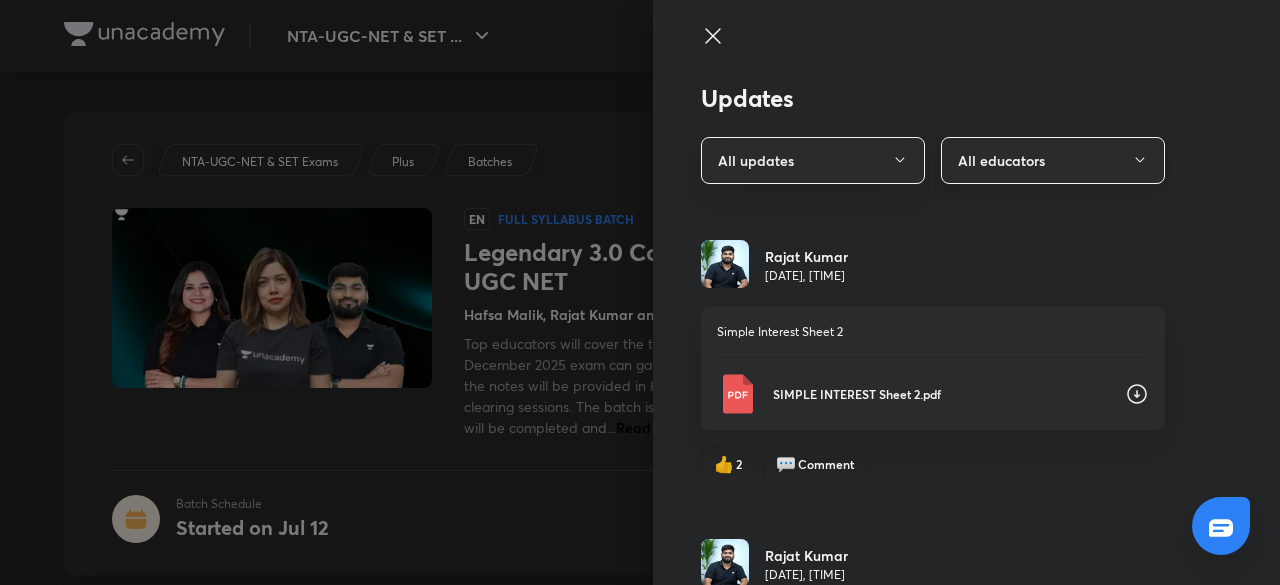click on "All educators" at bounding box center (1053, 160) 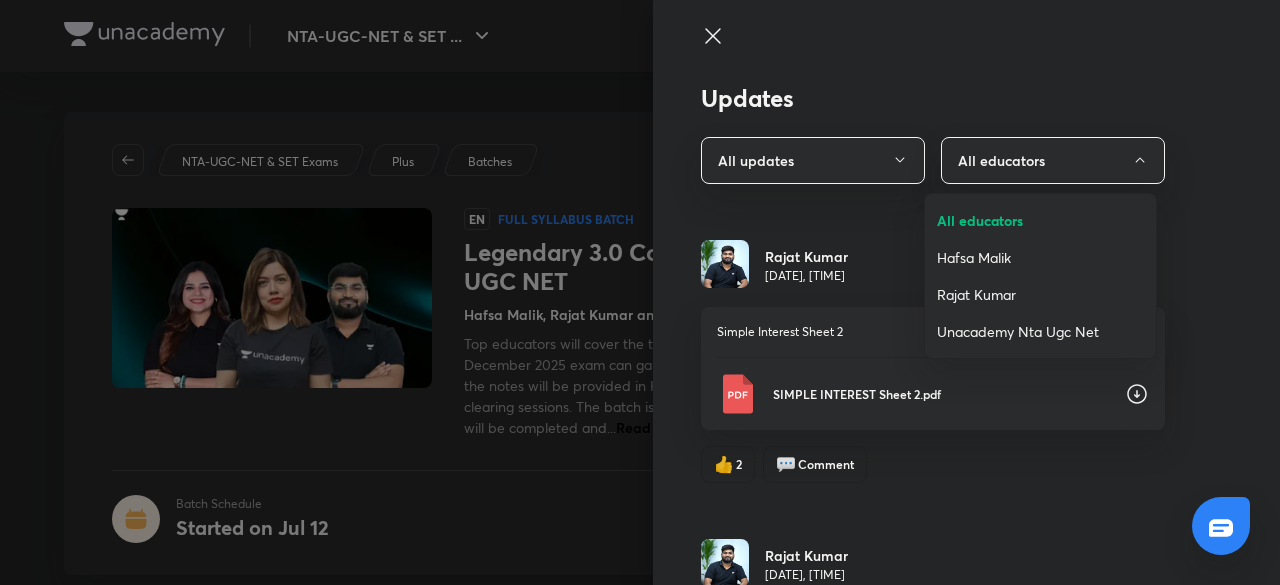click at bounding box center [640, 292] 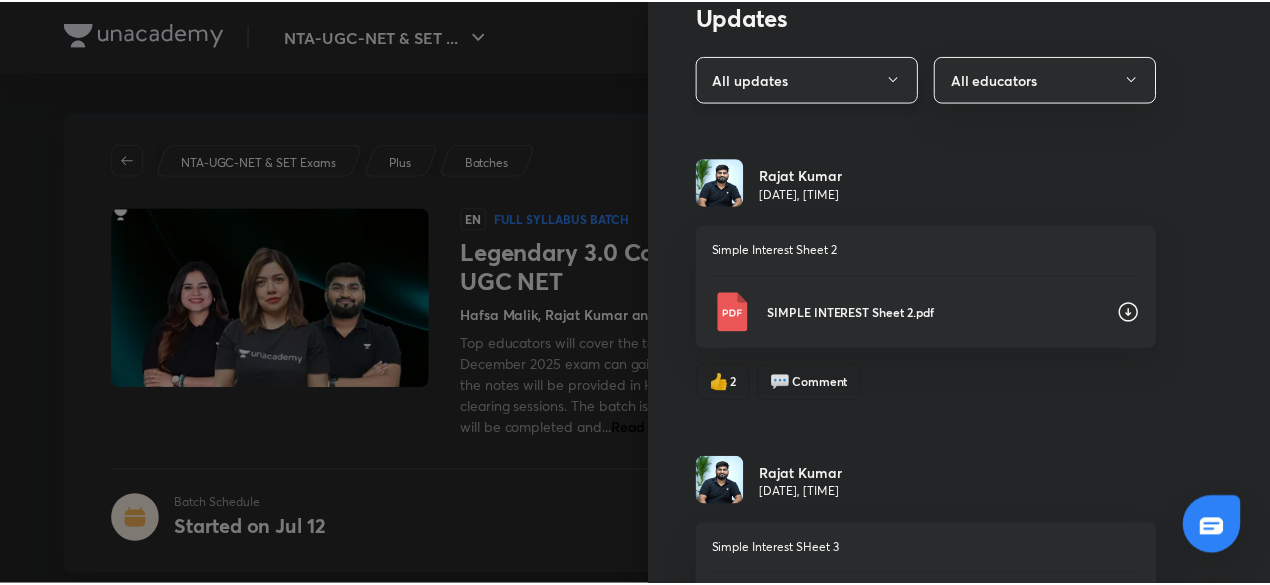 scroll, scrollTop: 0, scrollLeft: 0, axis: both 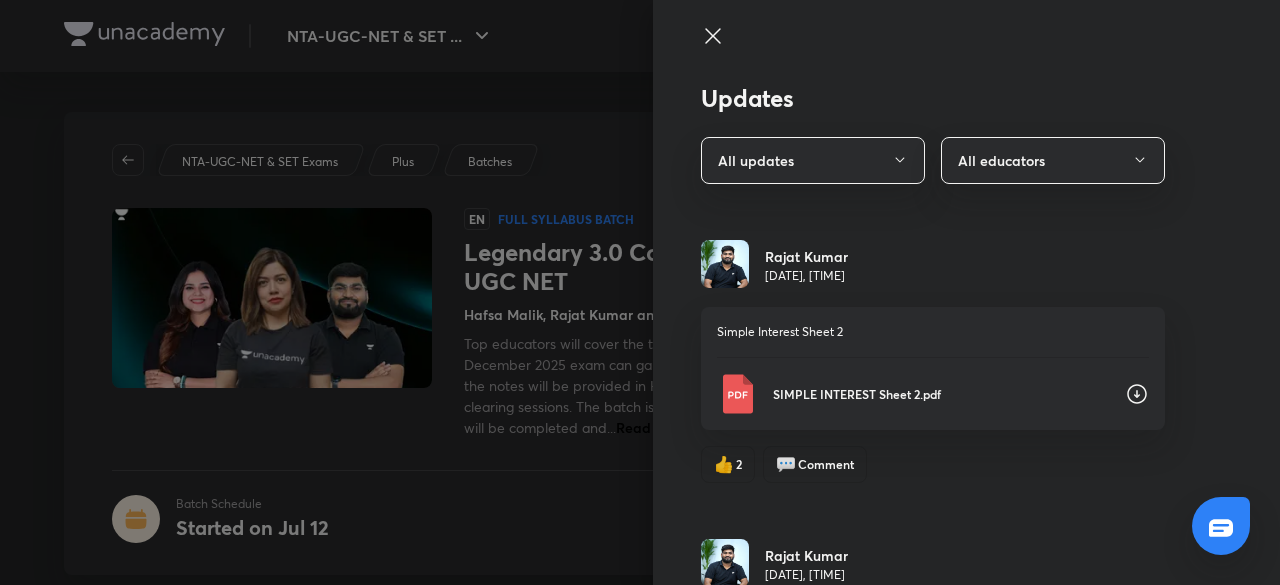click 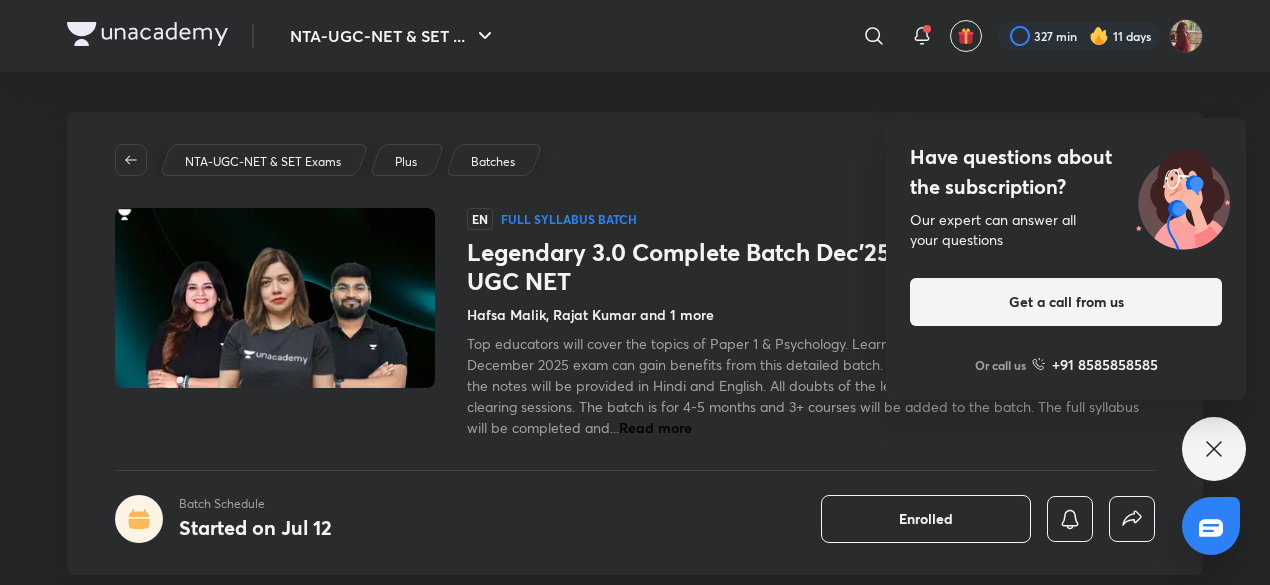 click on "Read more" at bounding box center [655, 427] 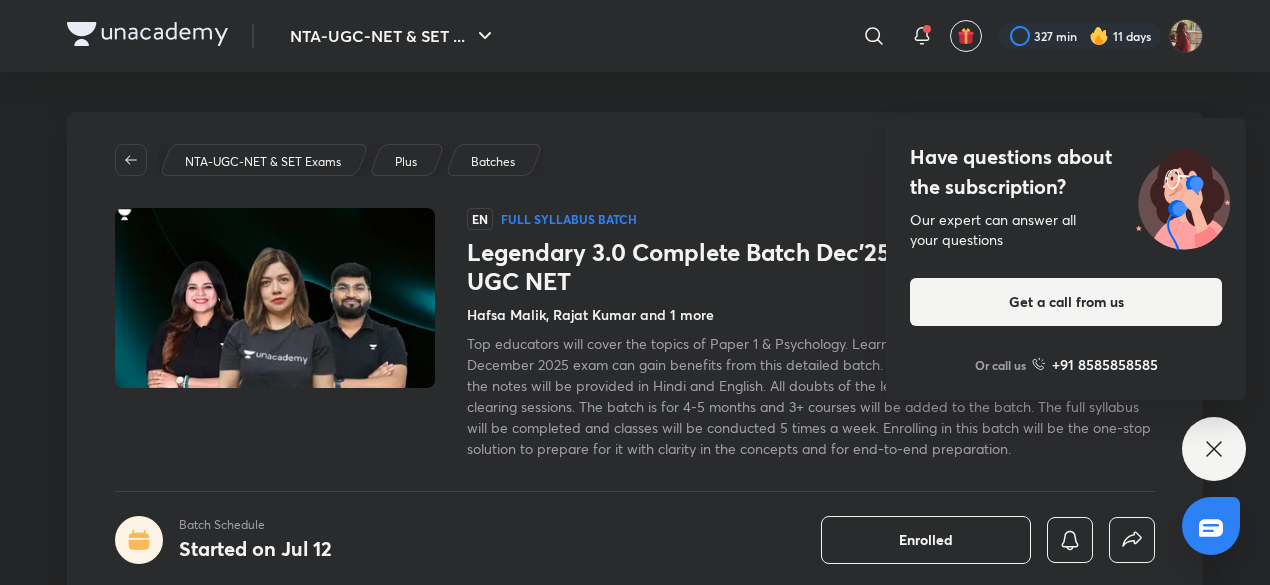 click 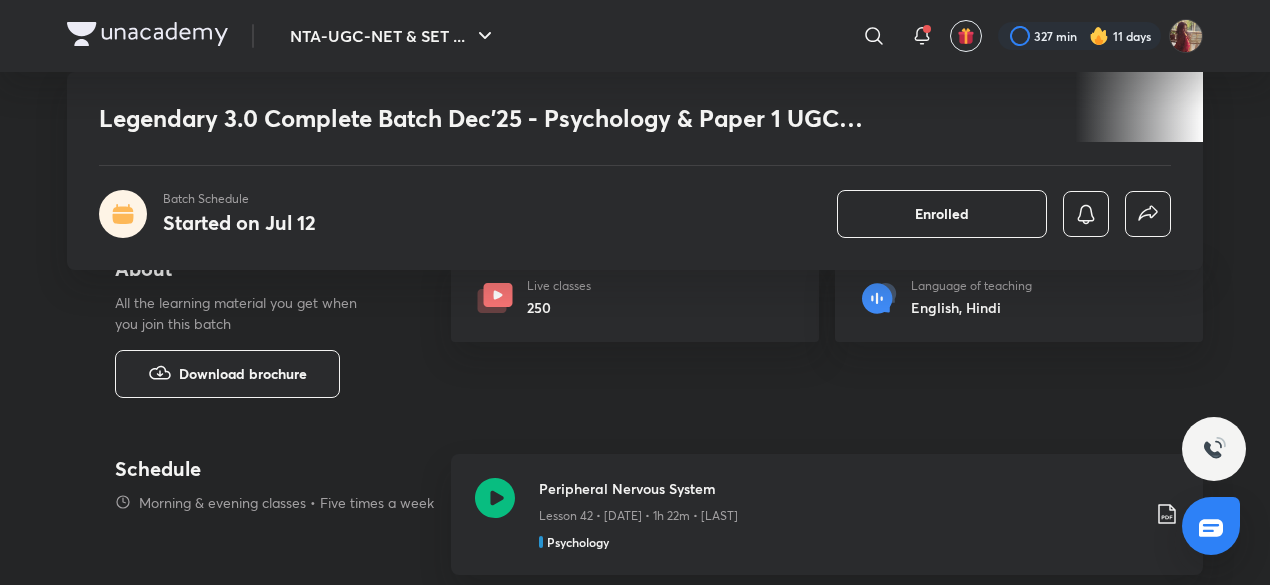 scroll, scrollTop: 791, scrollLeft: 0, axis: vertical 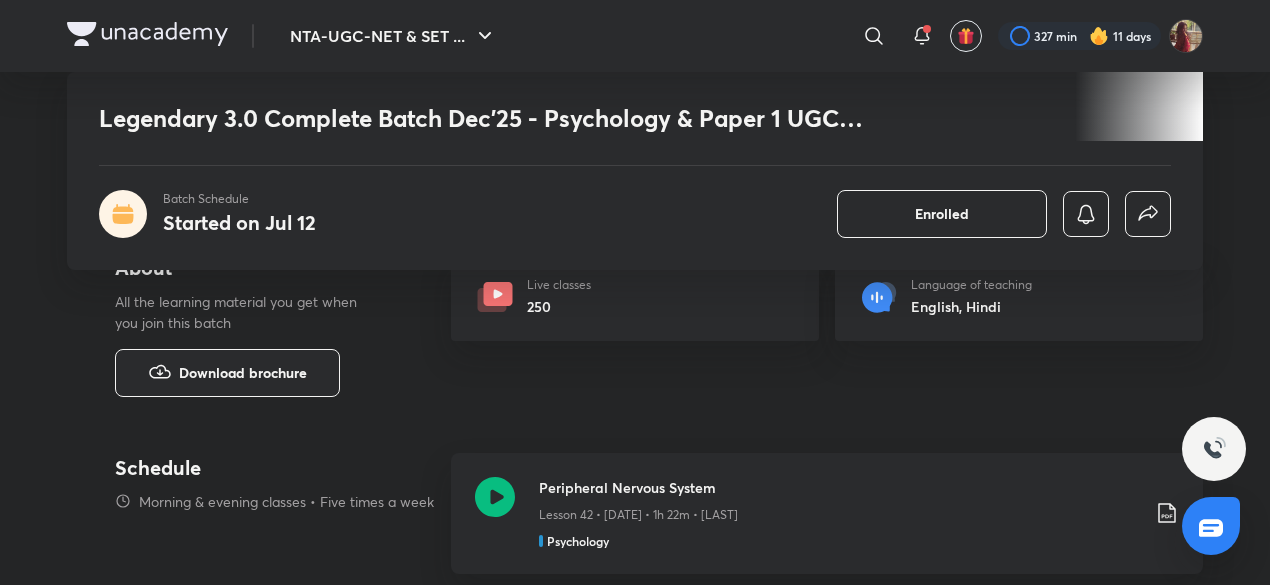 click on "Live classes 250 Language of teaching English, Hindi" at bounding box center [827, 321] 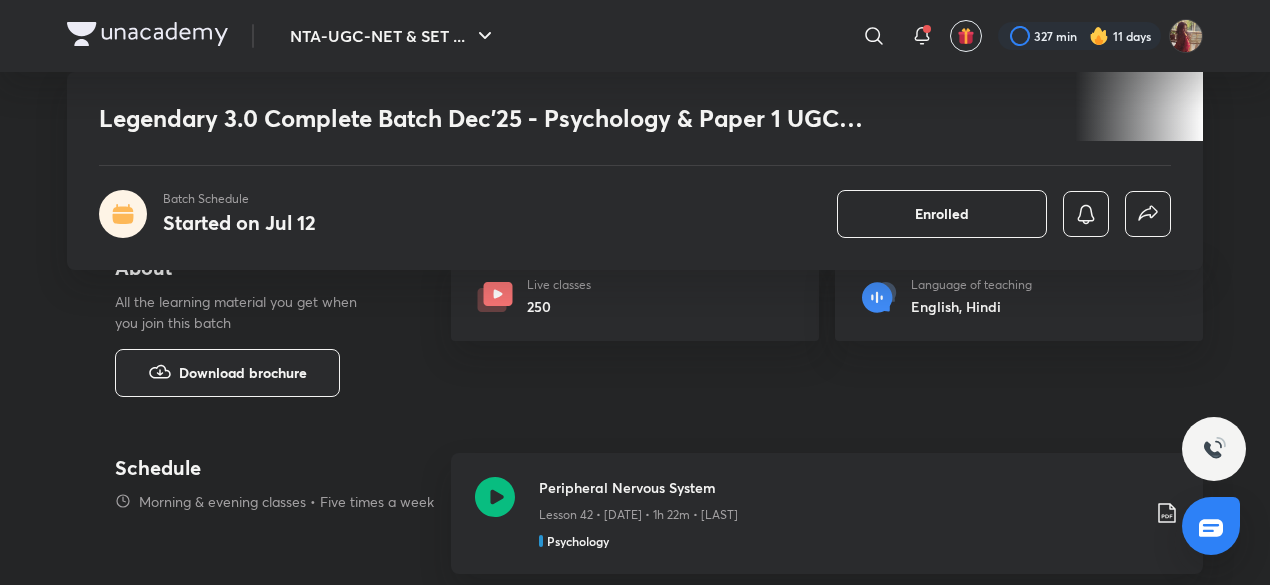 click on "Legendary 3.0 Complete Batch Dec'25 - Psychology & Paper 1 UGC NET Batch Schedule Started on Jul 12 Enrolled NTA-UGC-NET & SET Exams Plus Batches EN Full Syllabus Batch Legendary 3.0 Complete Batch Dec'25 - Psychology & Paper 1 UGC NET  Hafsa Malik, Rajat Kumar and 1 more Top educators will cover the topics of Paper 1 & Psychology. Learners preparing for the NTA UGC NET, December 2025 exam can gain benefits from this detailed batch. The lessons will be delivered in Hindi and the notes will be provided in Hindi and English. All doubts of the learners will be clarified during the doubt-clearing sessions. The batch is for 4-5 months and 3+ courses will be added to the batch. The full syllabus will be completed and classes will be conducted 5 times a week. Enrolling in this batch will be the one-stop solution to prepare for it with clarity in the concepts and for end-to-end preparation. Batch Schedule Started on Jul 12 Enrolled Demo classes   Watch free classes by the educators of this batch   2.5K Hinglish   1K" at bounding box center [635, 1306] 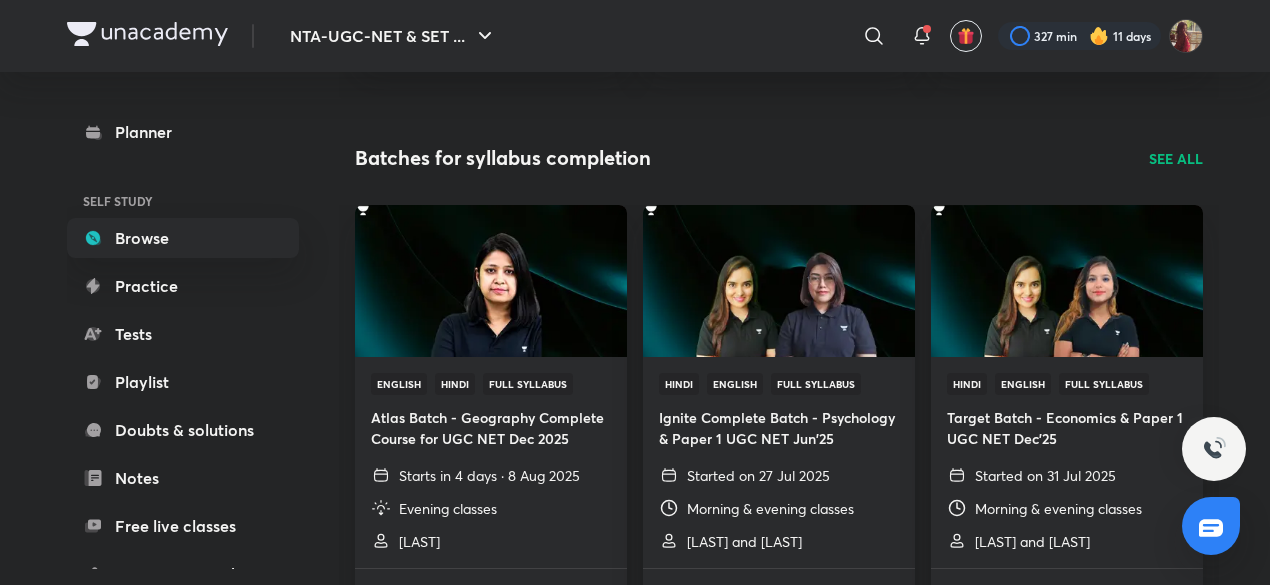 scroll, scrollTop: 0, scrollLeft: 0, axis: both 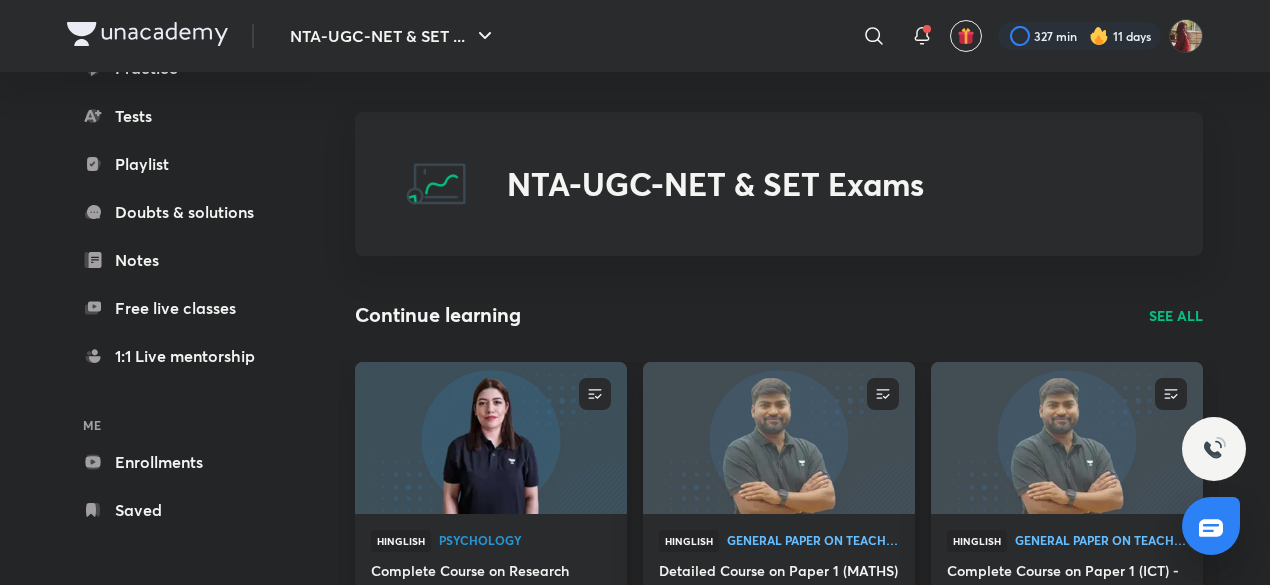 click on "Planner SELF STUDY Browse Practice Tests Playlist Doubts & solutions Notes Free live classes 1:1 Live mentorship ME Enrollments Saved" at bounding box center [183, 212] 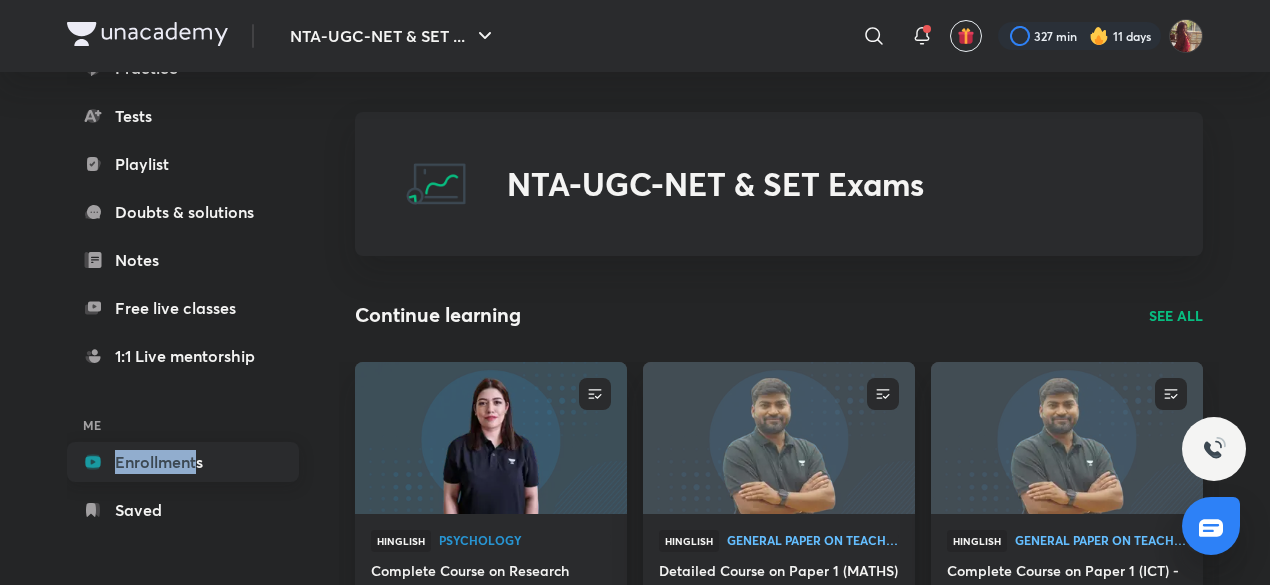 drag, startPoint x: 202, startPoint y: 436, endPoint x: 199, endPoint y: 465, distance: 29.15476 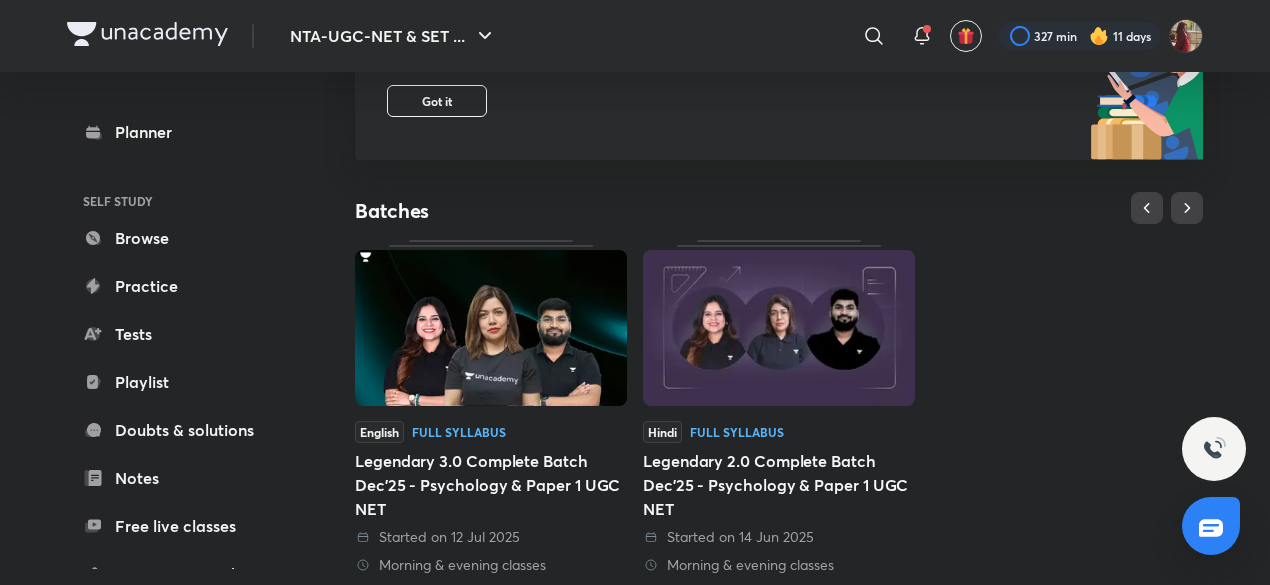 scroll, scrollTop: 300, scrollLeft: 0, axis: vertical 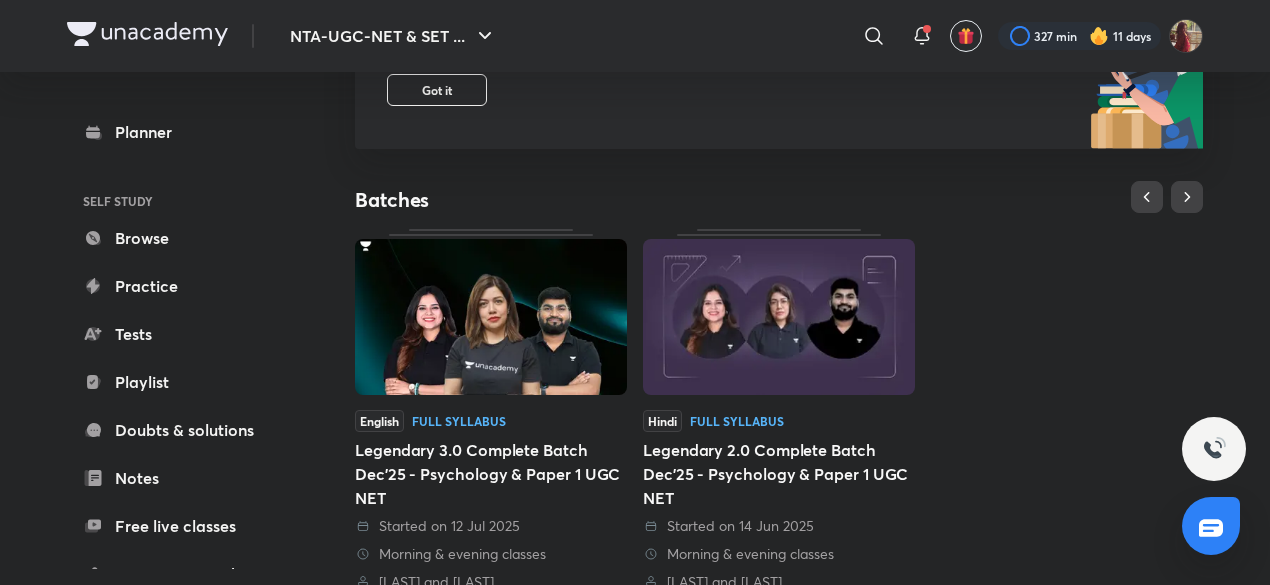 click on "English Full Syllabus Legendary 3.0 Complete Batch Dec'25 - Psychology & Paper 1 UGC NET   Started on 12 Jul 2025   Morning & evening classes   Rajat Kumar and Hafsa Malik" at bounding box center [491, 410] 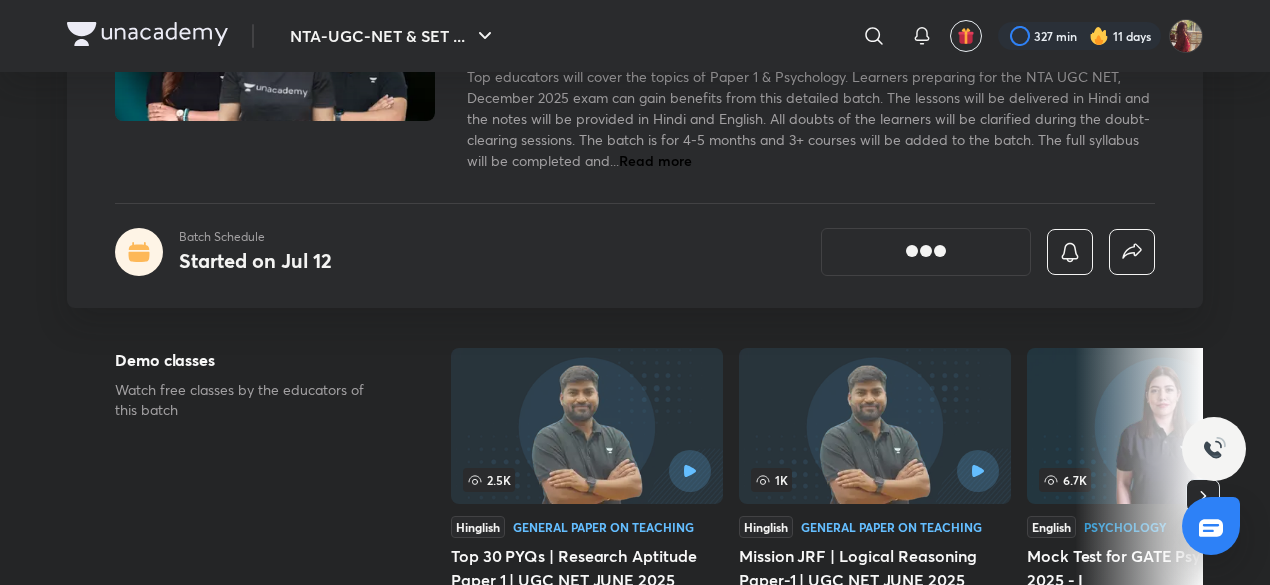 scroll, scrollTop: 0, scrollLeft: 0, axis: both 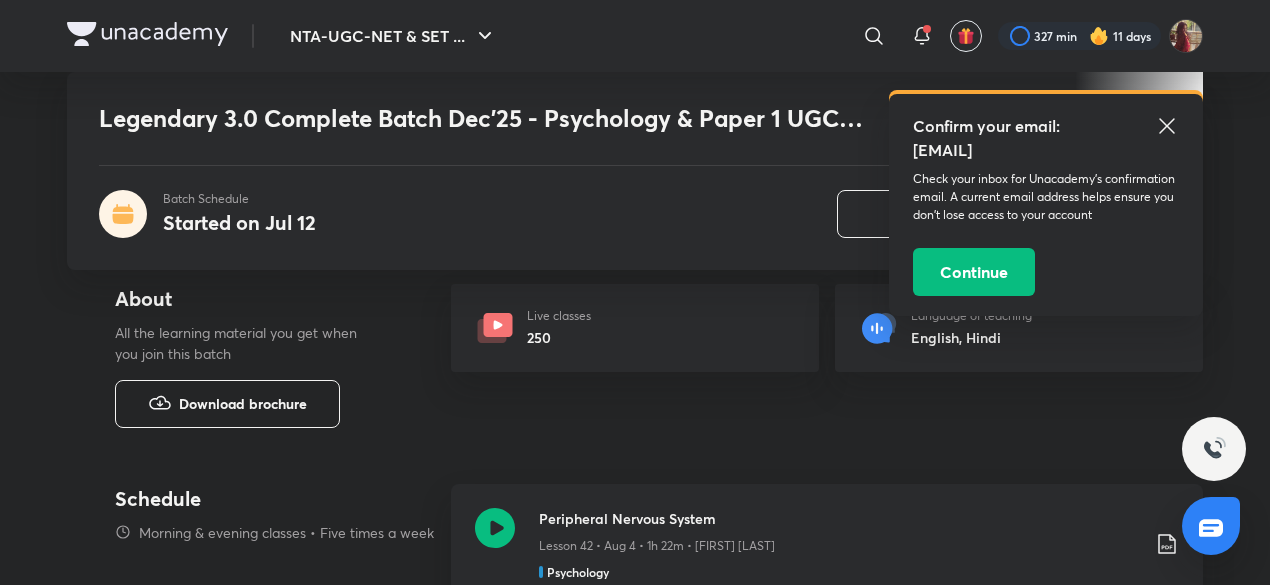 click on "Download brochure" at bounding box center (243, 404) 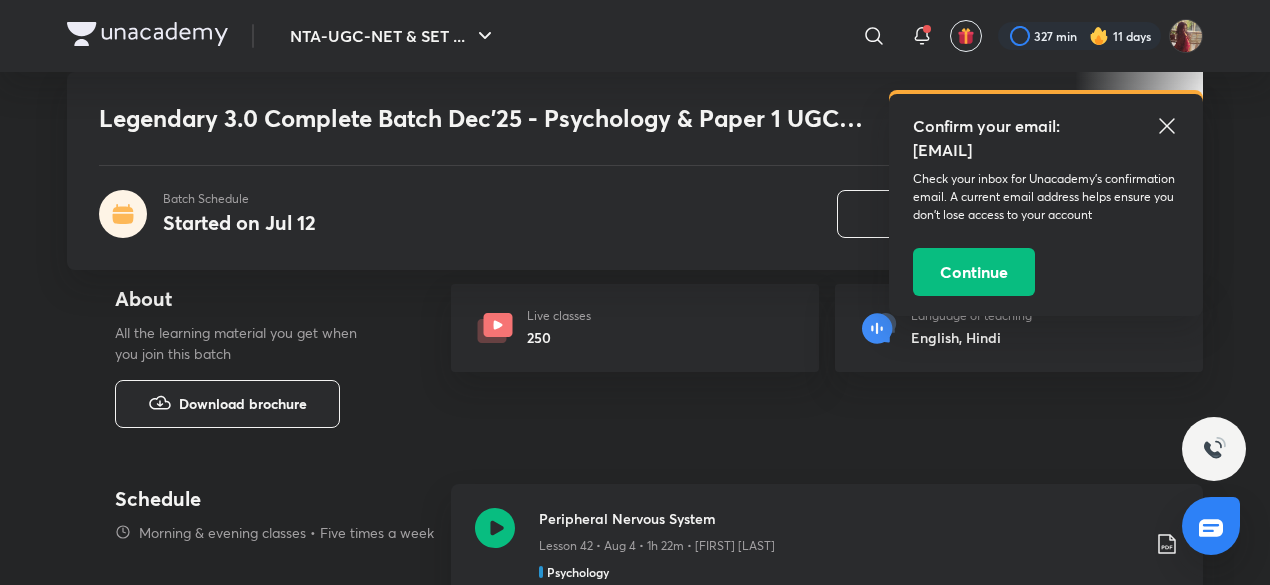 click 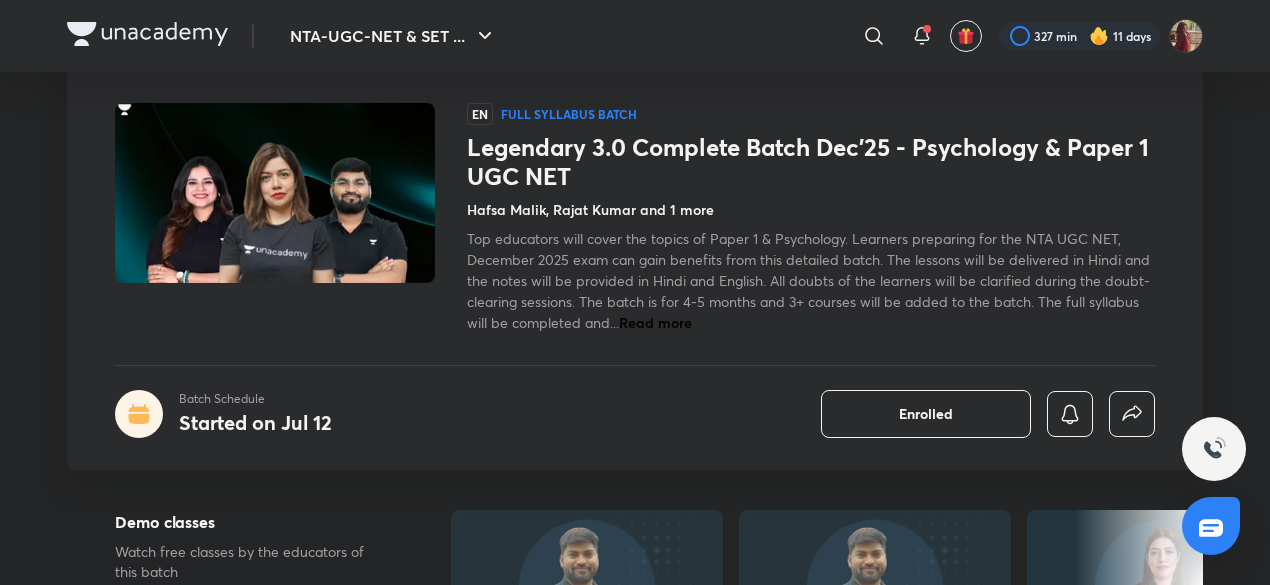 scroll, scrollTop: 0, scrollLeft: 0, axis: both 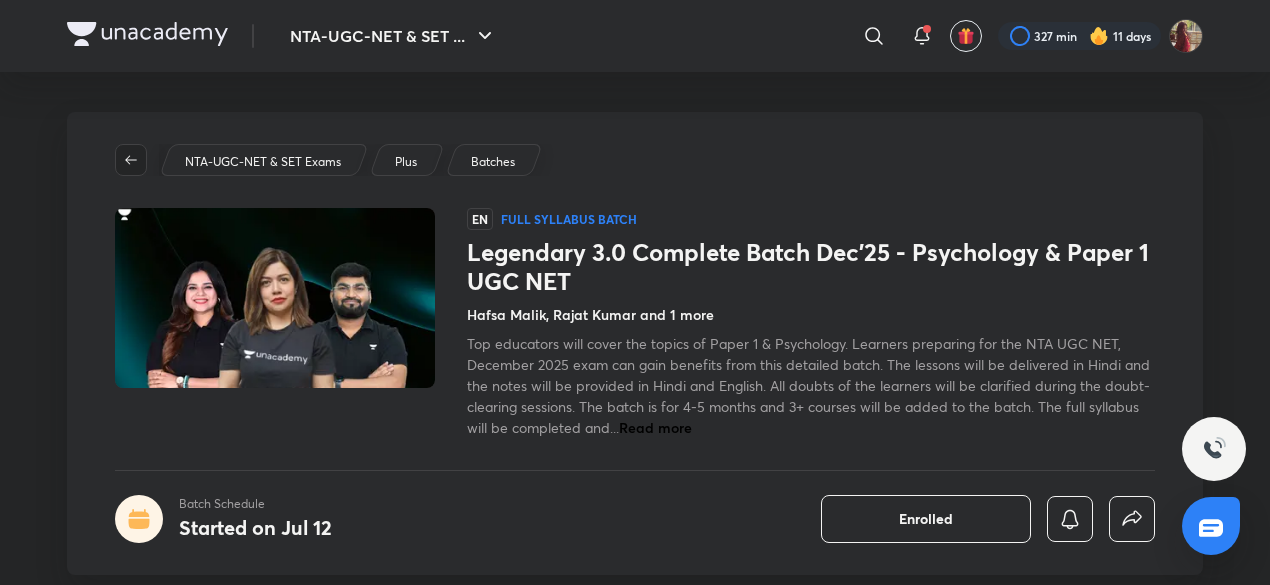 click at bounding box center (131, 160) 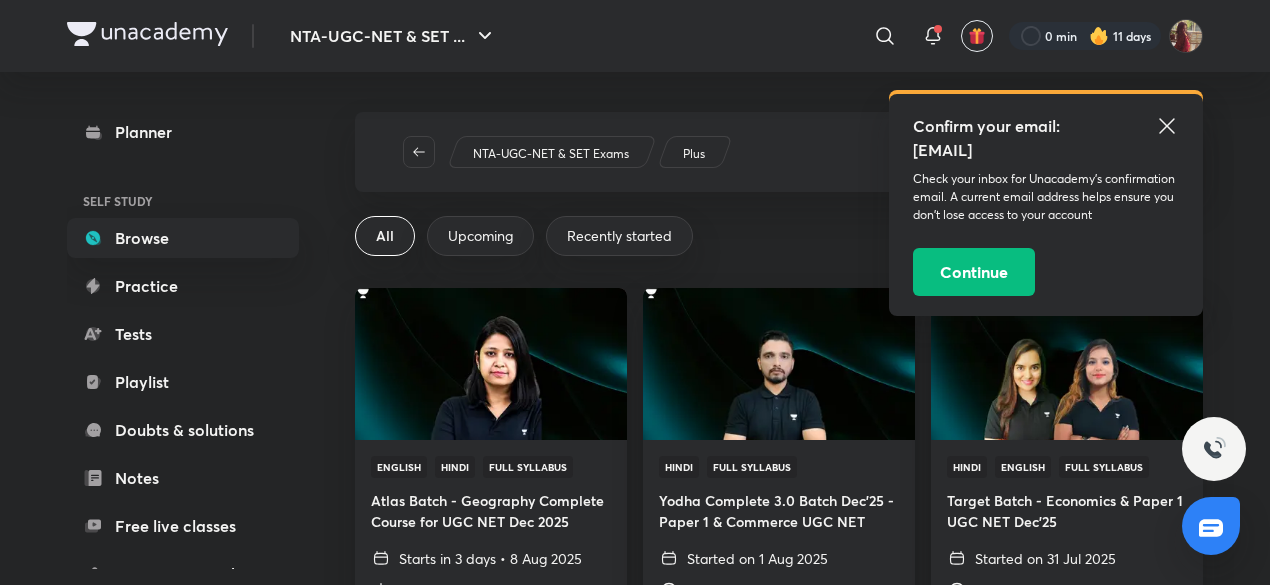 click 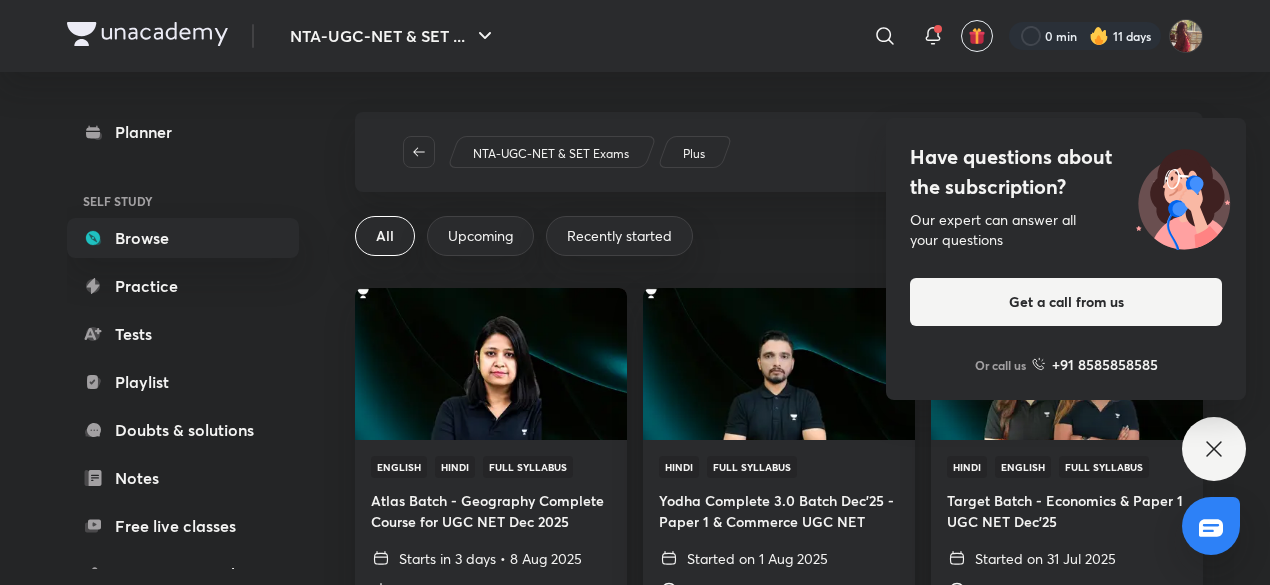 click 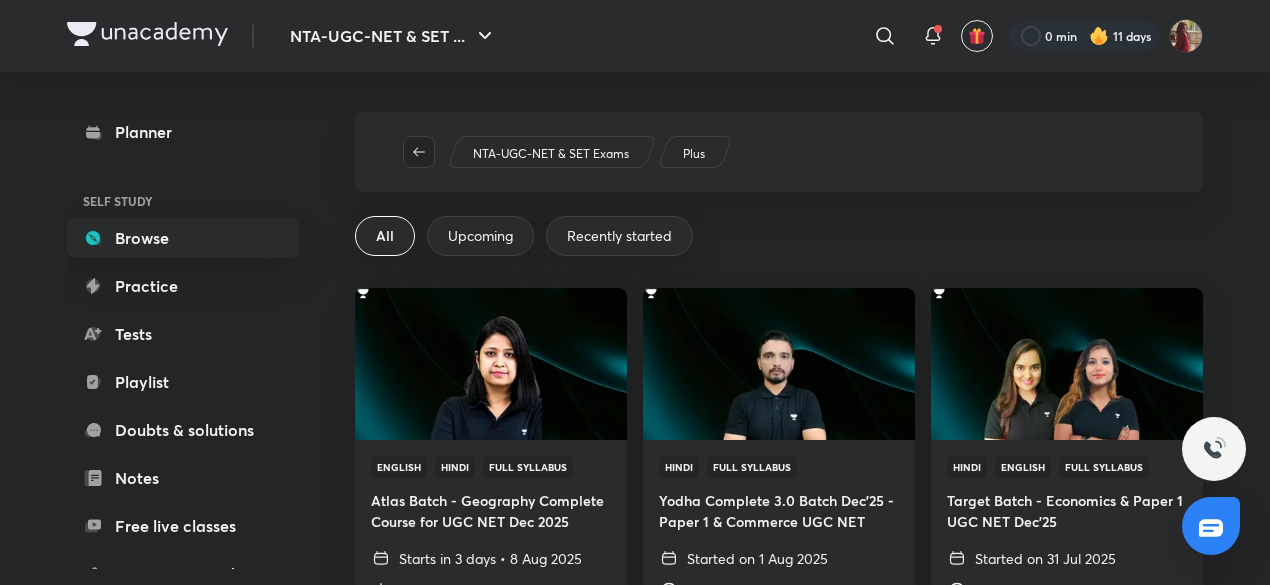 click 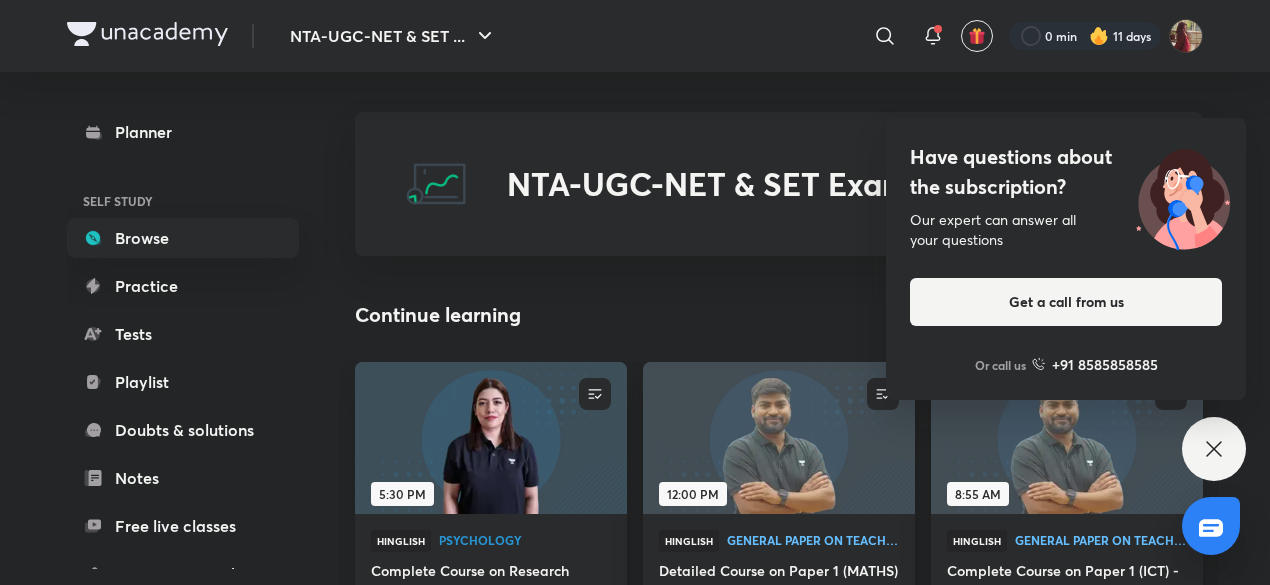 click on "NTA-UGC-NET & SET Exams Continue learning SEE ALL UNENROLL 5:30 PM Hinglish Psychology Complete Course on Research Methodology - NET/SET/GATE & Clinical Psychology Lesson 8 • Today, 5:30 PM Hafsa Malik UNENROLL 12:00 PM Hinglish General Paper on Teaching Detailed Course on Paper 1 (MATHS) - UGC NET DEC 2025 Lesson 21 • Today, 12:00 PM Rajat Kumar UNENROLL 8:55 AM Hinglish General Paper on Teaching Complete Course on Paper 1 (ICT) - UGC NET DEC 2025 Lesson 15 • Today, 8:55 AM Rajat Kumar UNENROLL Hinglish General Paper on Teaching Foundation Course on Paper 1 (Reasoning) - UGC NET DECEMBER 2025 Ended on Jun 21, 2025 • 12 lessons Rajat Kumar See All Batches for syllabus completion SEE ALL English Hindi Full Syllabus Atlas Batch - Geography Complete Course for UGC NET Dec 2025 Starts in 3 days · 8 Aug 2025 Evening classes Shikha Sharma View full schedule Hindi English Full Syllabus Ignite Complete Batch - Psychology & Paper 1 UGC NET Jun'25 Started on 27 Jul 2025 Morning & evening classes Hindi English" at bounding box center (779, 943) 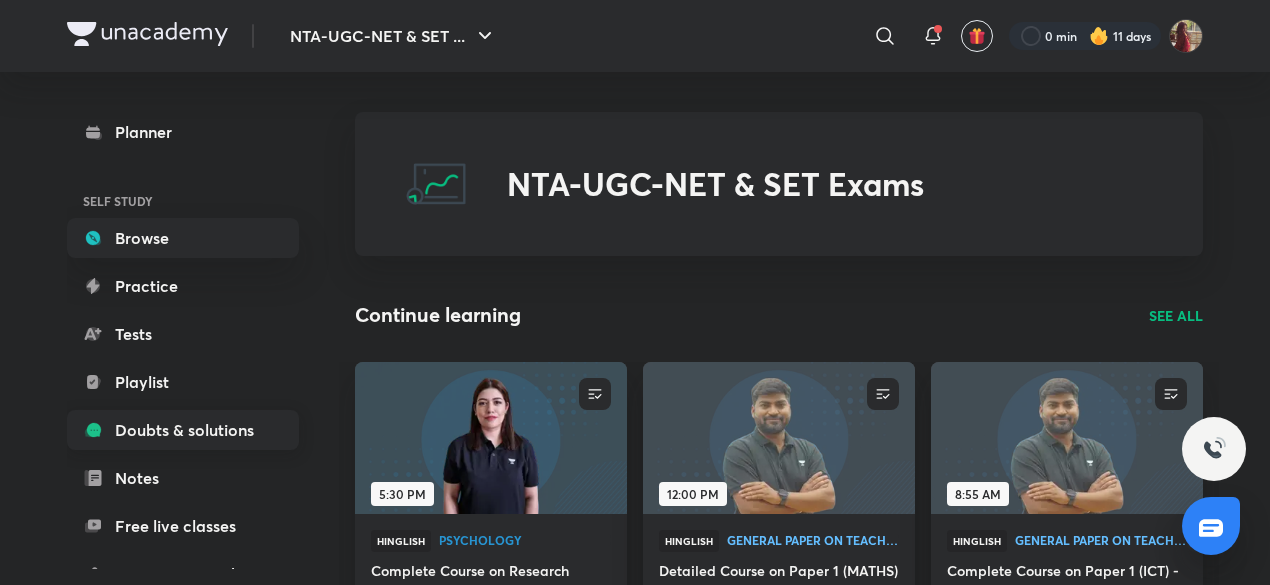 click on "Doubts & solutions" at bounding box center (183, 430) 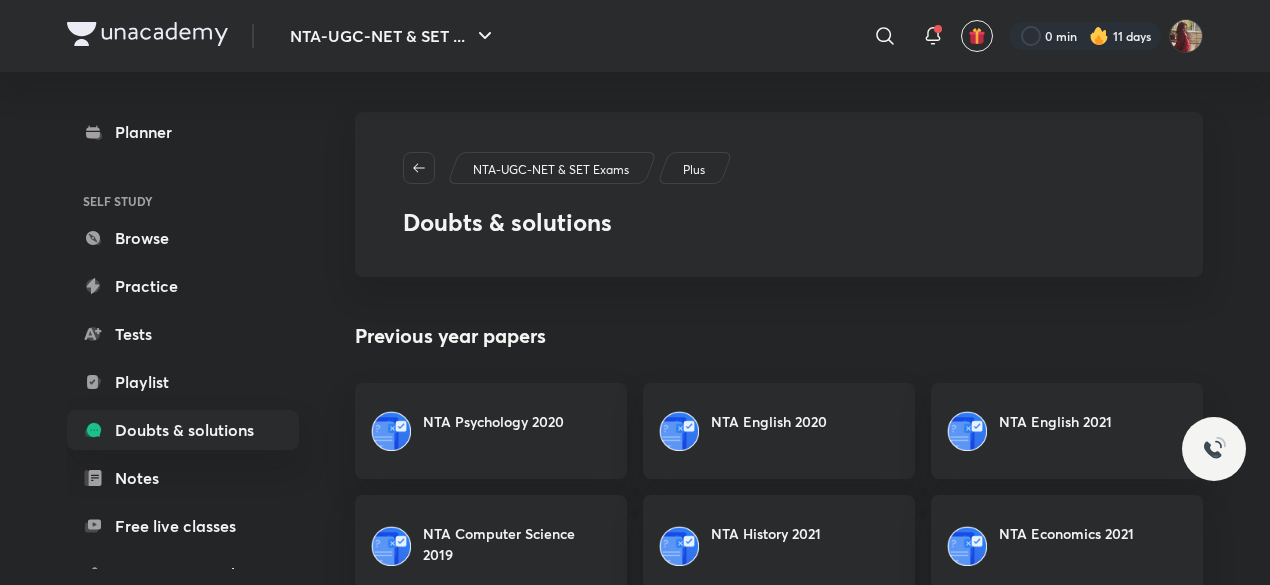 click on "Doubts & solutions" at bounding box center (507, 222) 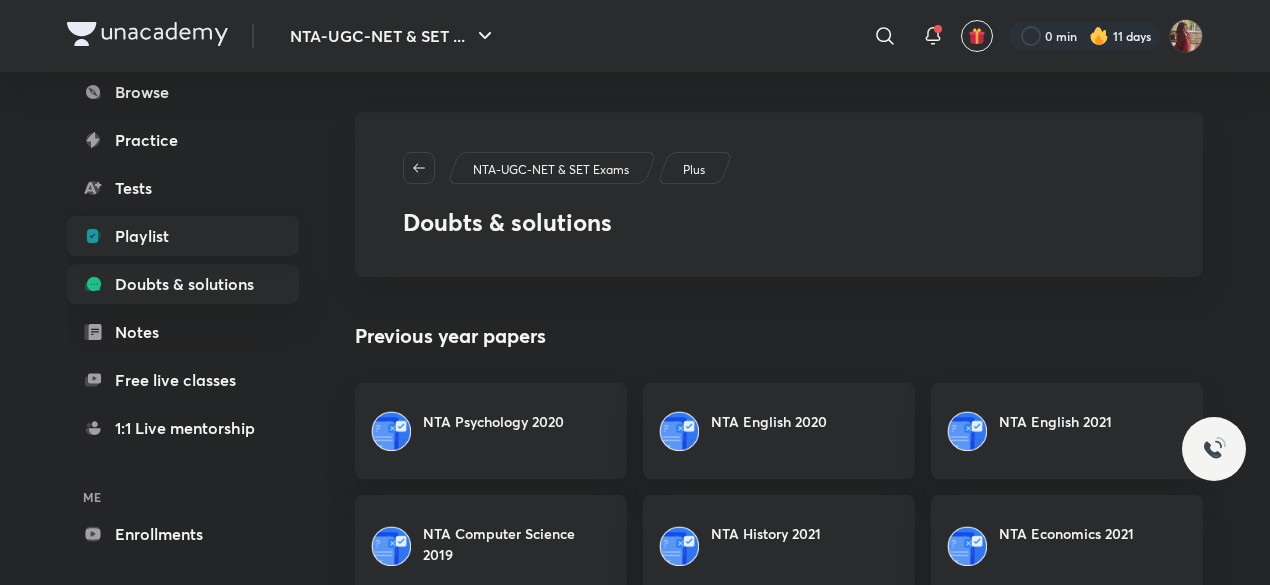 scroll, scrollTop: 156, scrollLeft: 0, axis: vertical 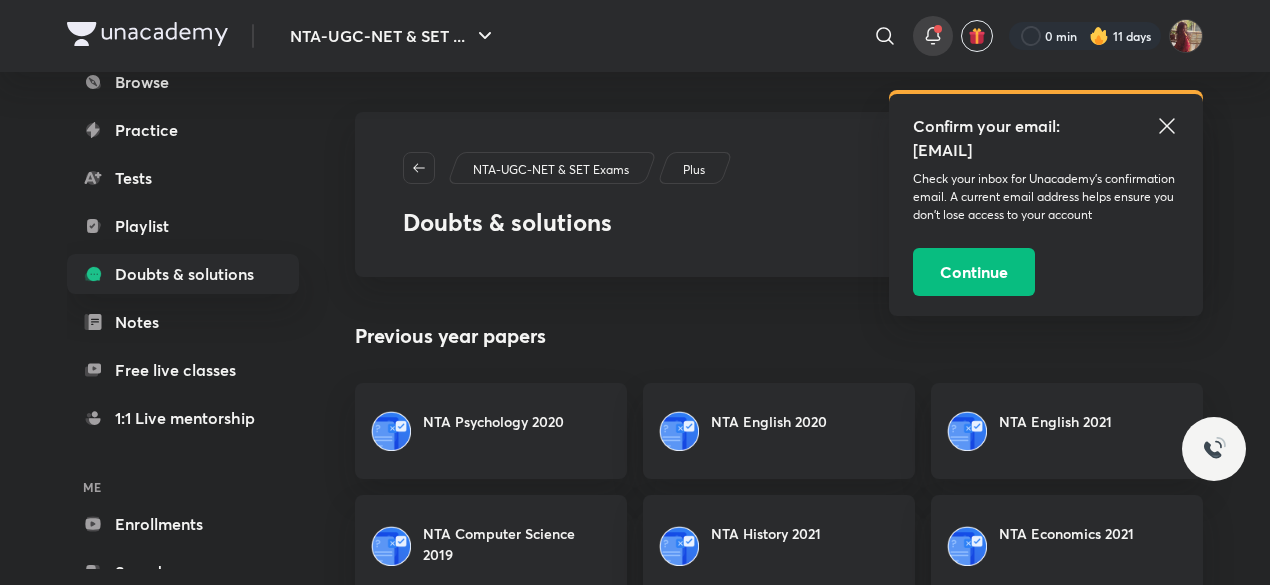 click 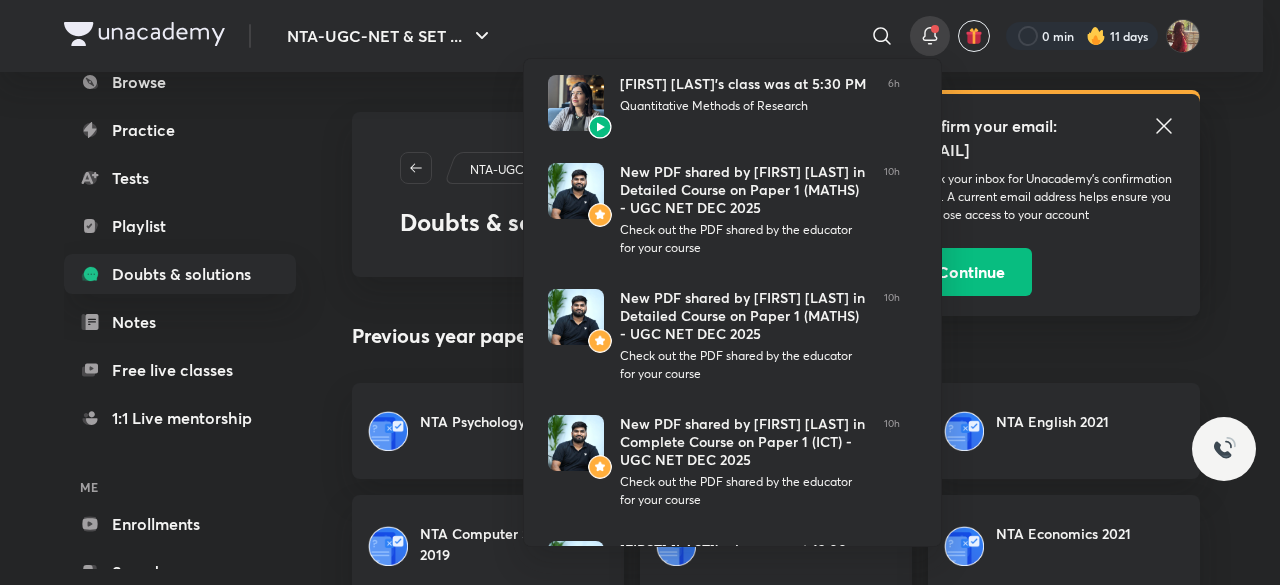 click at bounding box center (640, 292) 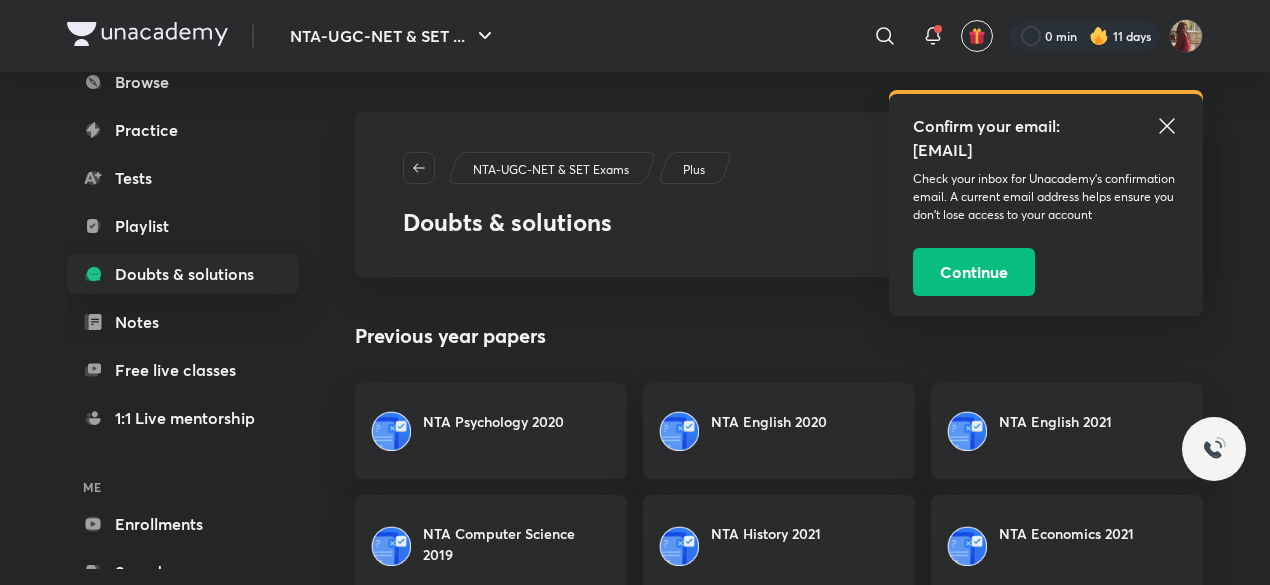 click 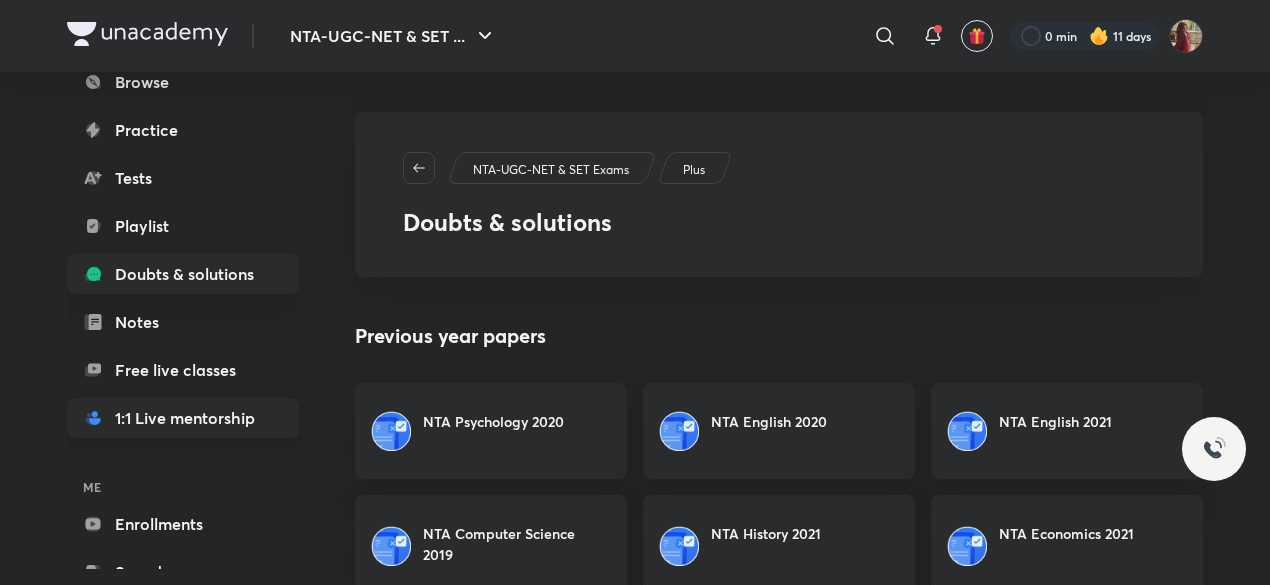 scroll, scrollTop: 218, scrollLeft: 0, axis: vertical 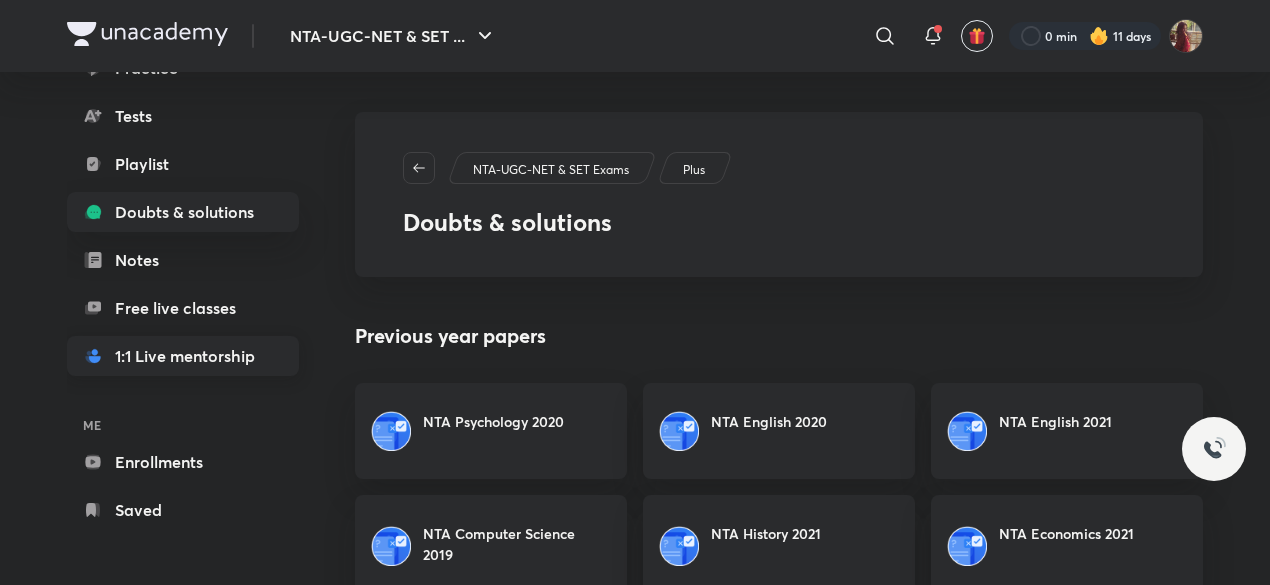 click on "1:1 Live mentorship" at bounding box center (183, 356) 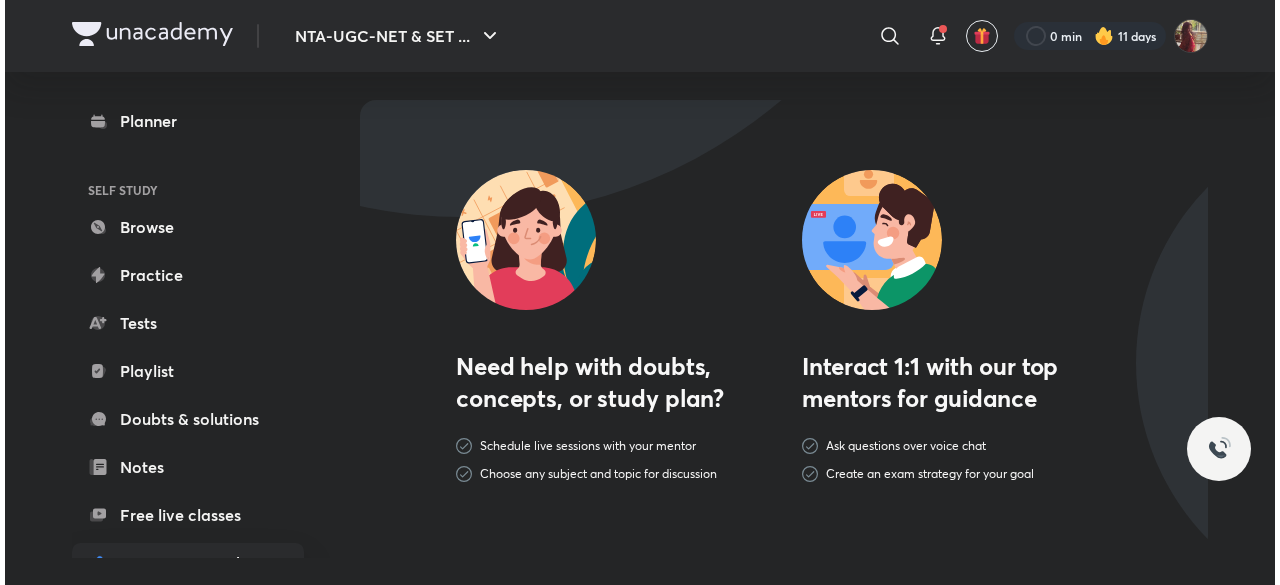 scroll, scrollTop: 0, scrollLeft: 0, axis: both 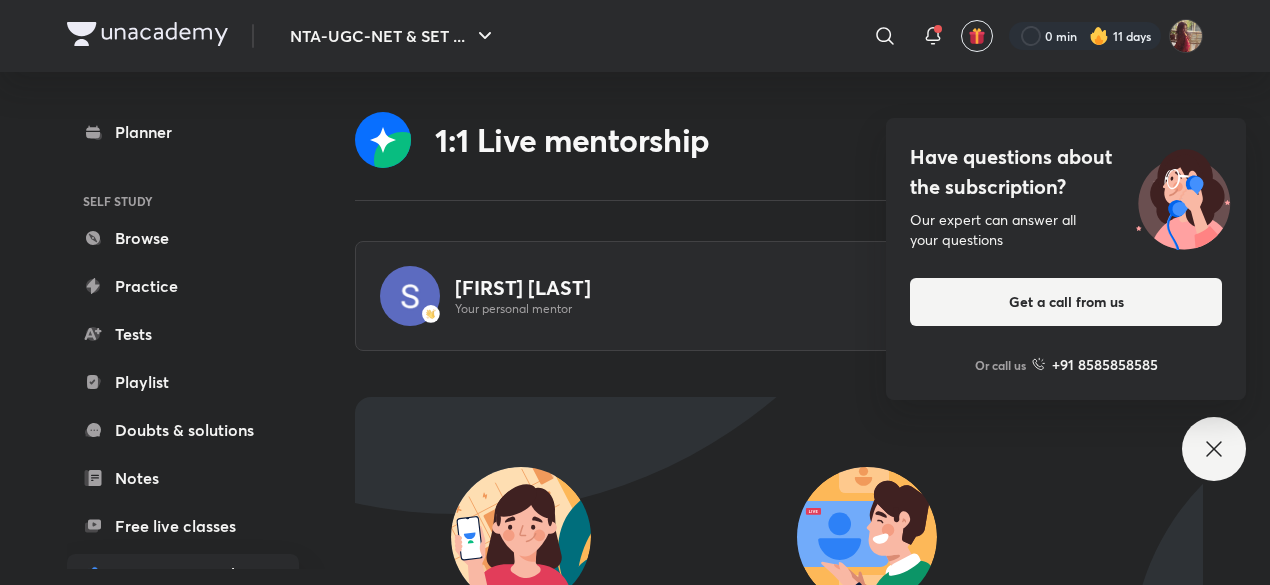 click 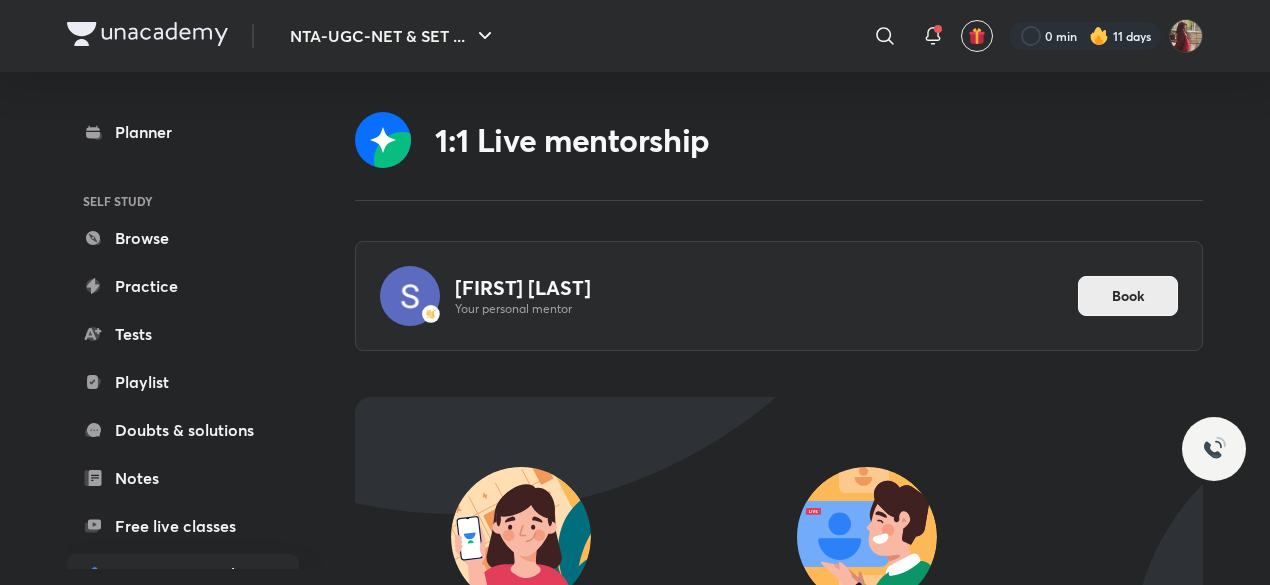 click on "Book" at bounding box center [1128, 296] 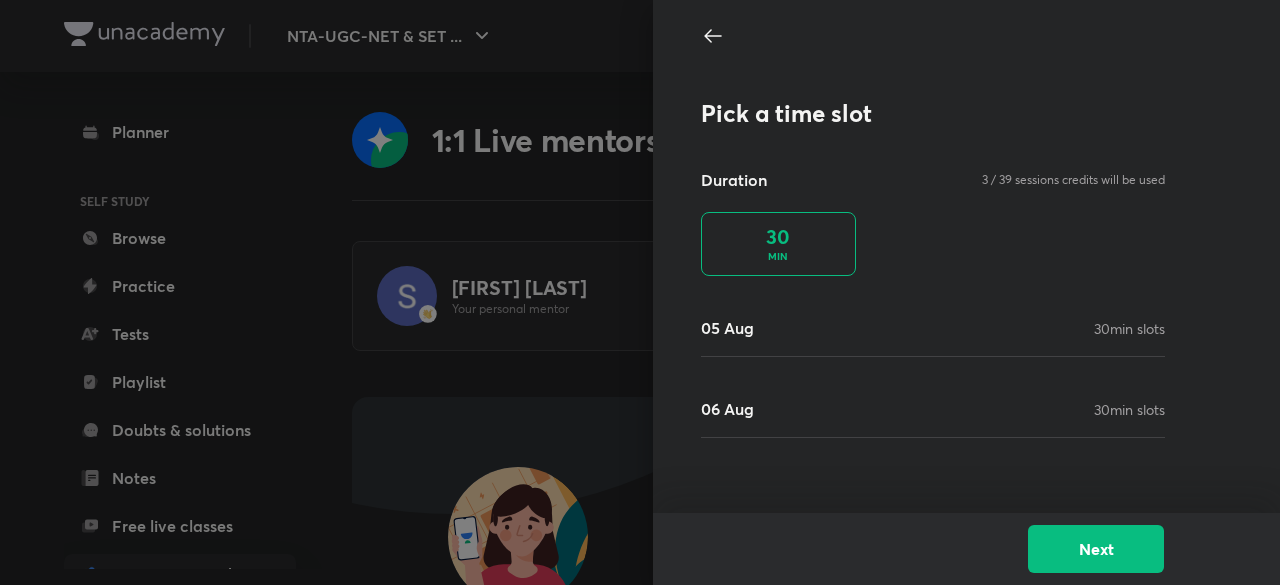 click on "30 MIN" at bounding box center (778, 244) 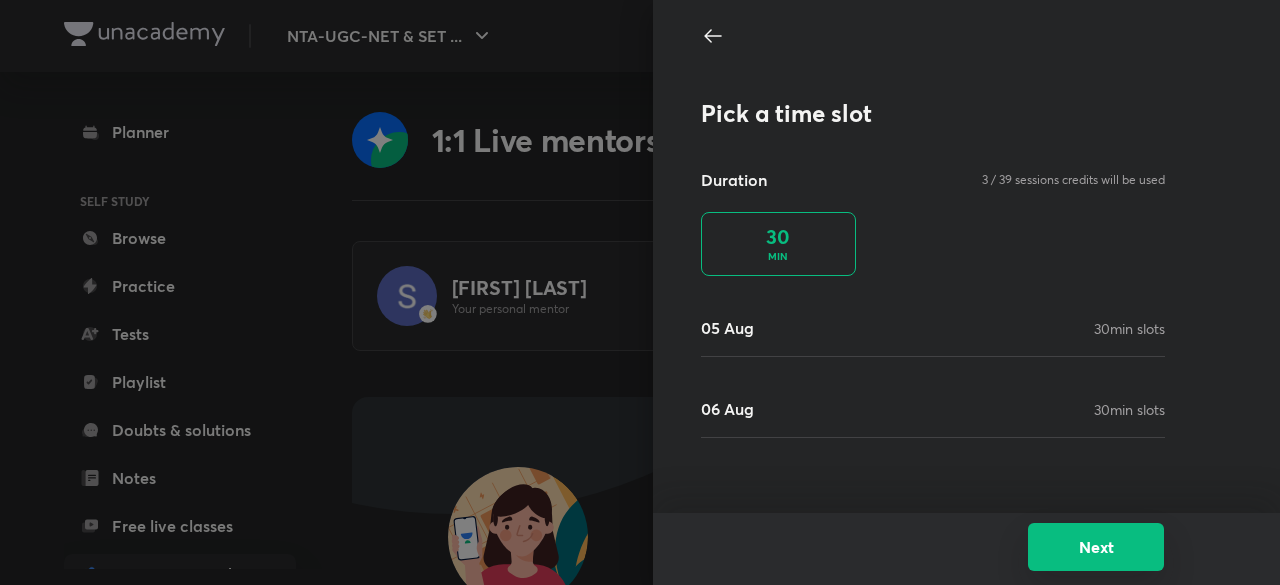 click on "Next" at bounding box center (1096, 547) 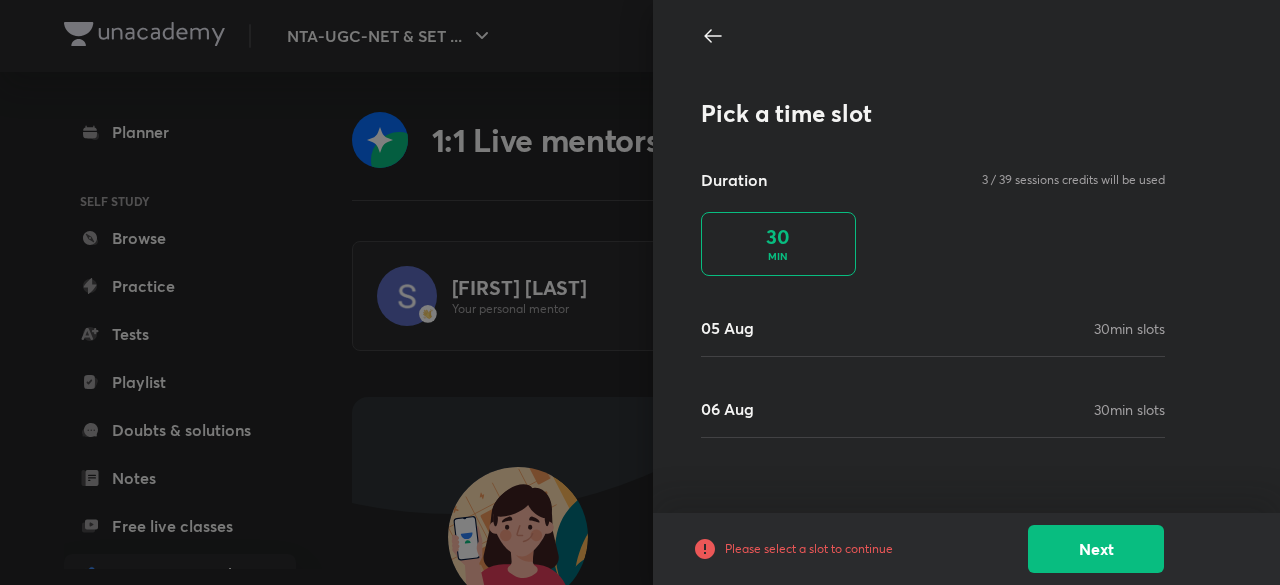 click on "30  min slots" at bounding box center (1129, 328) 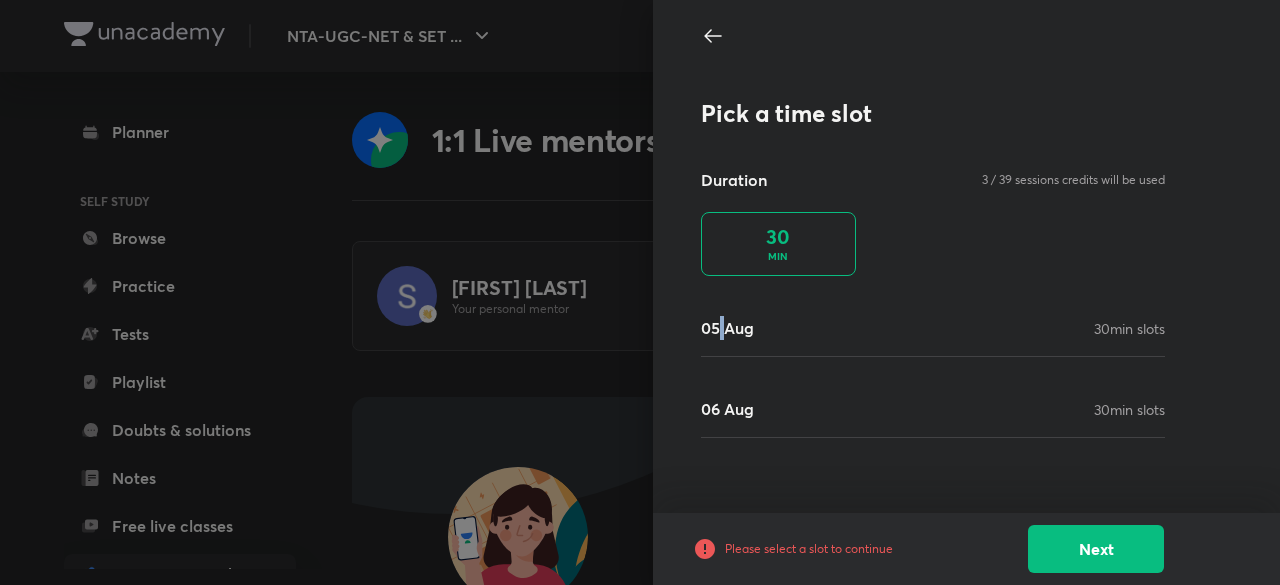 click on "05 Aug" at bounding box center (727, 328) 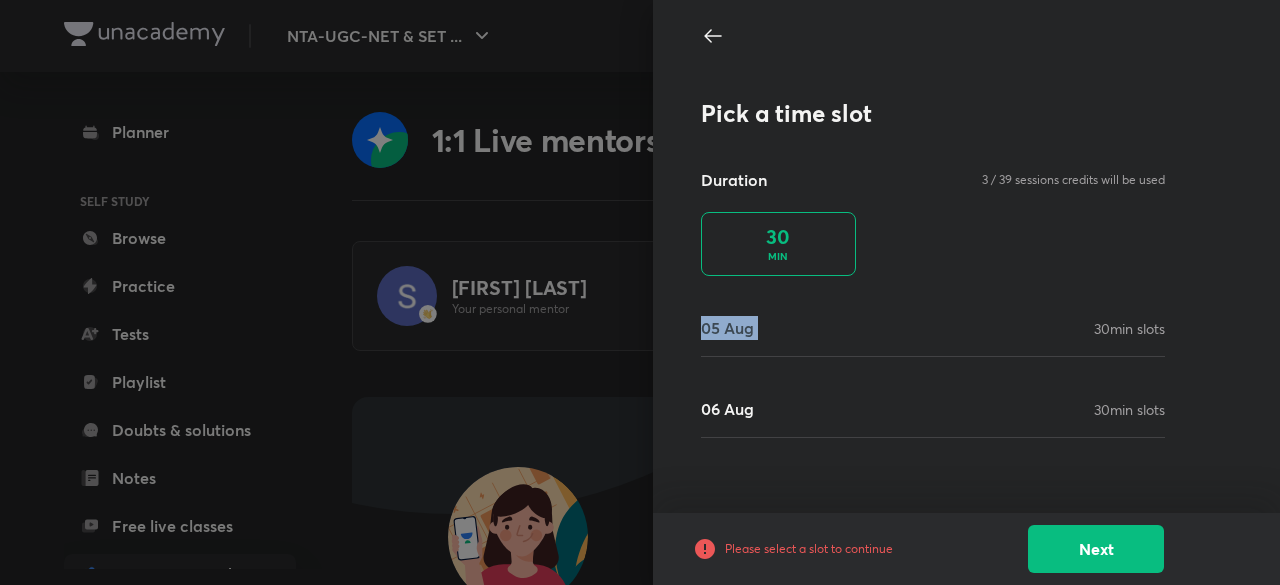 click on "05 Aug" at bounding box center (727, 328) 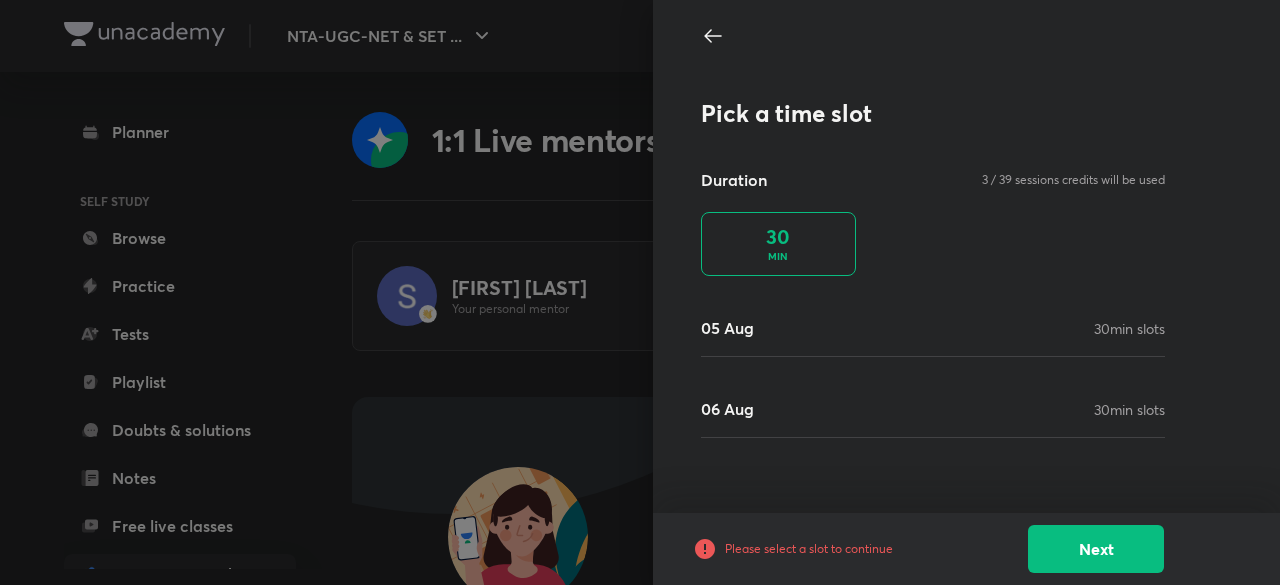 click on "Please select a slot to continue" at bounding box center (861, 549) 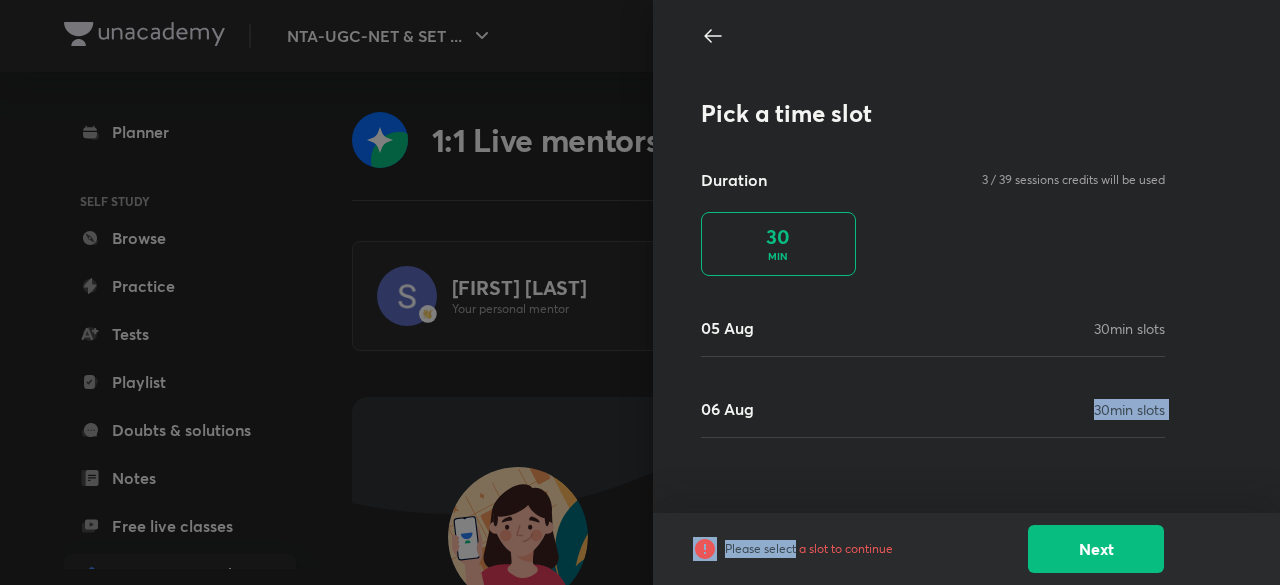 drag, startPoint x: 778, startPoint y: 546, endPoint x: 1049, endPoint y: 363, distance: 327.00153 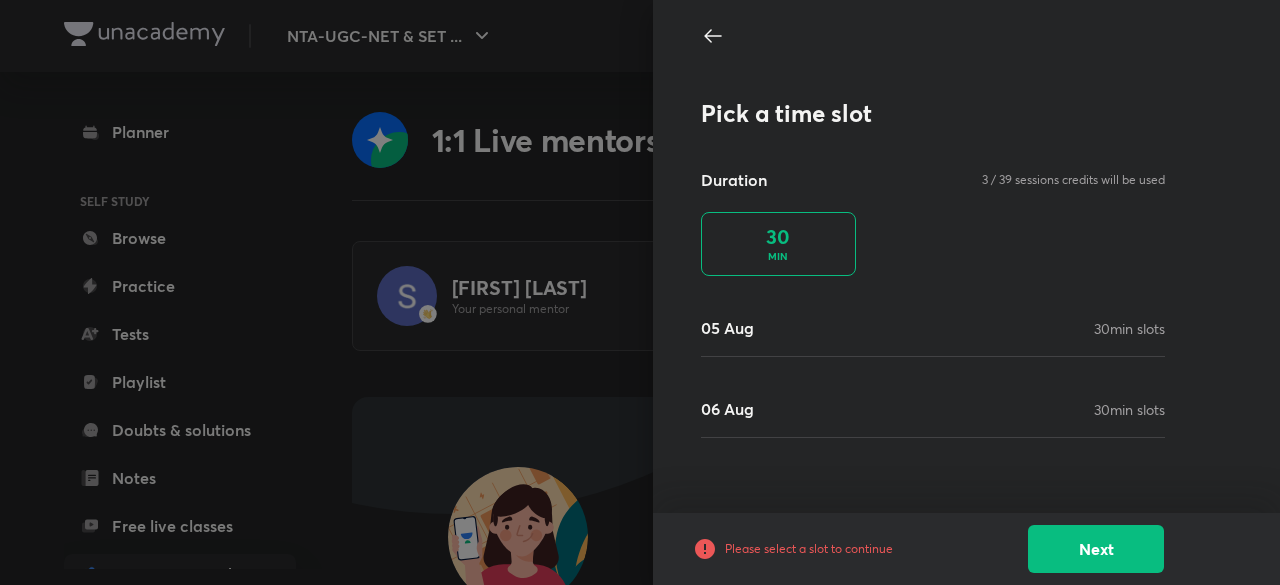 click on "Pick a time slot Duration 3 / 39 sessions credits will be used   30 MIN 05 Aug 30  min slots 06 Aug 30  min slots" at bounding box center (933, 268) 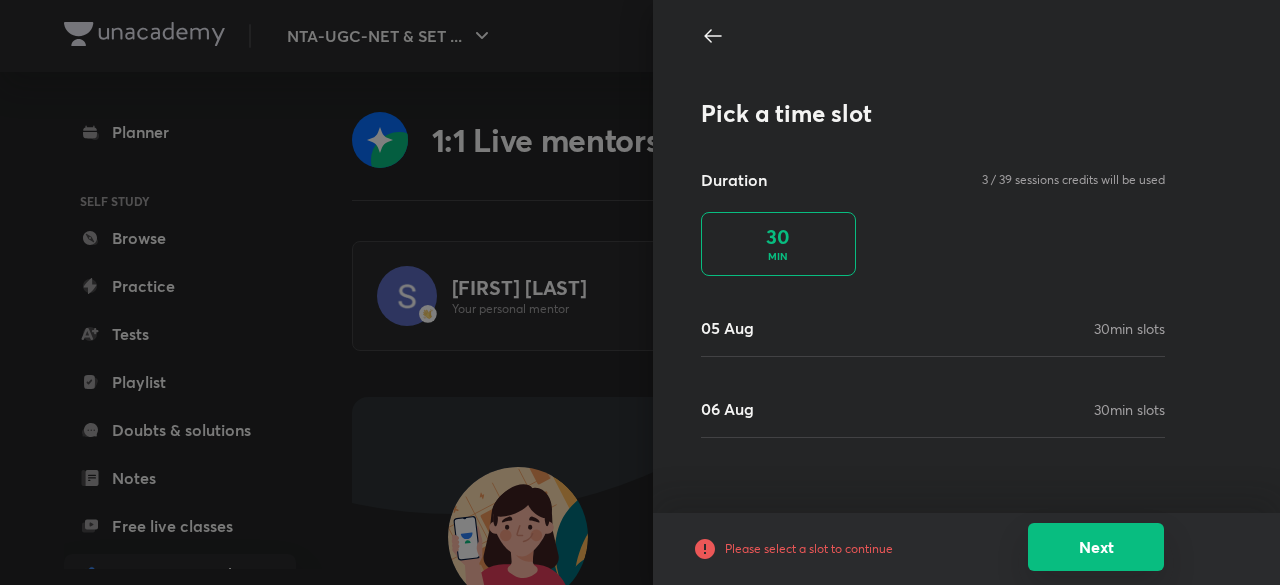 click on "Next" at bounding box center [1096, 547] 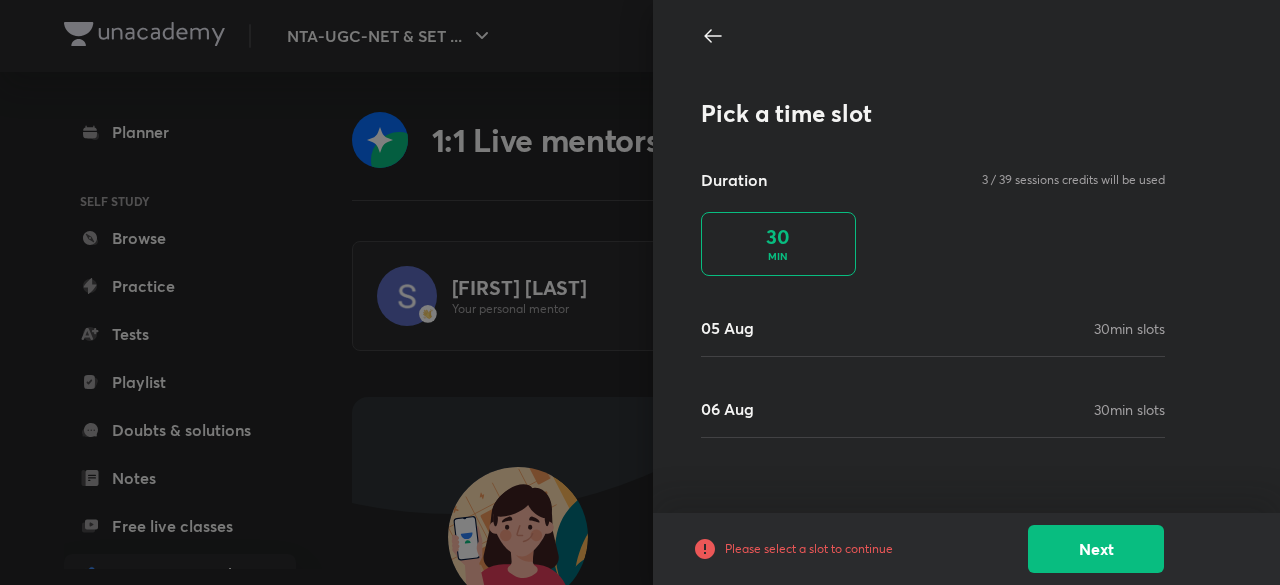 click 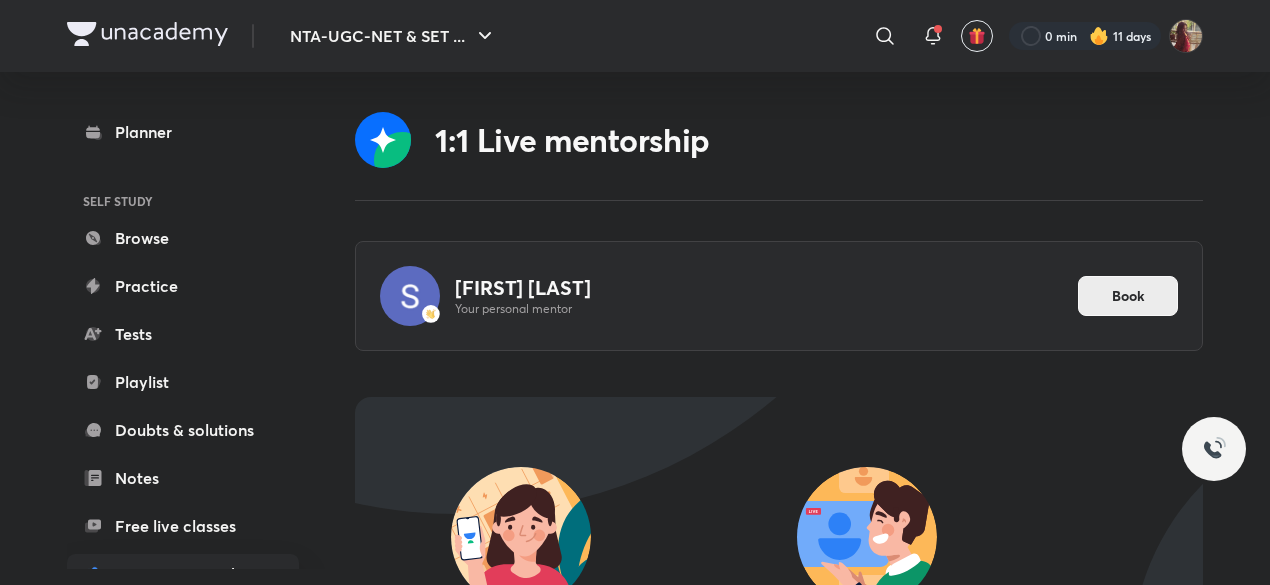 click on "Book" at bounding box center [1128, 296] 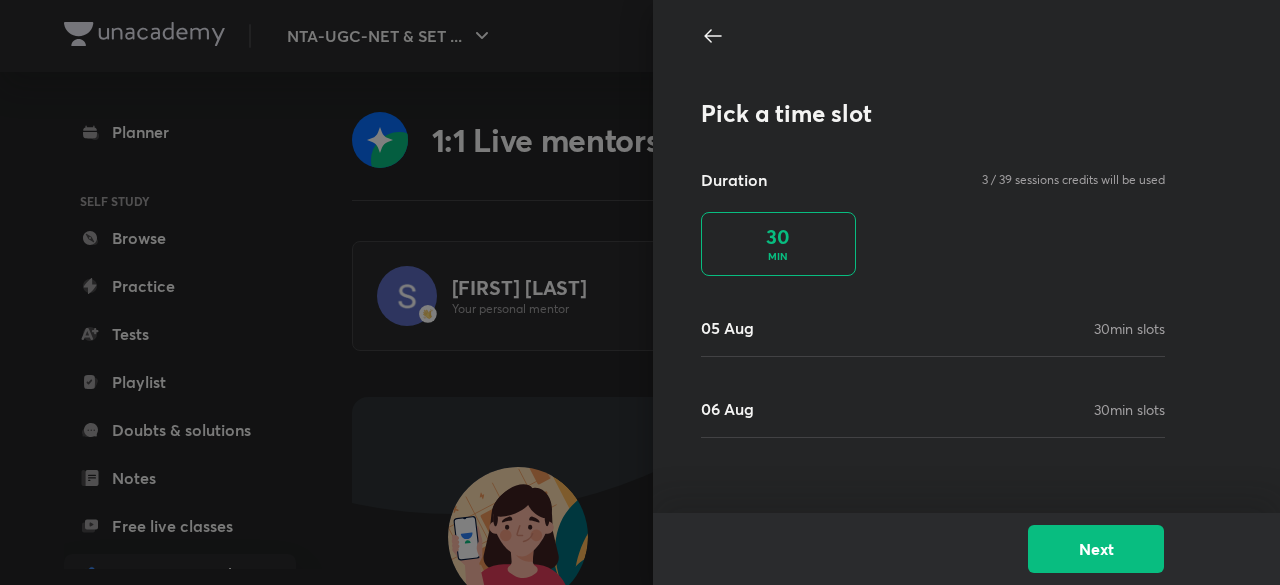click on "Duration 3 / 39 sessions credits will be used   30 MIN" at bounding box center (933, 222) 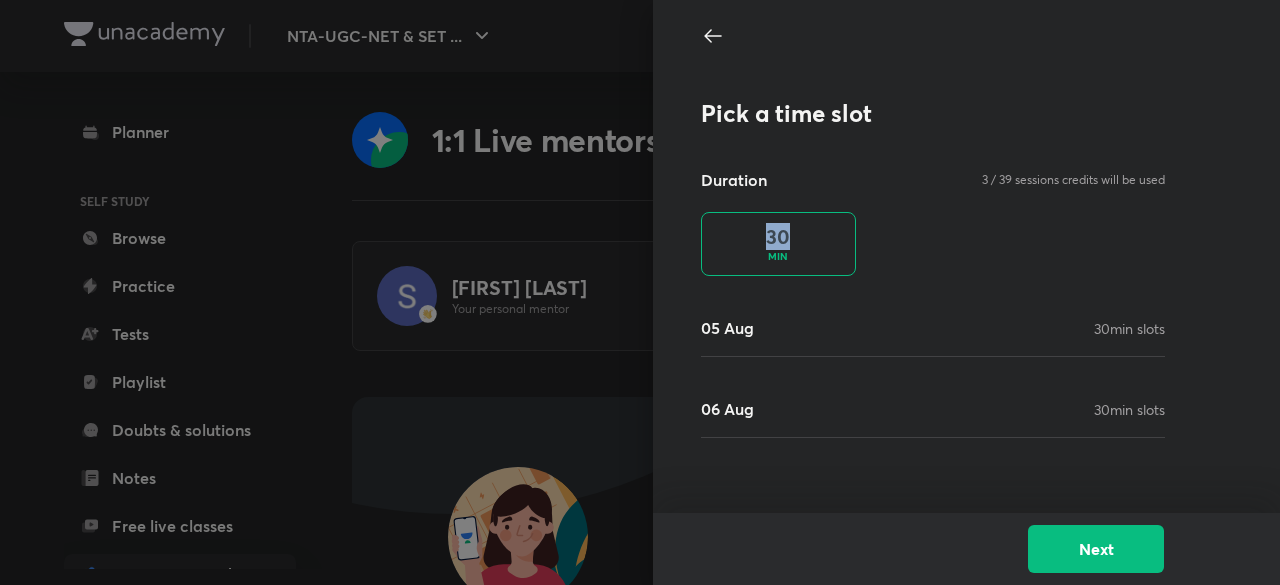 click on "Duration 3 / 39 sessions credits will be used   30 MIN" at bounding box center (933, 222) 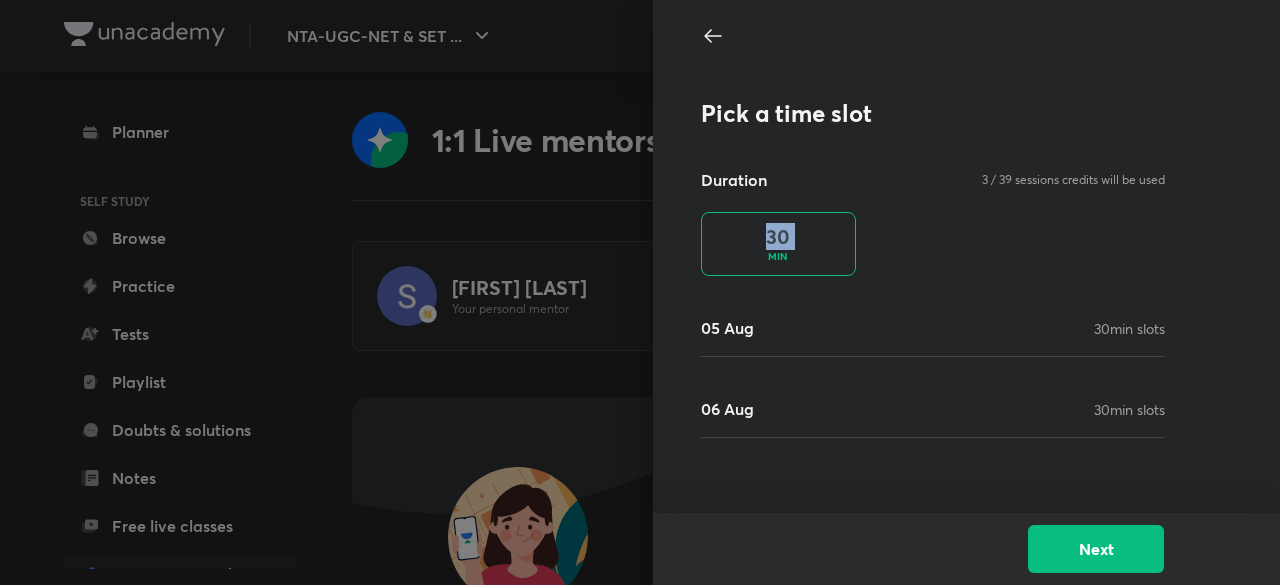 click on "Duration 3 / 39 sessions credits will be used   30 MIN" at bounding box center (933, 222) 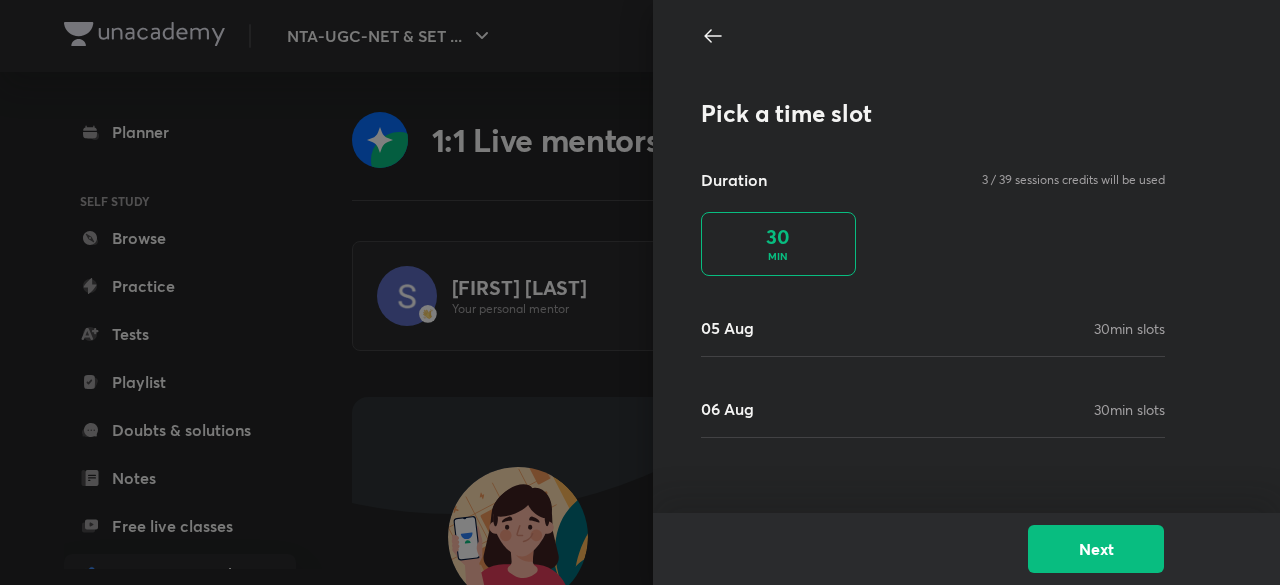 click on "30 MIN" at bounding box center [778, 244] 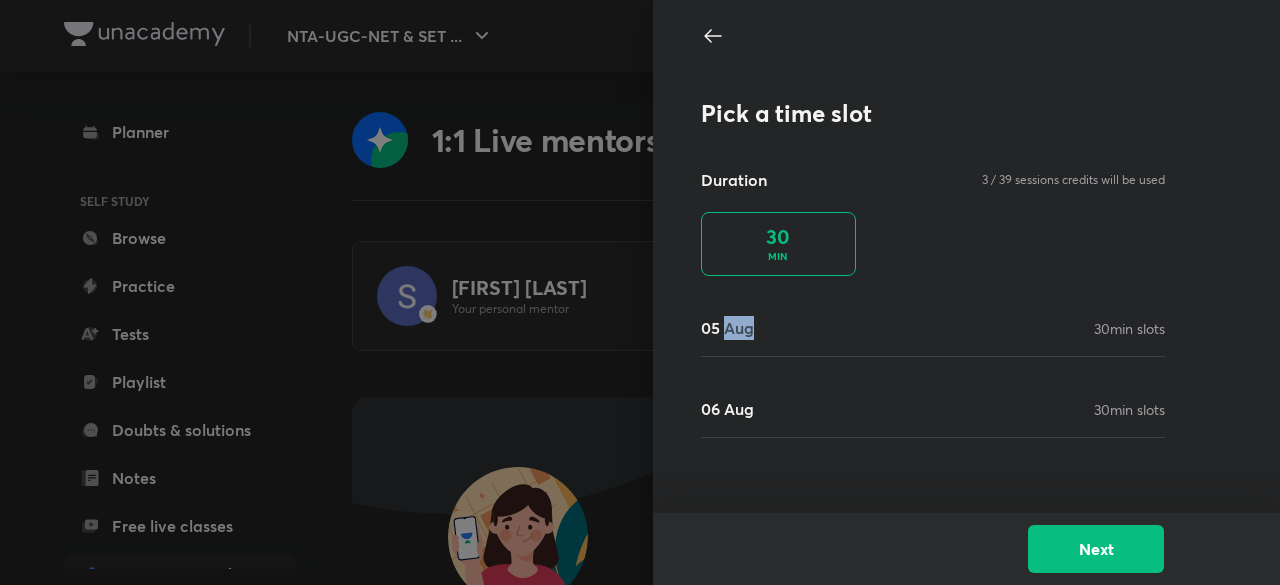 click on "05 Aug" at bounding box center [727, 328] 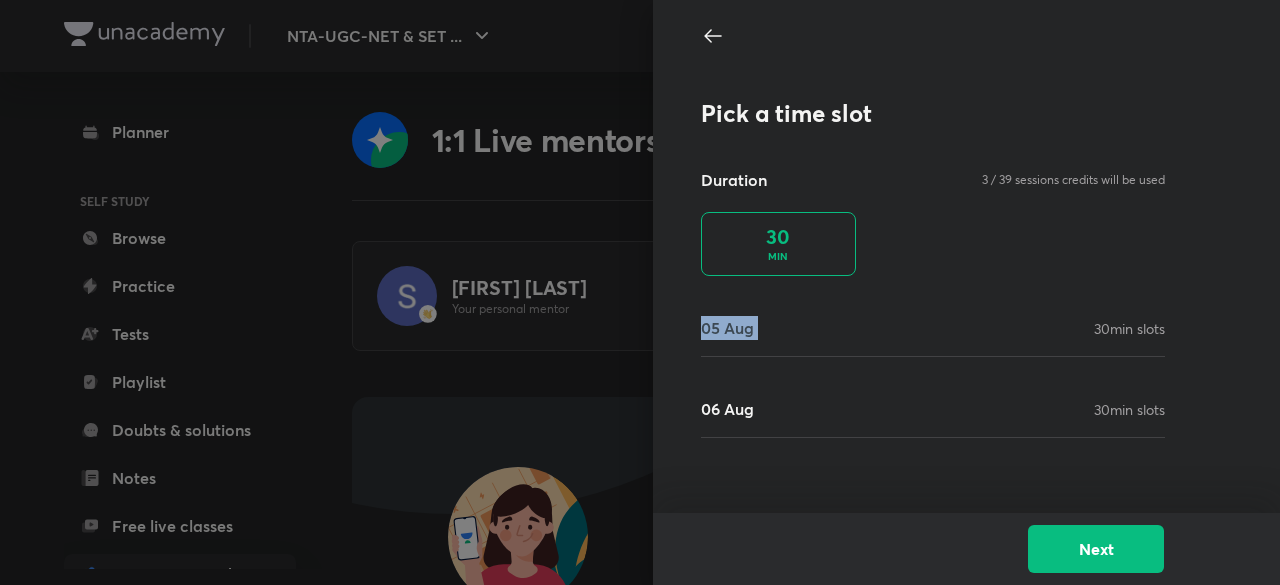 click on "05 Aug" at bounding box center [727, 328] 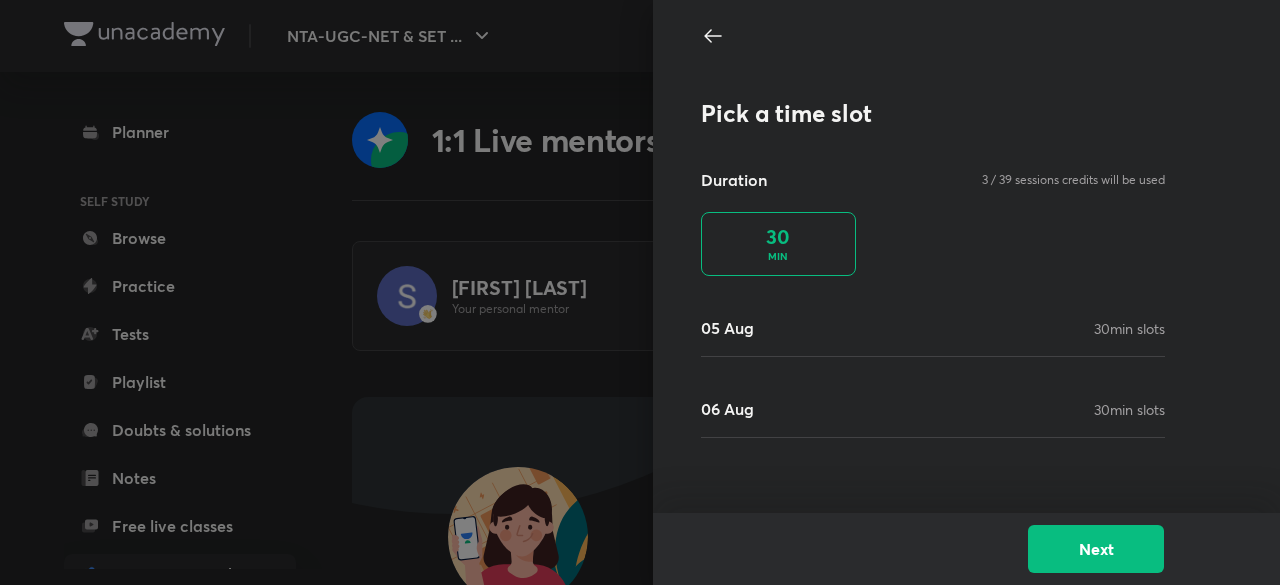 click on "30  min slots" at bounding box center [1129, 328] 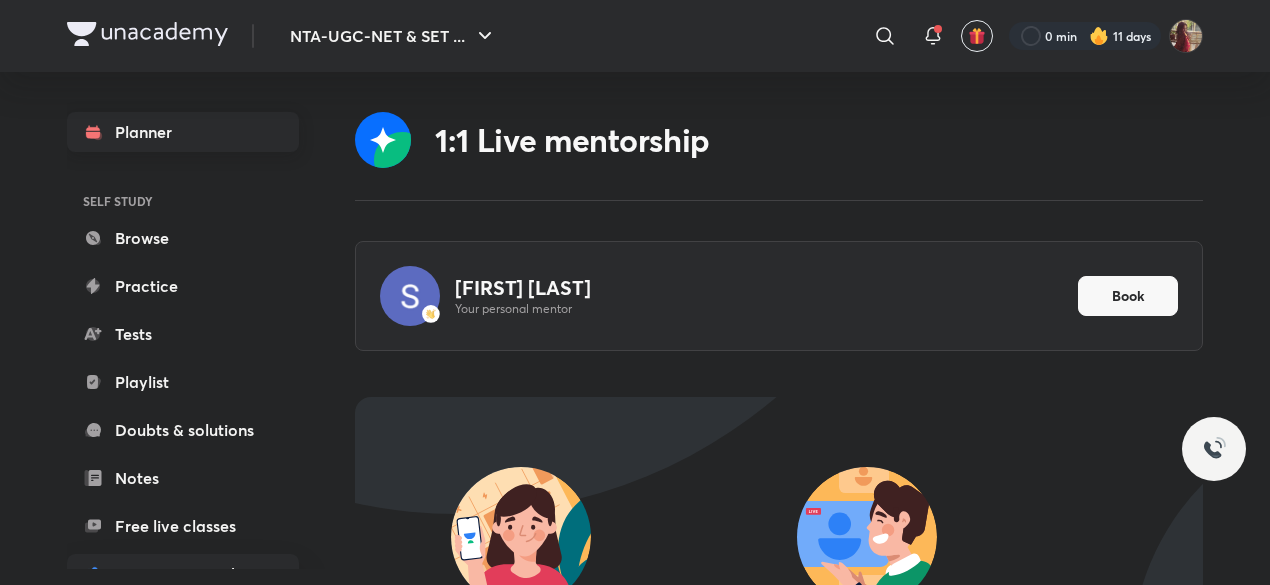 click on "Planner" at bounding box center (183, 132) 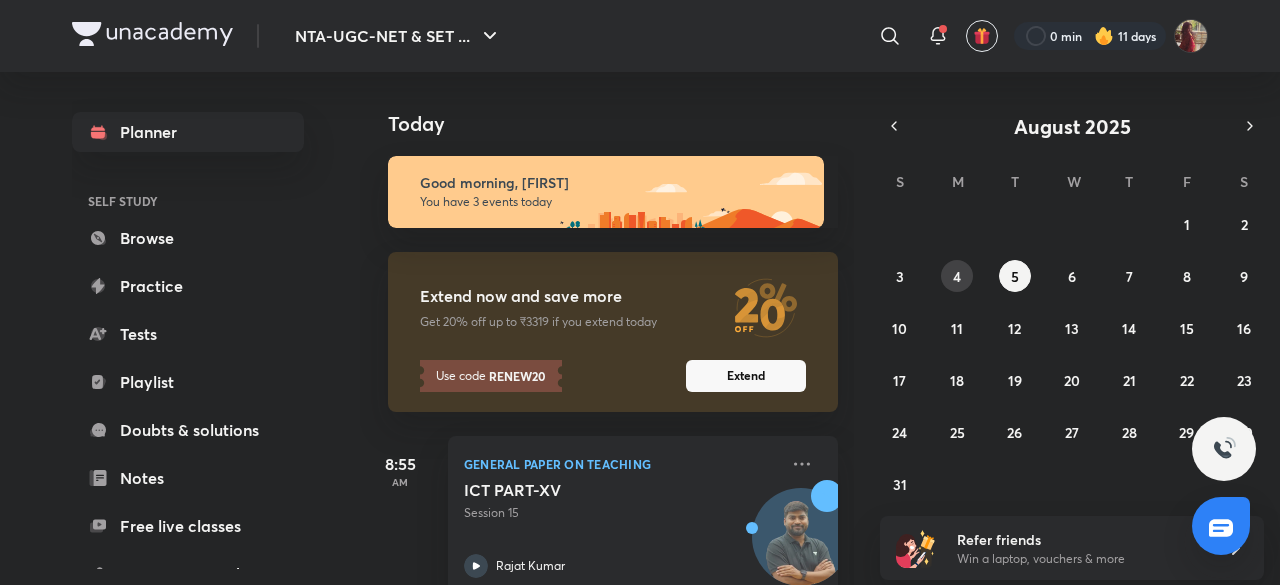click on "4" at bounding box center [957, 276] 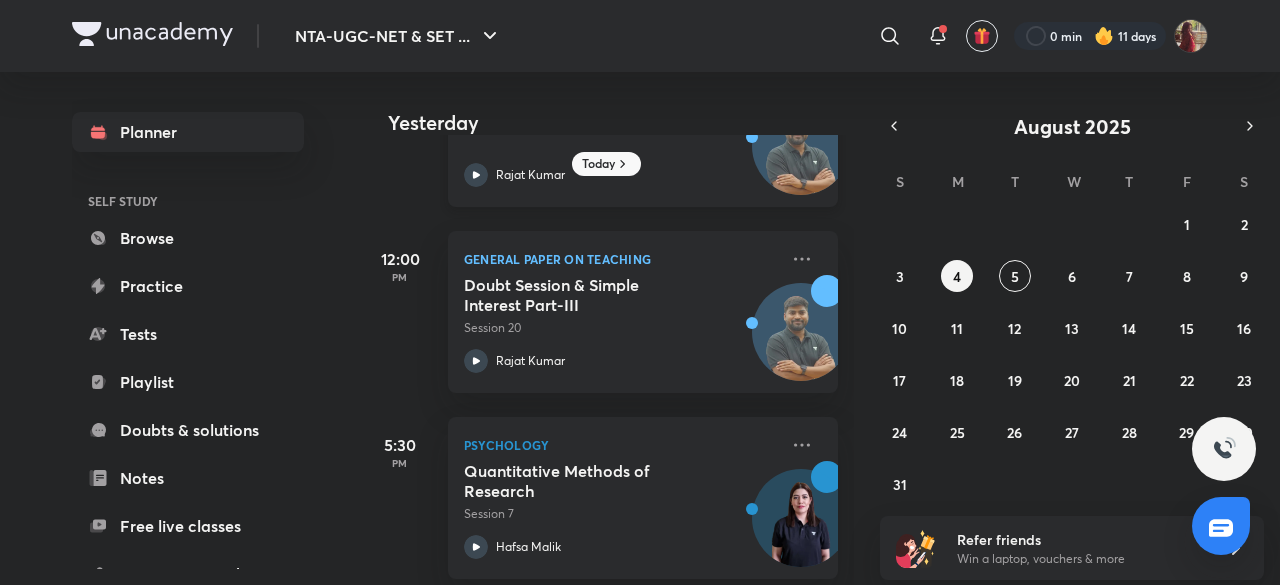 scroll, scrollTop: 327, scrollLeft: 0, axis: vertical 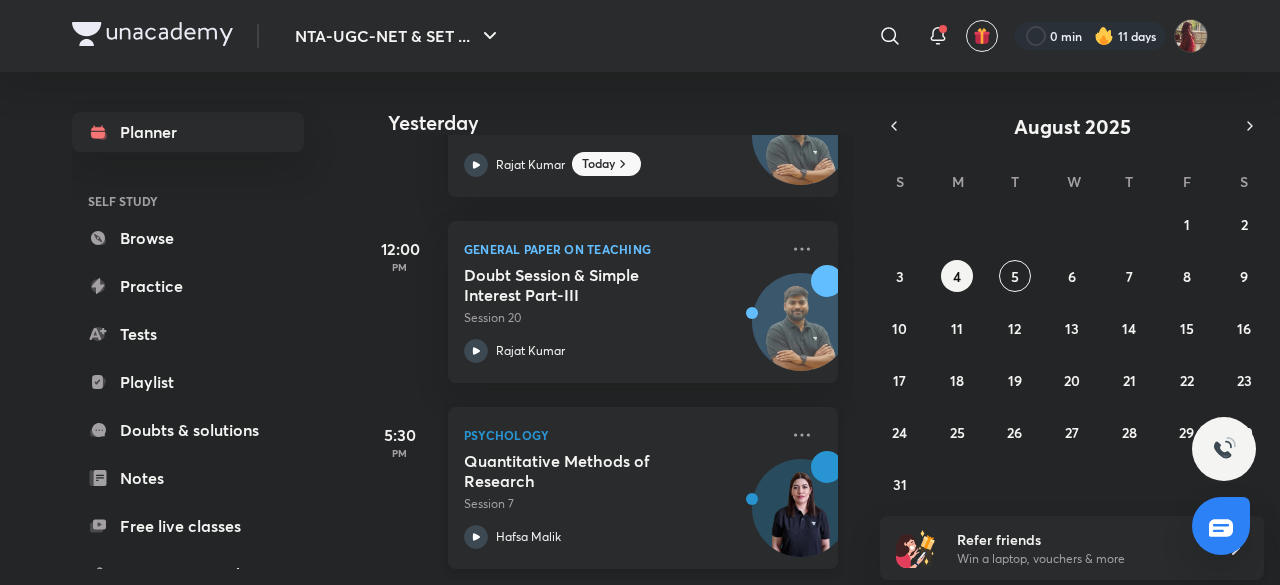 click 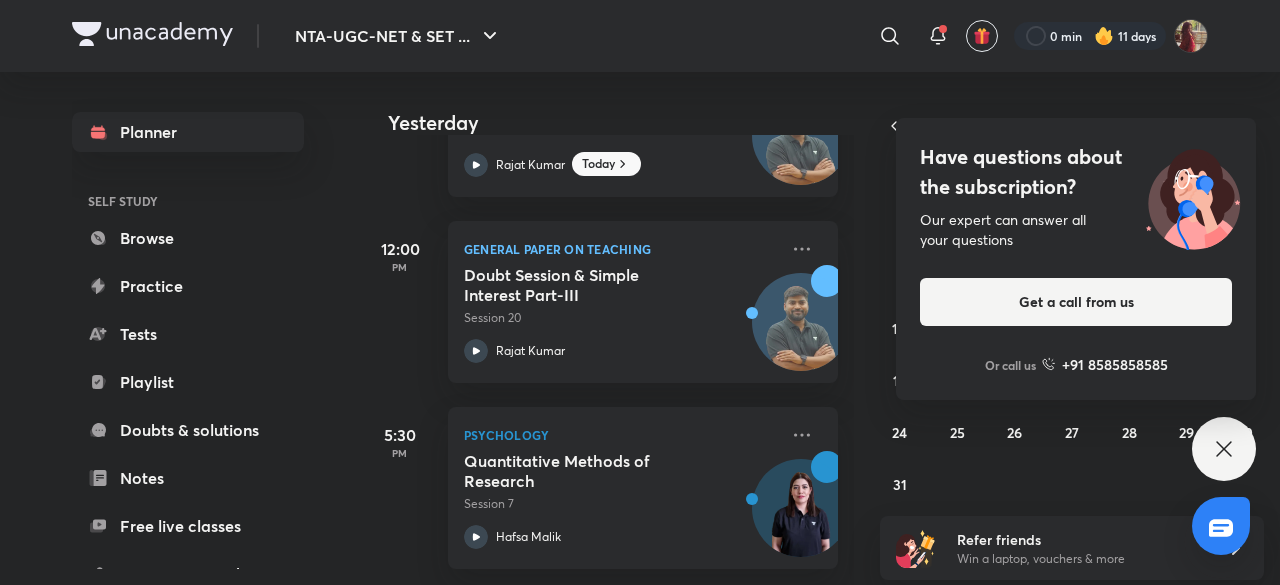 click on "Have questions about the subscription? Our expert can answer all your questions Get a call from us Or call us +91 8585858585" at bounding box center [1224, 449] 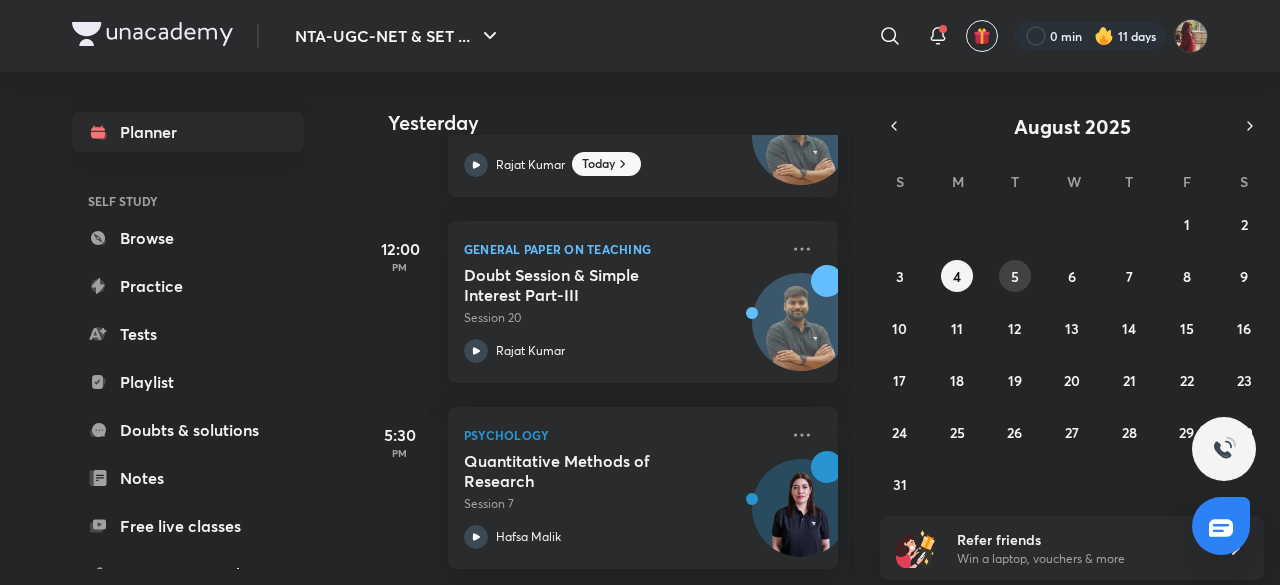 click on "5" at bounding box center [1015, 276] 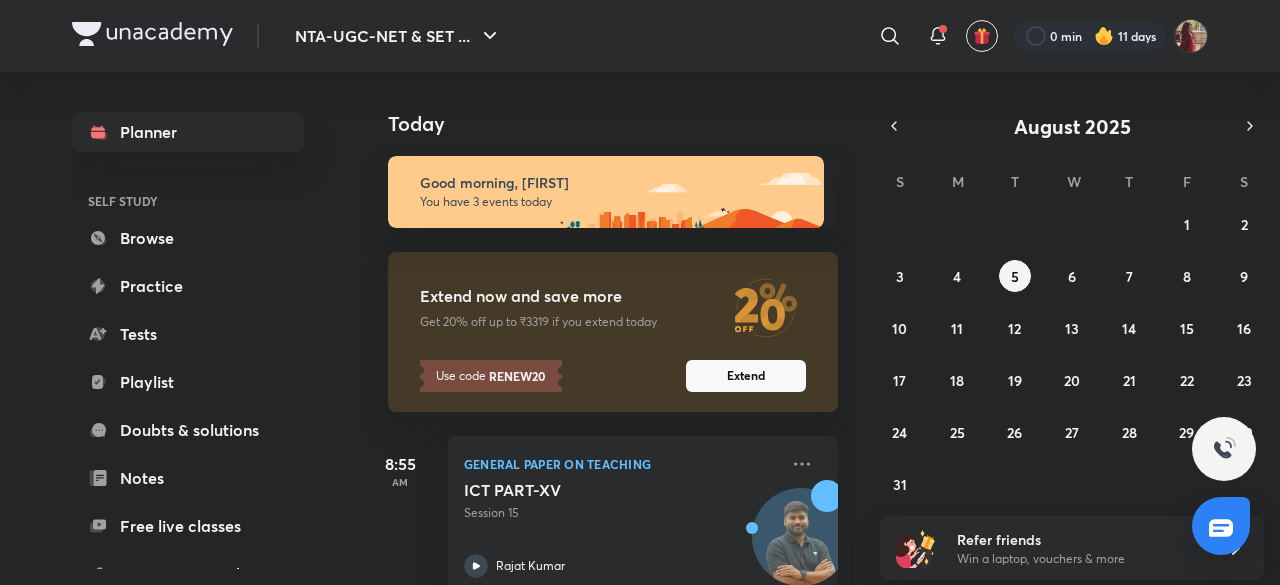 scroll, scrollTop: 261, scrollLeft: 0, axis: vertical 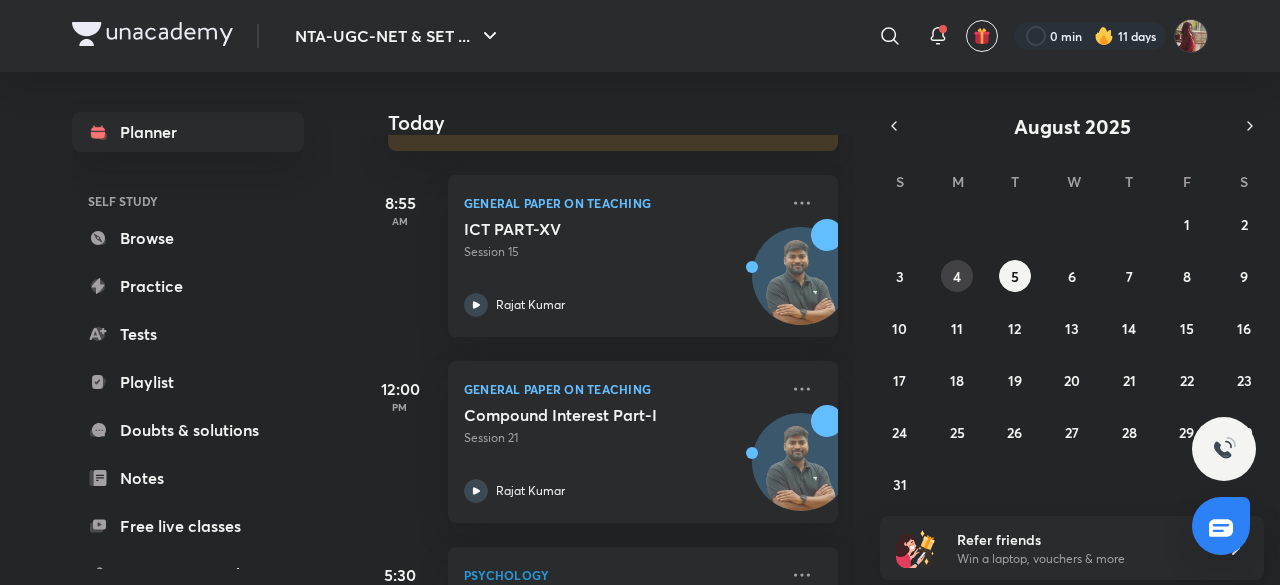 click on "4" at bounding box center (957, 276) 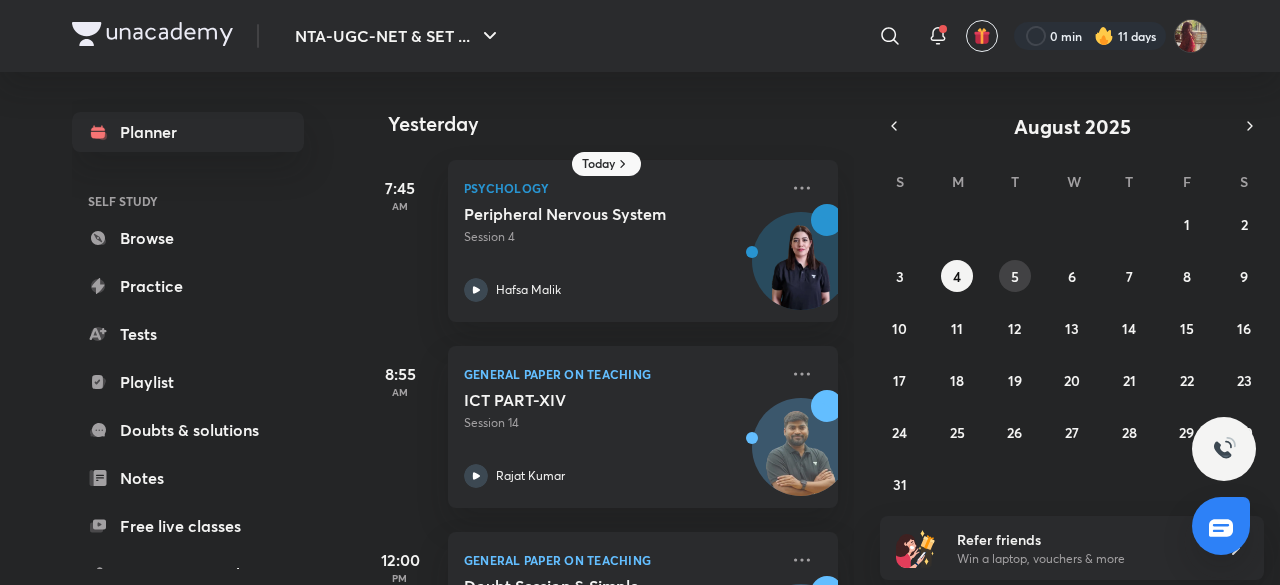 click on "5" at bounding box center [1015, 276] 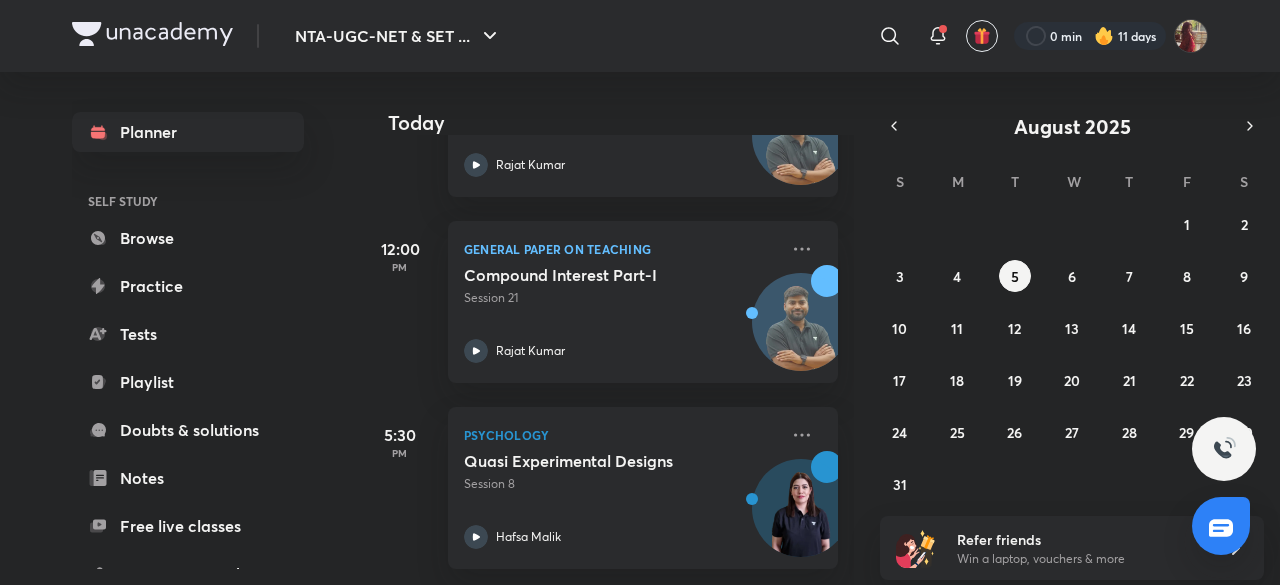 scroll, scrollTop: 417, scrollLeft: 0, axis: vertical 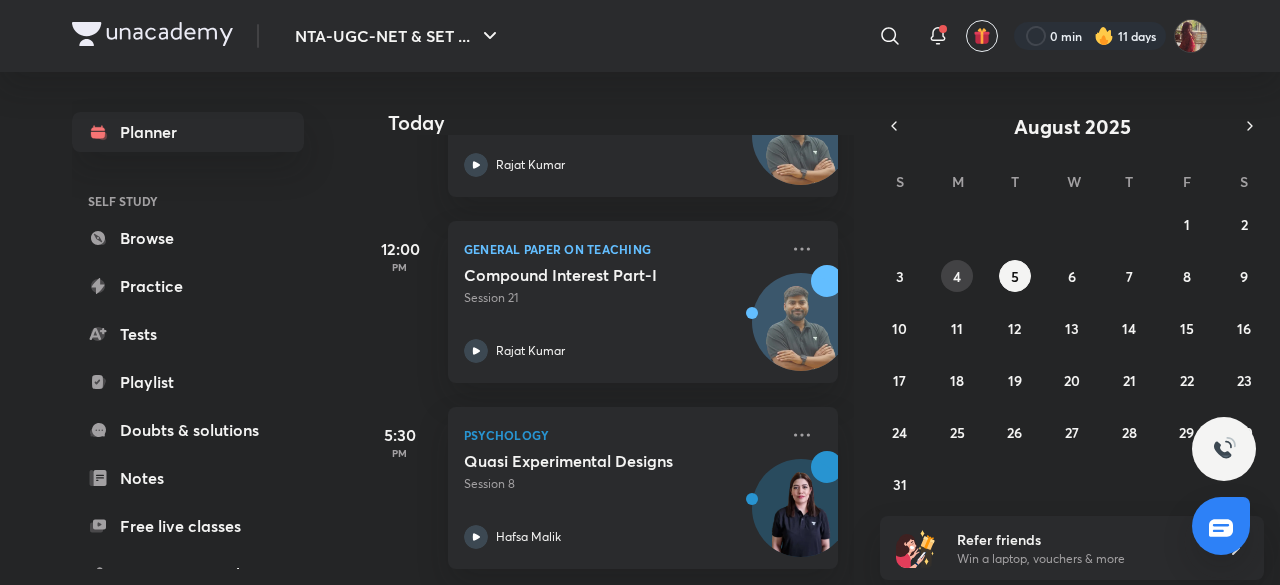 click on "27 28 29 30 31 1 2 3 4 5 6 7 8 9 10 11 12 13 14 15 16 17 18 19 20 21 22 23 24 25 26 27 28 29 30 31 1 2 3 4 5 6" at bounding box center [1072, 354] 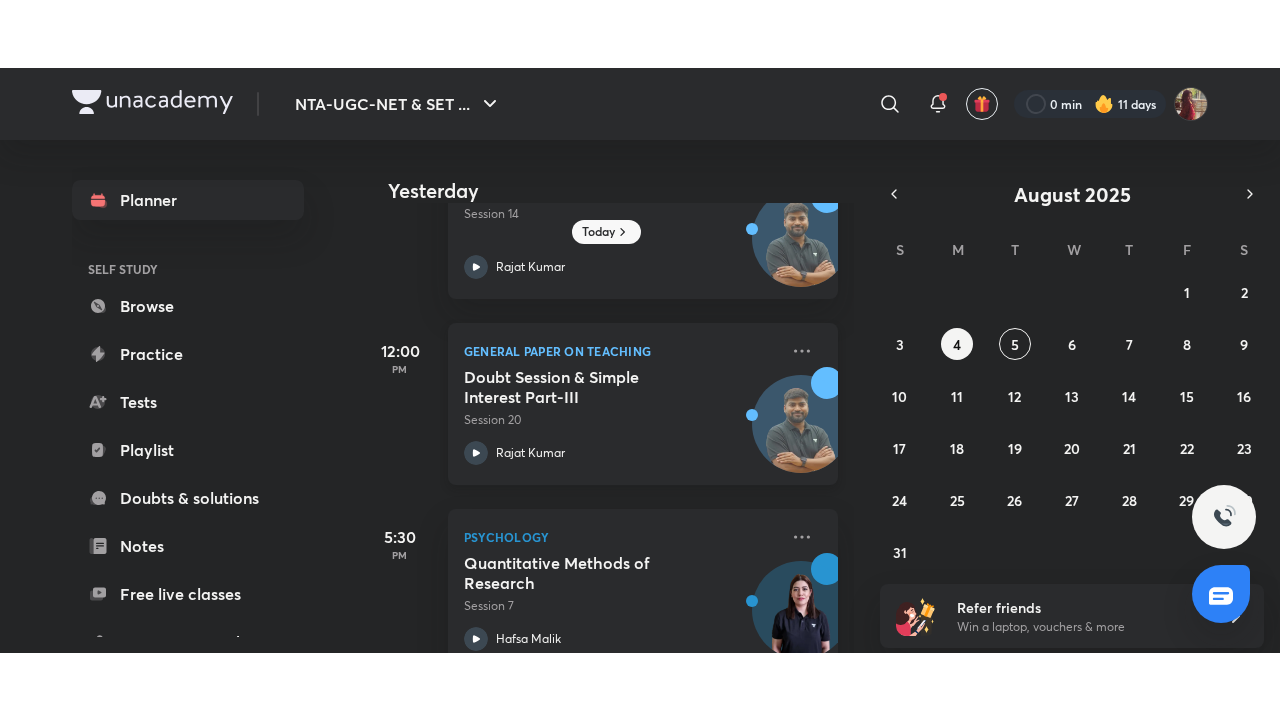 scroll, scrollTop: 327, scrollLeft: 0, axis: vertical 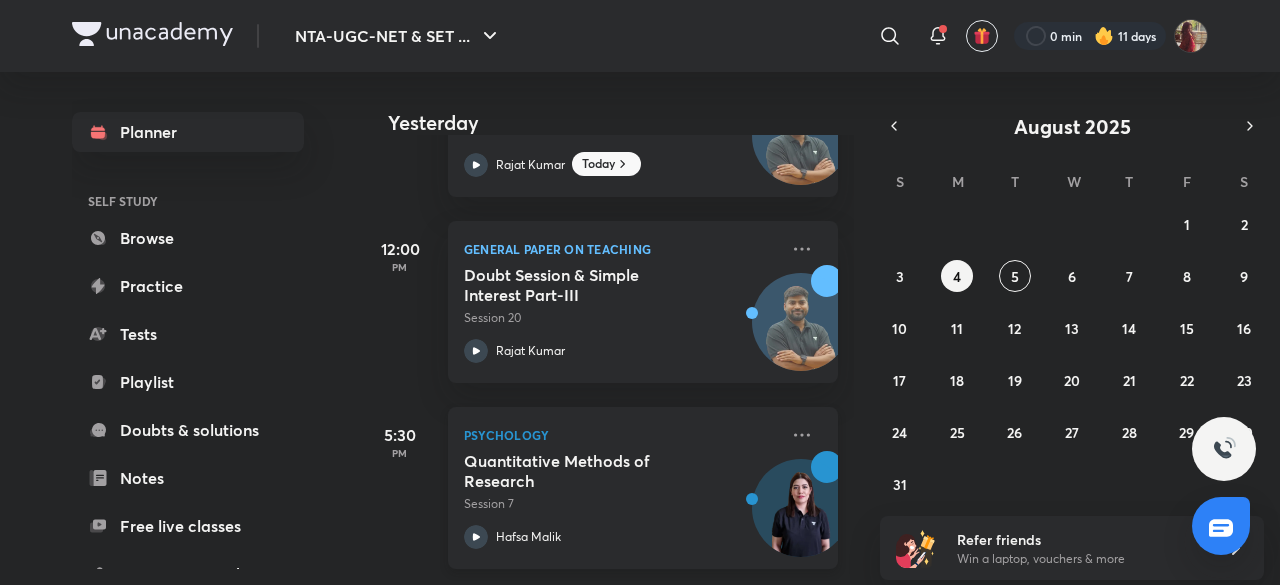 click on "Psychology Quantitative Methods of Research Session 7 Hafsa Malik" at bounding box center [643, 488] 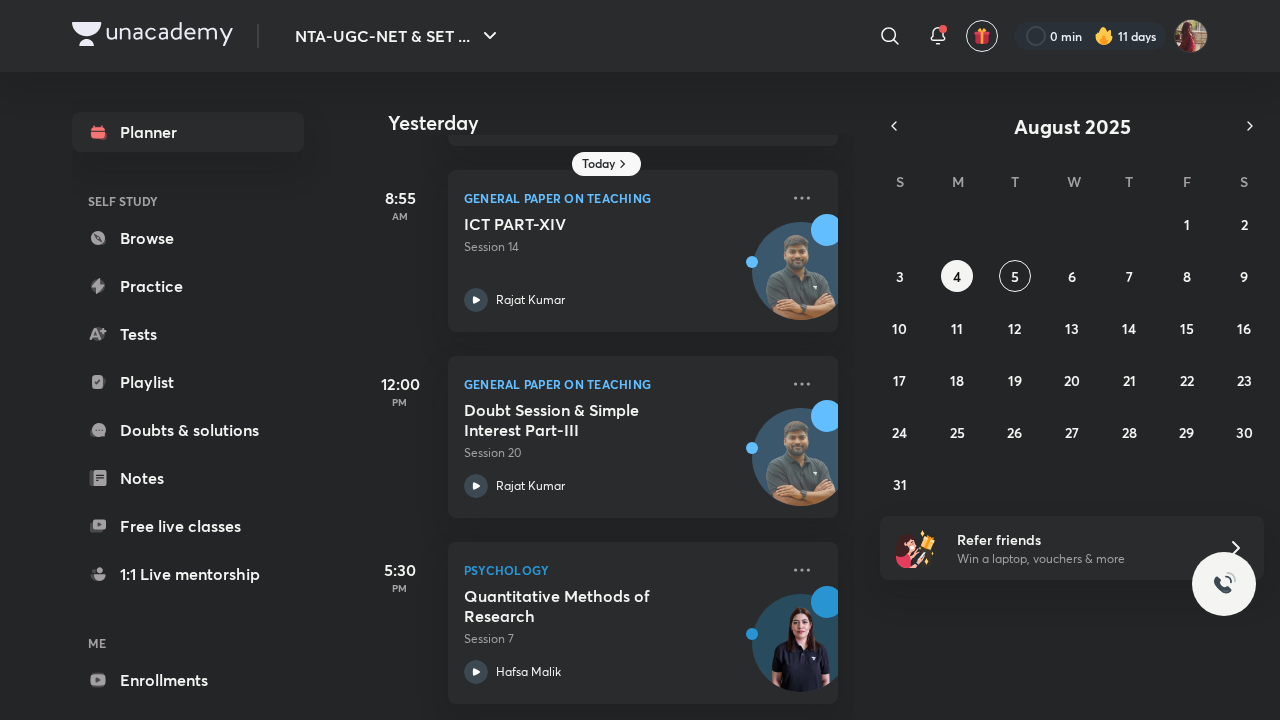 scroll, scrollTop: 192, scrollLeft: 0, axis: vertical 